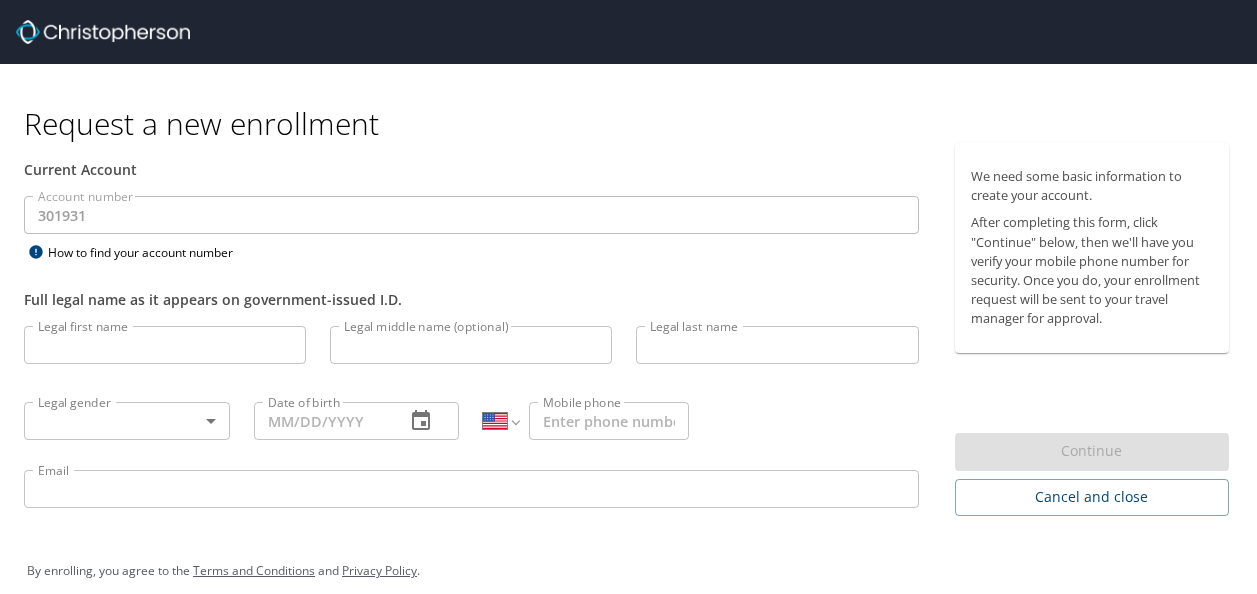 select on "US" 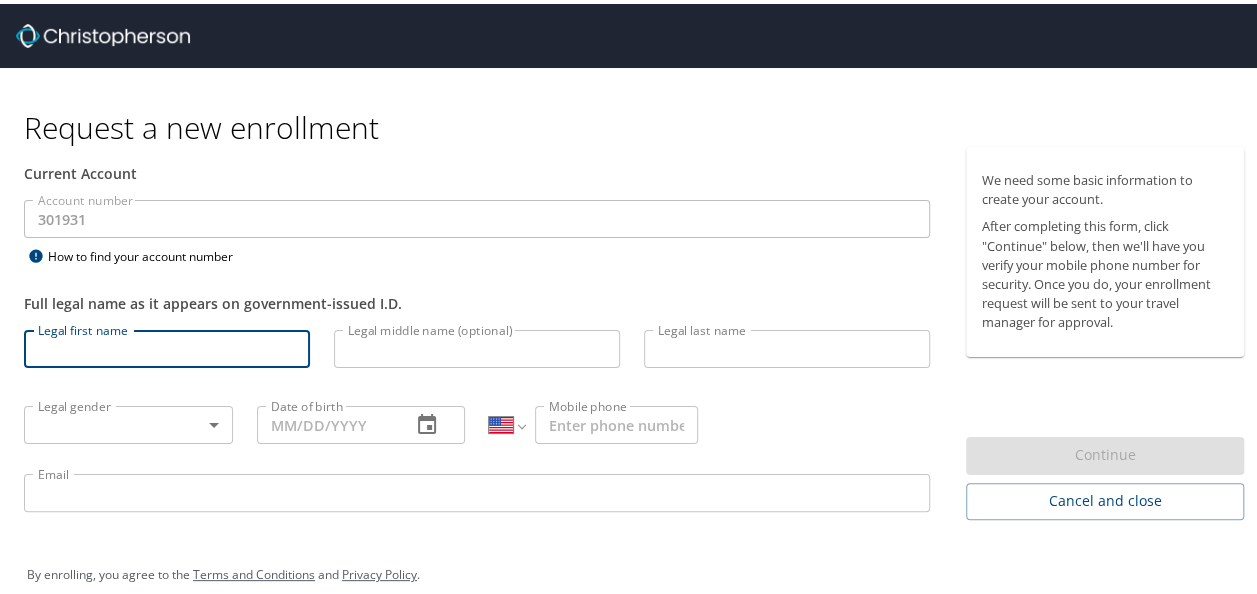 click on "Legal first name" at bounding box center (167, 345) 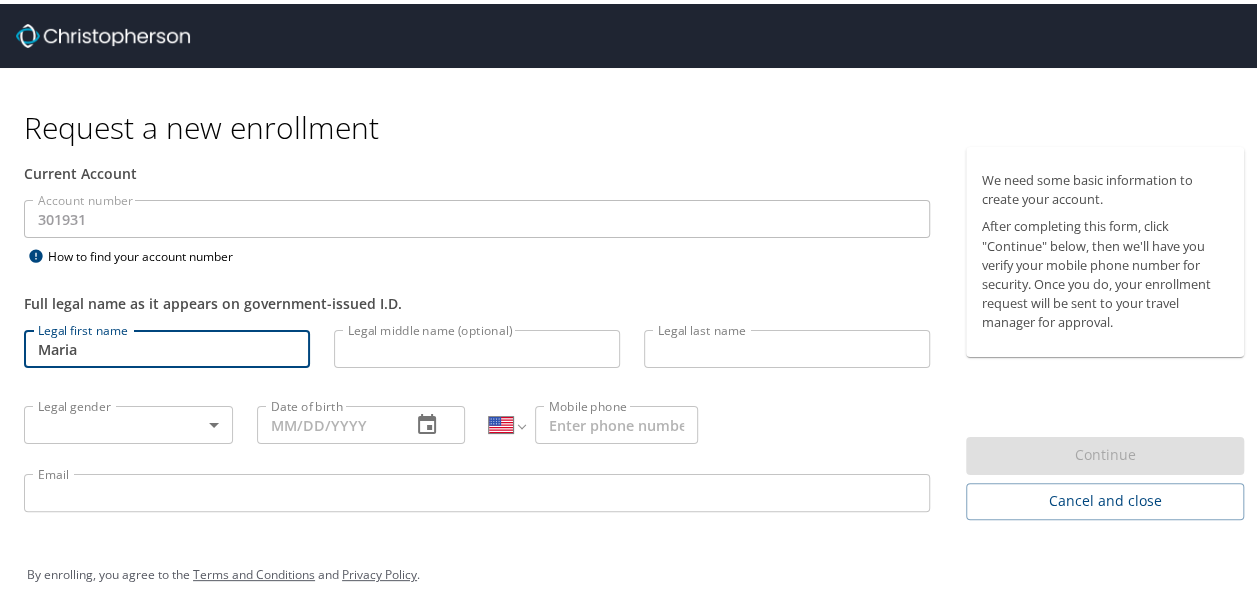 type on "Maria" 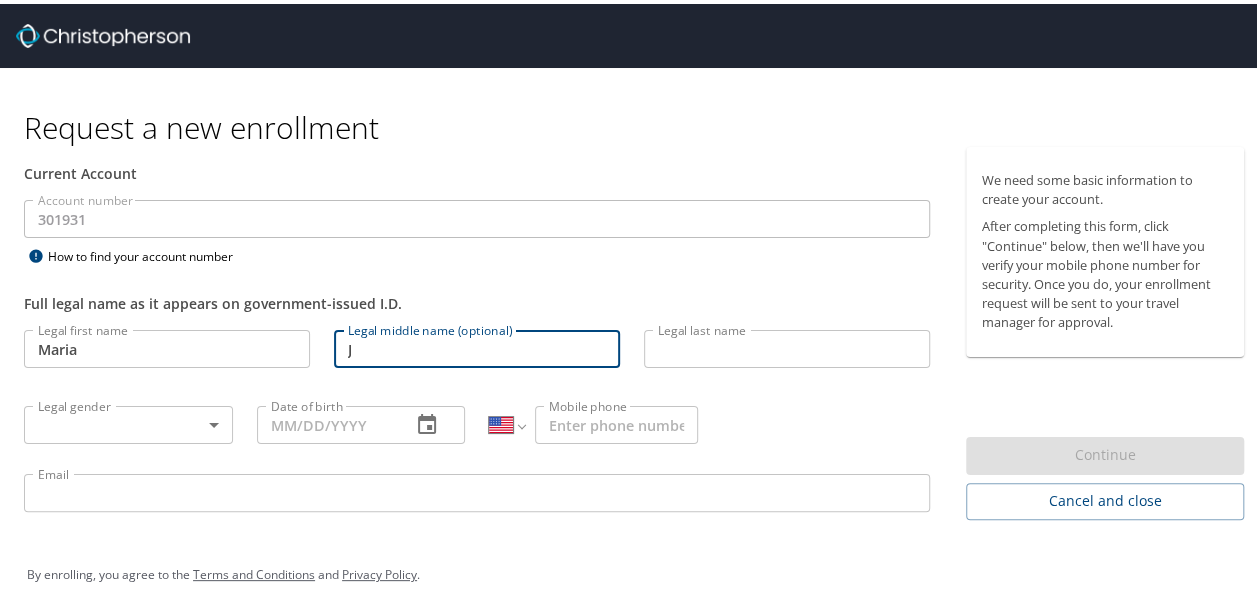 type on "J" 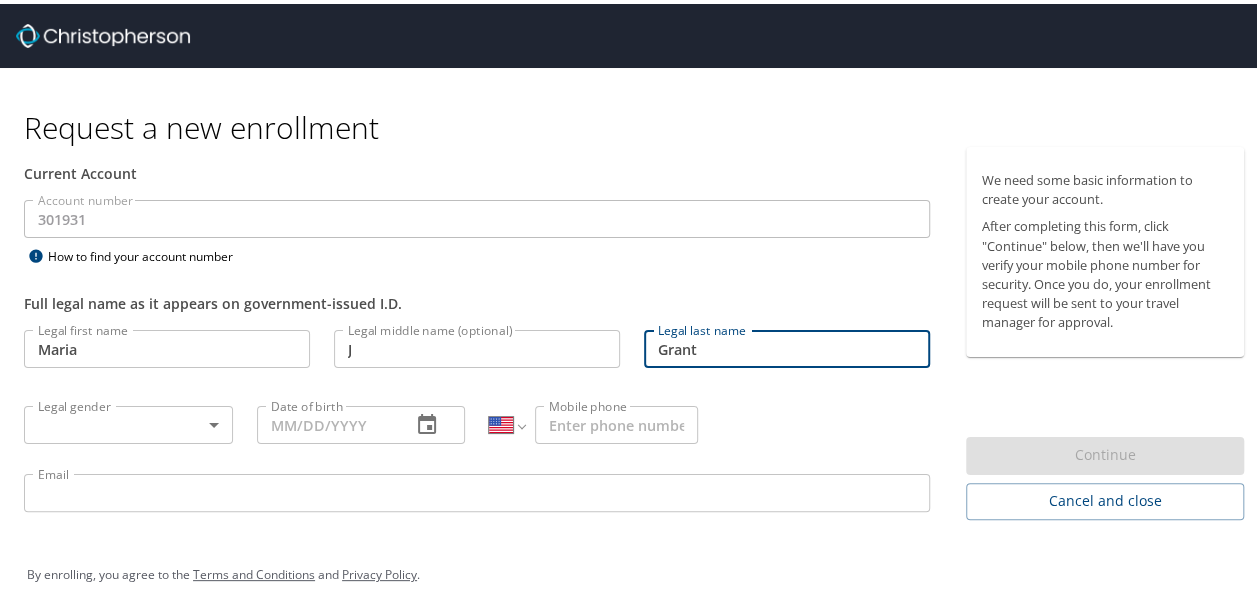 type on "Grant" 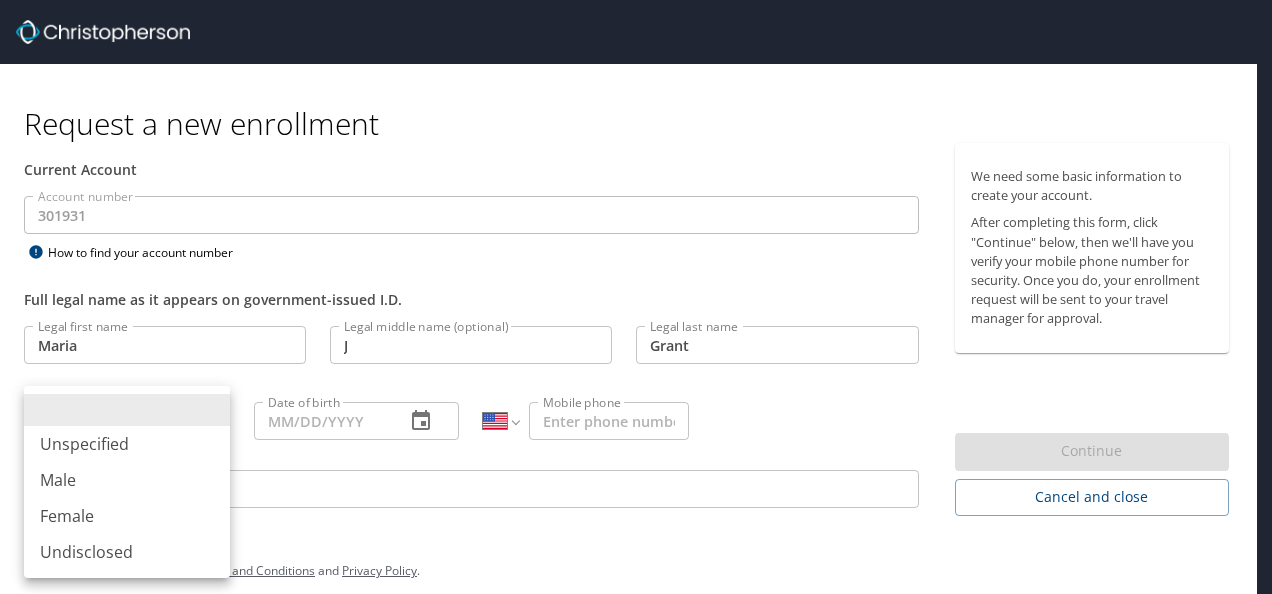 click on "Request a new enrollment Current Account Account number 301931 Account number  How to find your account number Full legal name as it appears on government-issued I.D. Legal first name Maria Legal first name Legal middle name (optional) J Legal middle name (optional) Legal last name Grant Legal last name Legal gender ​ Legal gender Date of birth Date of birth International Afghanistan Åland Islands Albania Algeria American Samoa Andorra Angola Anguilla Antigua and Barbuda Argentina Armenia Aruba Ascension Island Australia Austria Azerbaijan Bahamas Bahrain Bangladesh Barbados Belarus Belgium Belize Benin Bermuda Bhutan Bolivia Bonaire, Sint Eustatius and Saba Bosnia and Herzegovina Botswana Brazil British Indian Ocean Territory Brunei Darussalam Bulgaria Burkina Faso Burma Burundi Cambodia Cameroon Canada Cape Verde Cayman Islands Central African Republic Chad Chile China Christmas Island Cocos (Keeling) Islands Colombia Comoros Congo Congo, Democratic Republic of the Cook Islands Costa Rica Cote d'Ivoire" at bounding box center [636, 297] 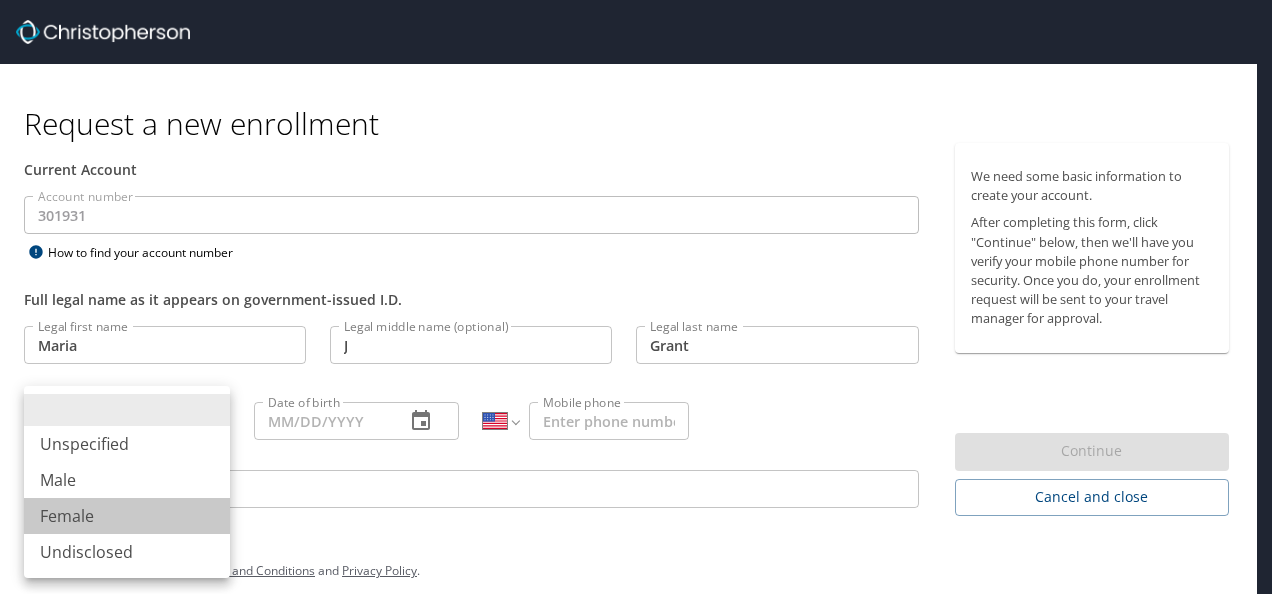 click on "Female" at bounding box center [127, 516] 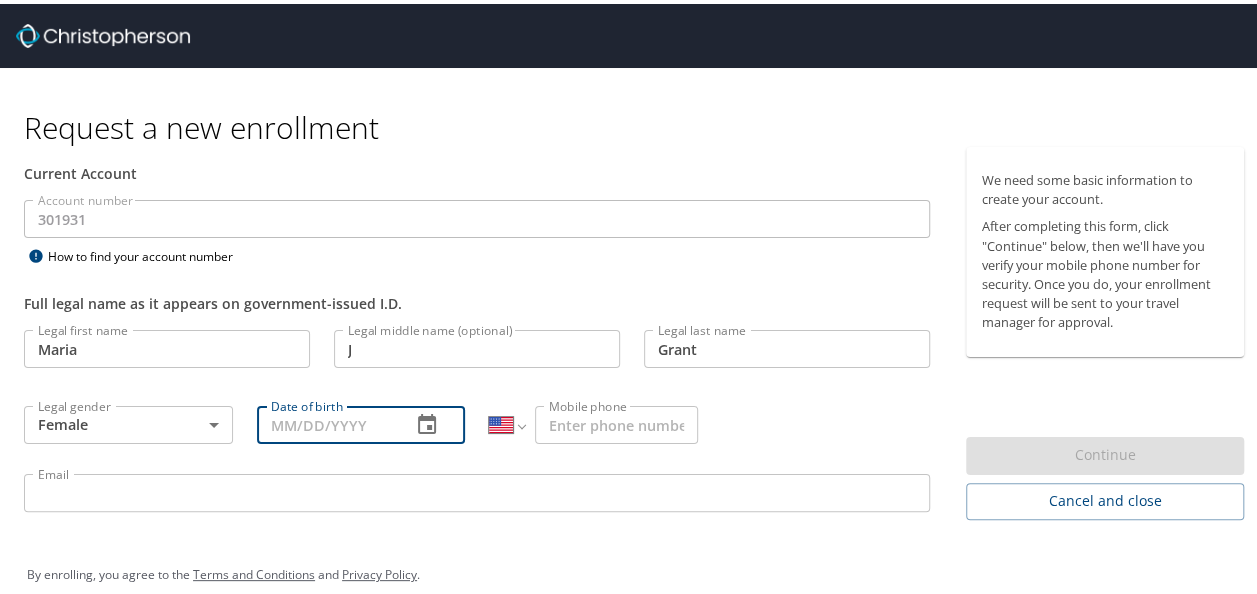 click on "Date of birth" at bounding box center [326, 421] 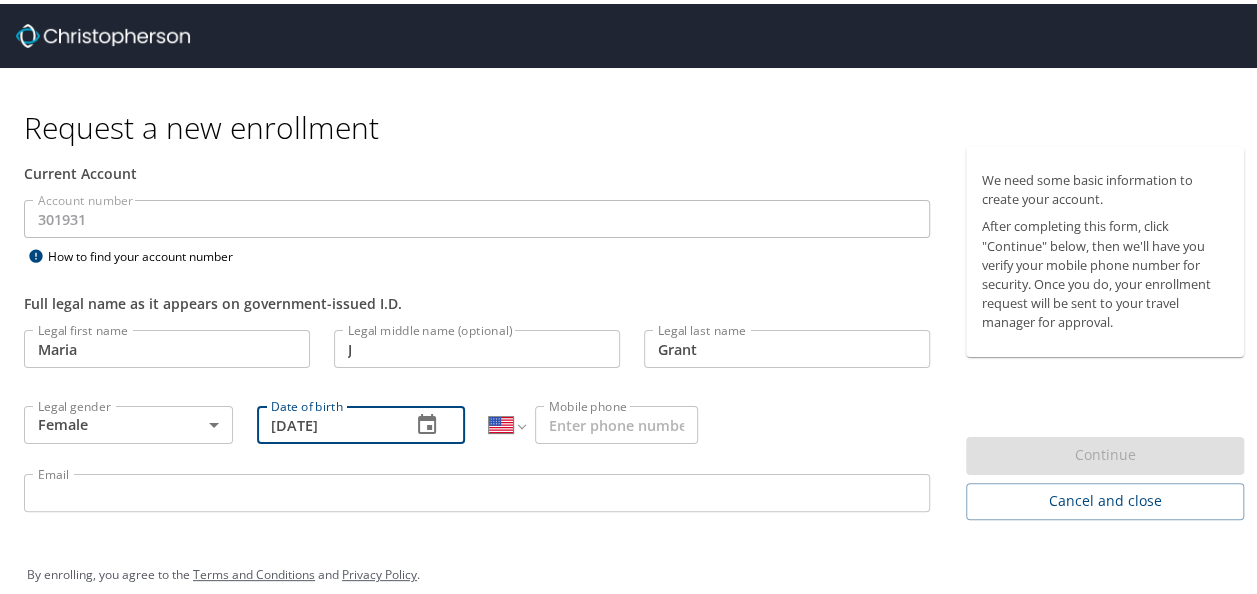 type on "10/11/1988" 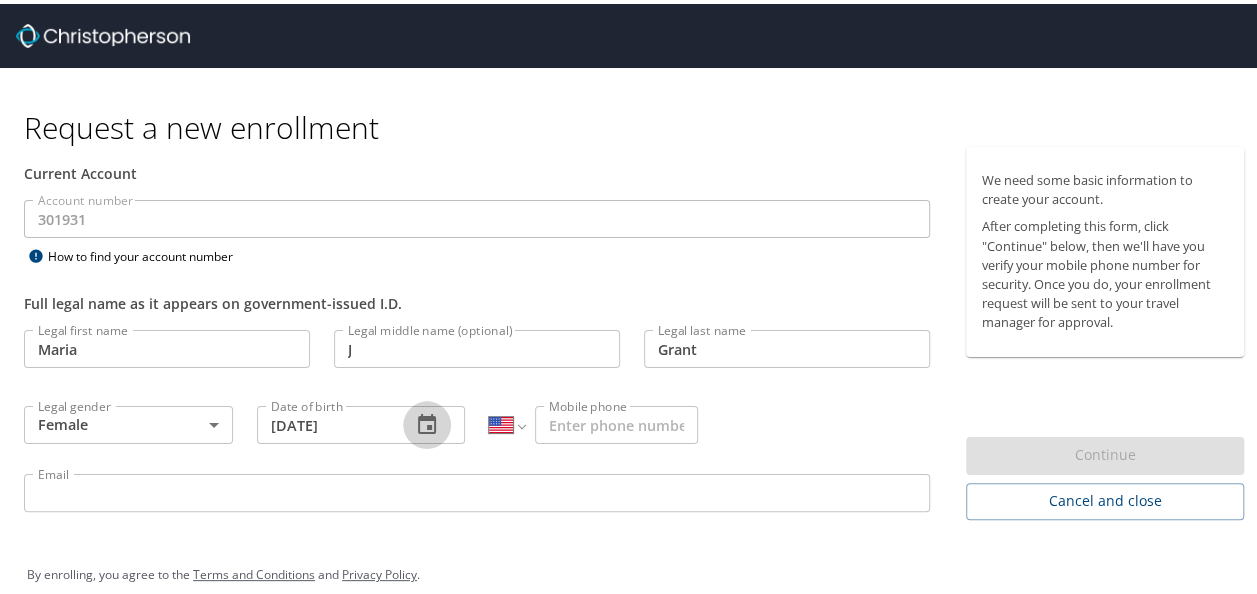 type 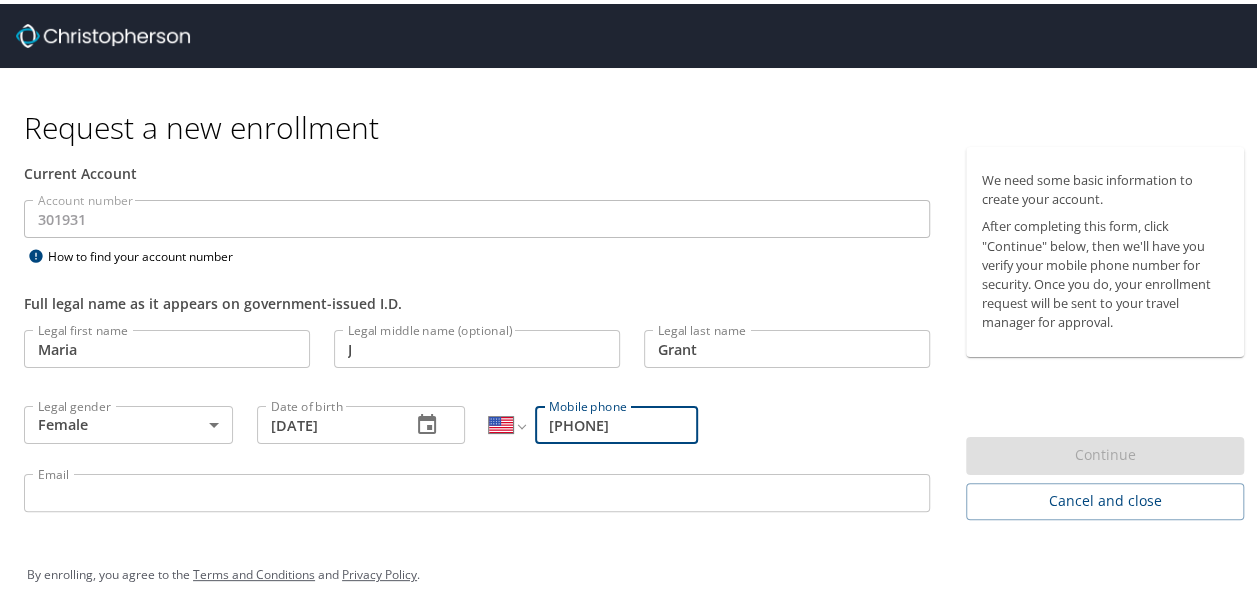 type on "(321) 693-8838" 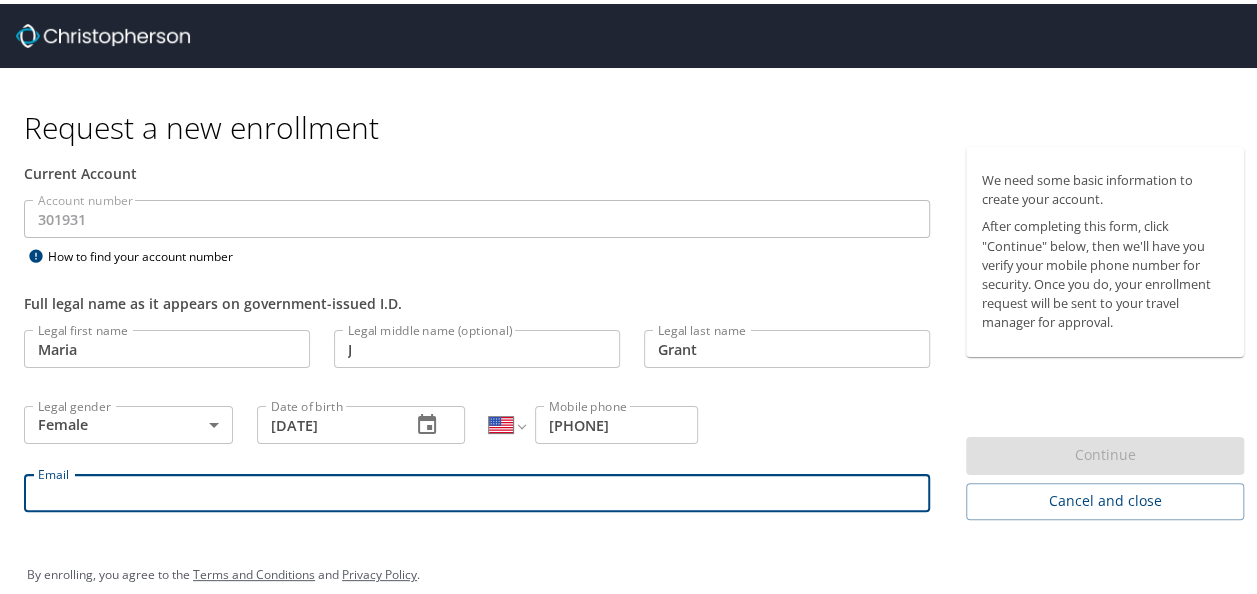 click on "Email" at bounding box center (477, 489) 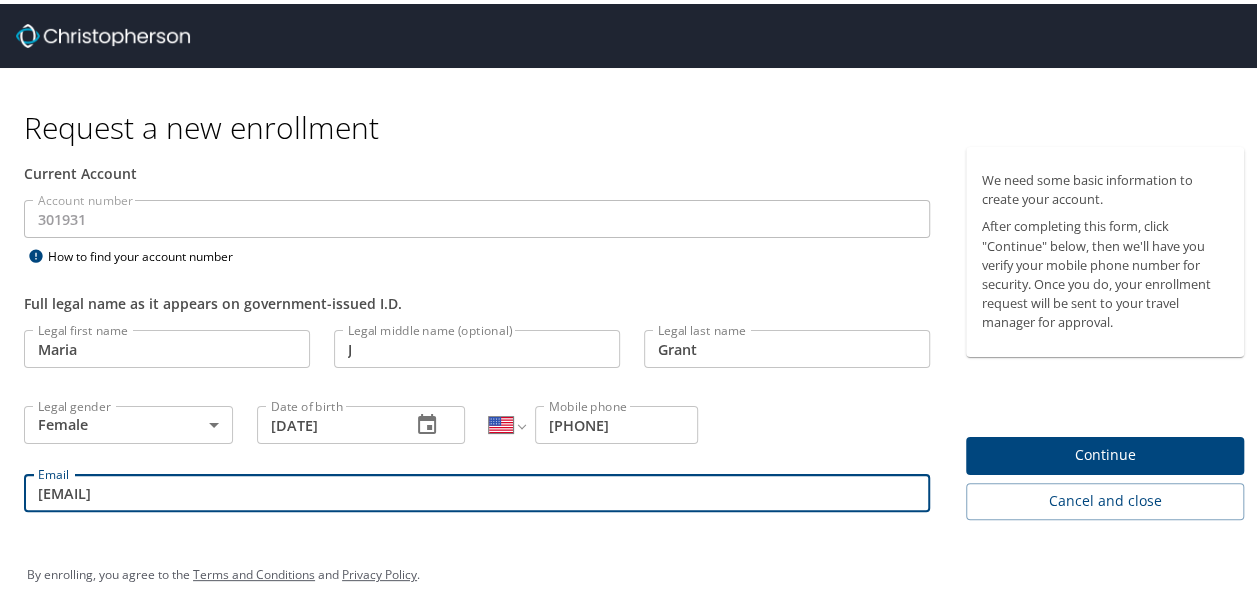 scroll, scrollTop: 21, scrollLeft: 0, axis: vertical 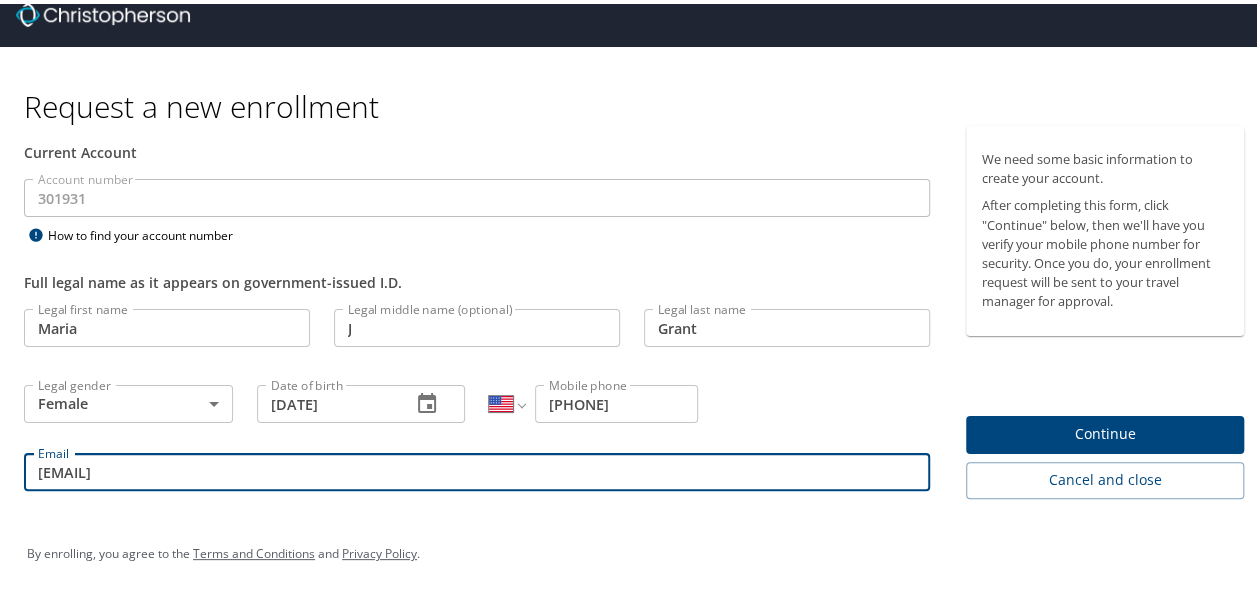 type on "mgrant@crosscatholic.org" 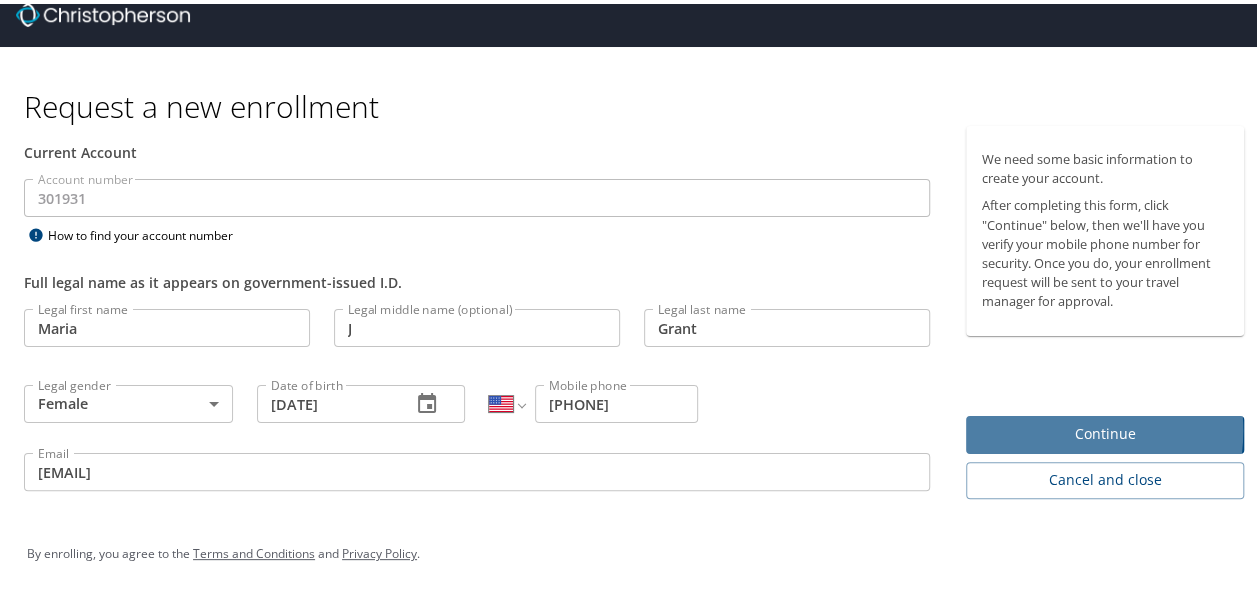 click on "Continue" at bounding box center [1105, 430] 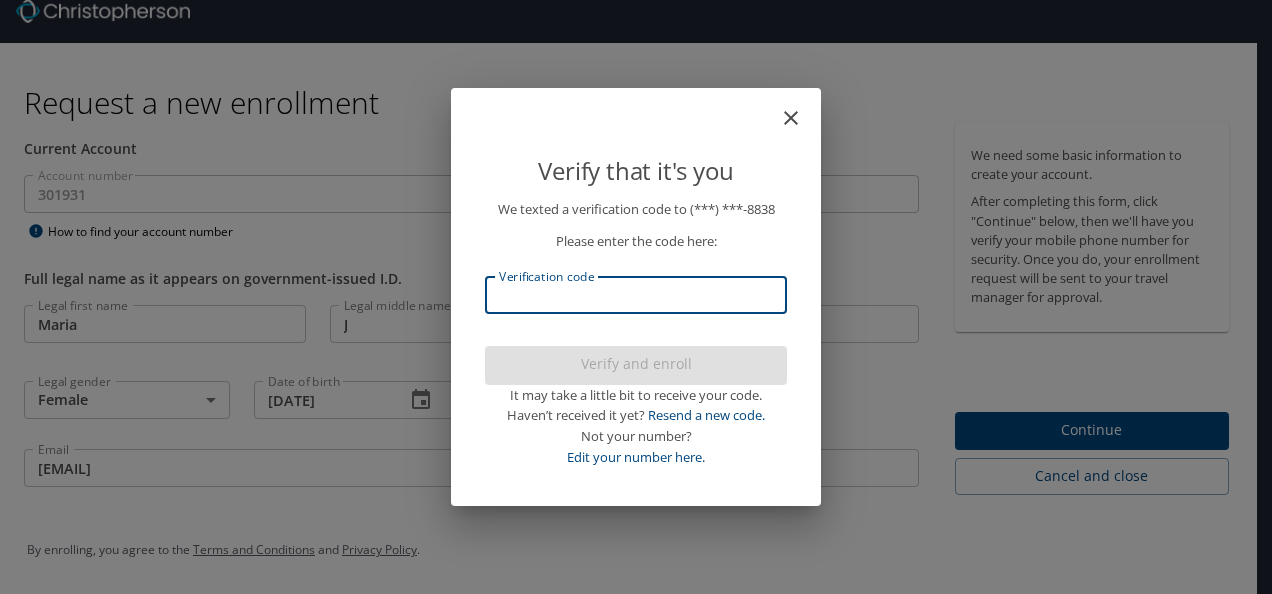 click on "Verification code" at bounding box center (636, 295) 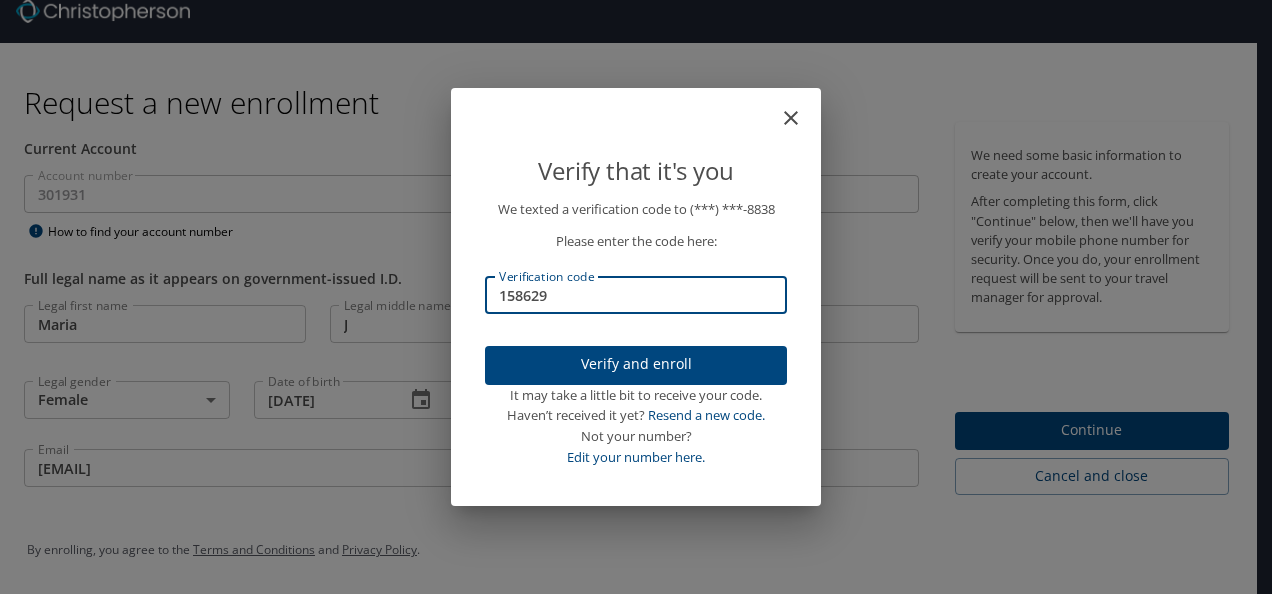 type on "158629" 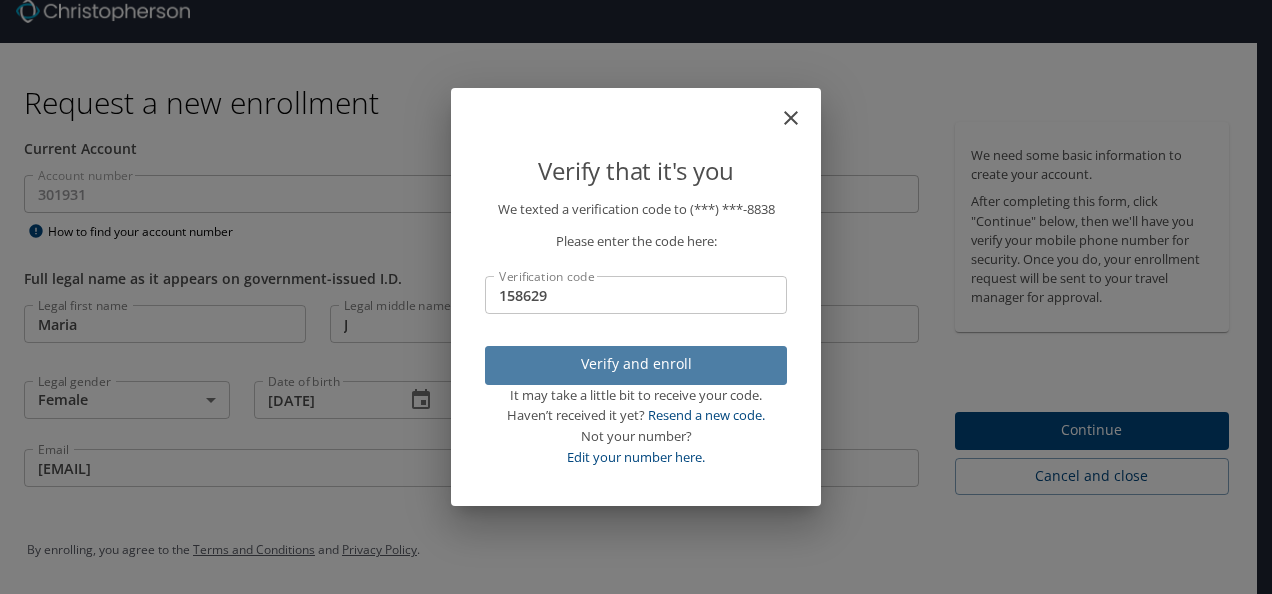 click on "Verify and enroll" at bounding box center [636, 364] 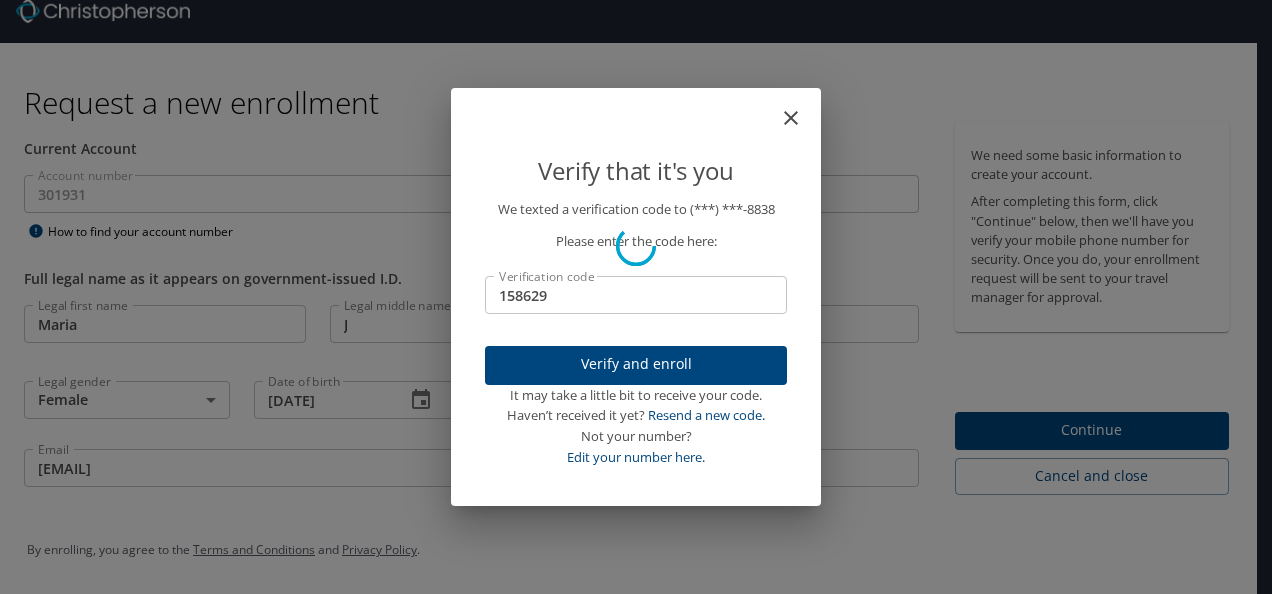 type 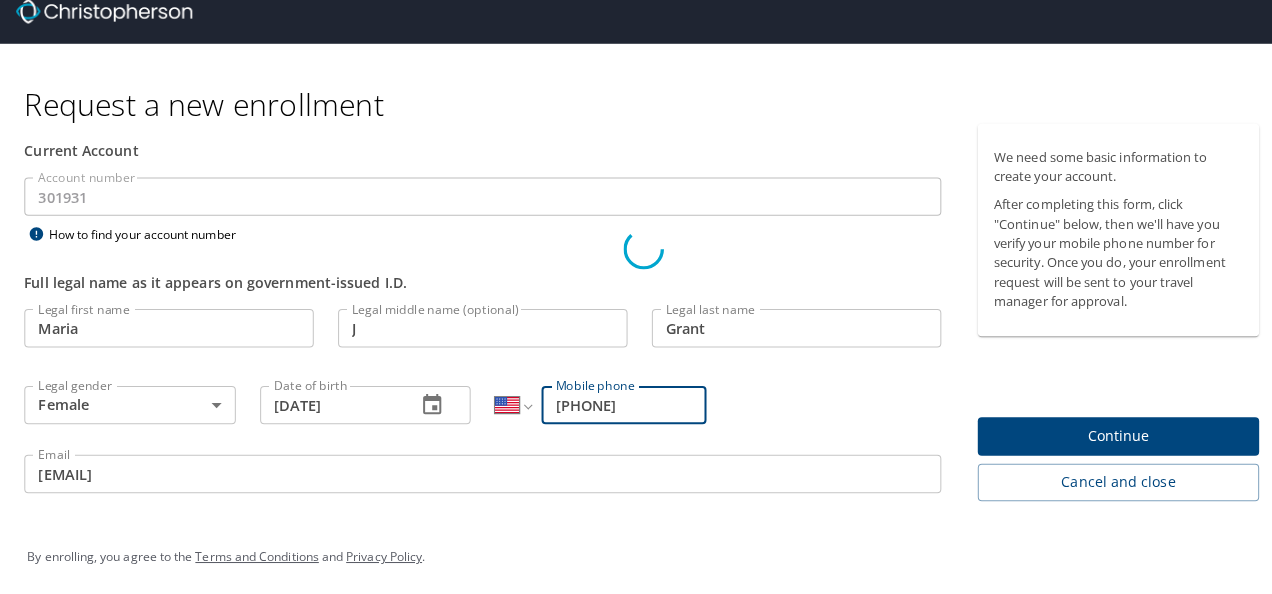 scroll, scrollTop: 0, scrollLeft: 0, axis: both 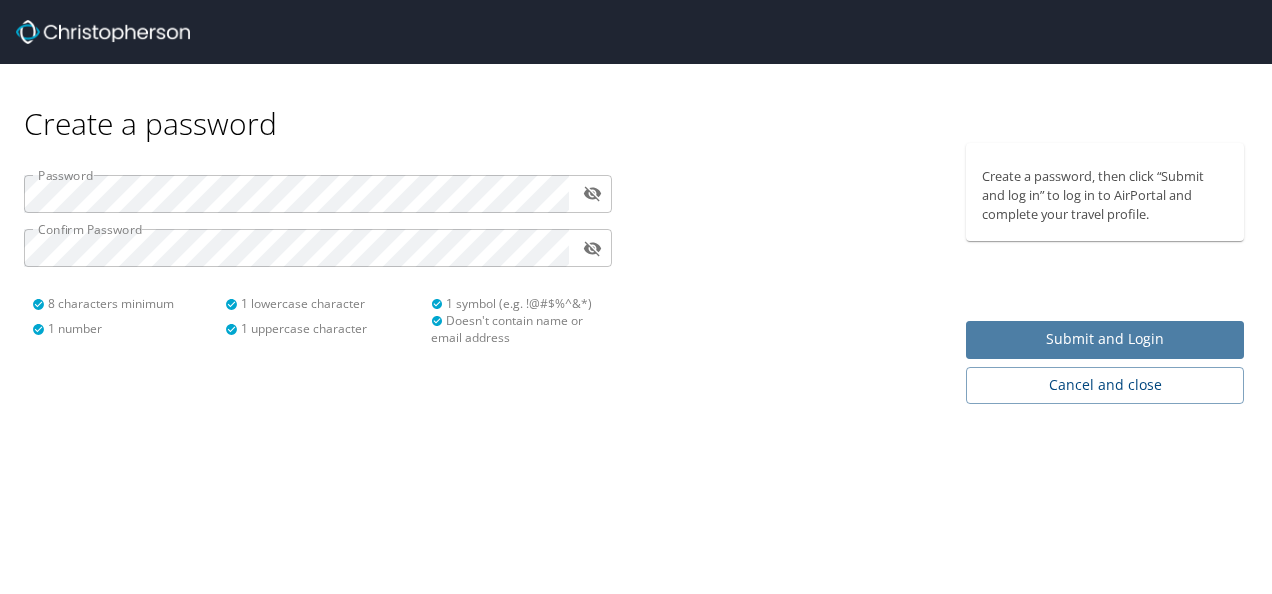 click on "Submit and Login" at bounding box center (1105, 339) 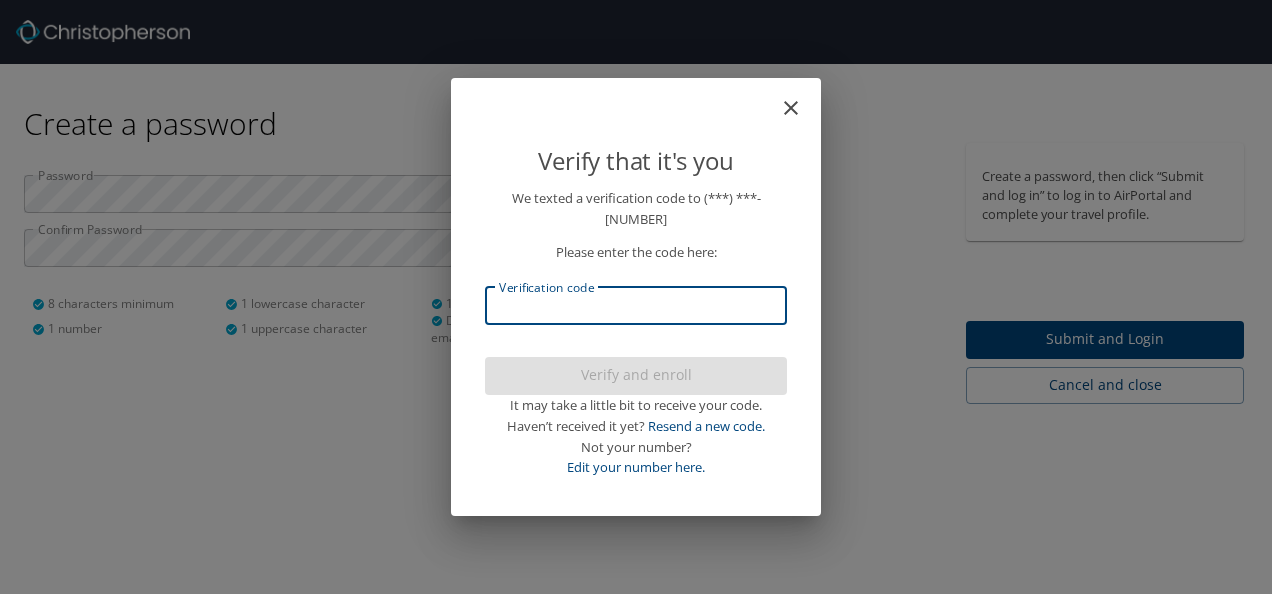 click on "Verification code" at bounding box center [636, 306] 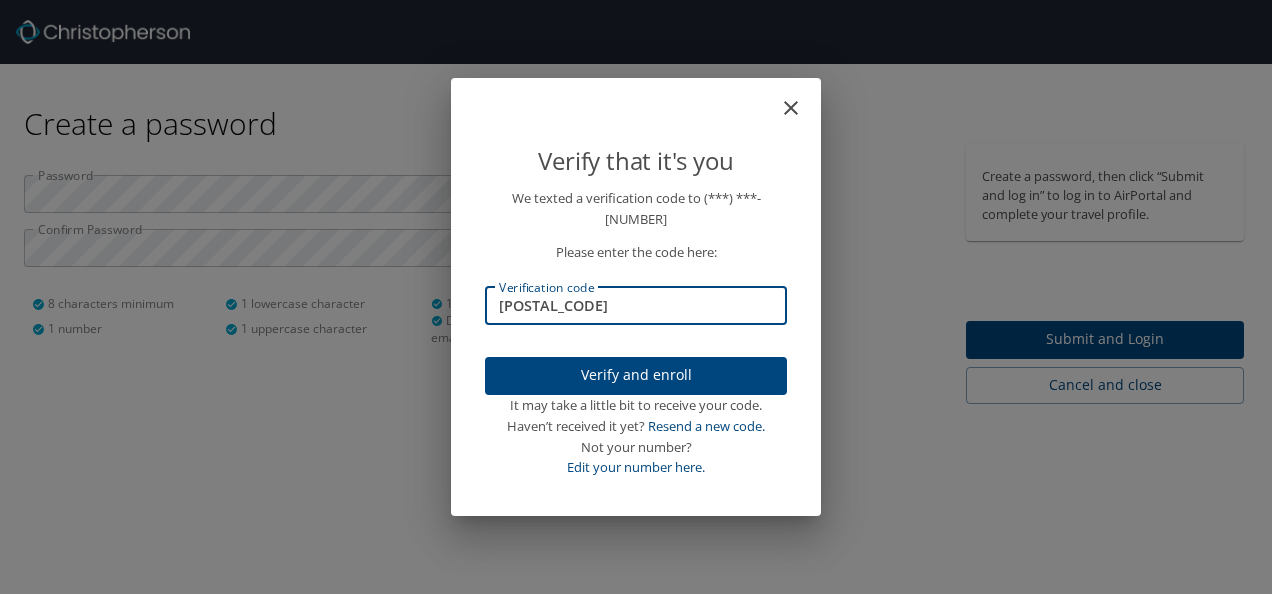 type on "816585" 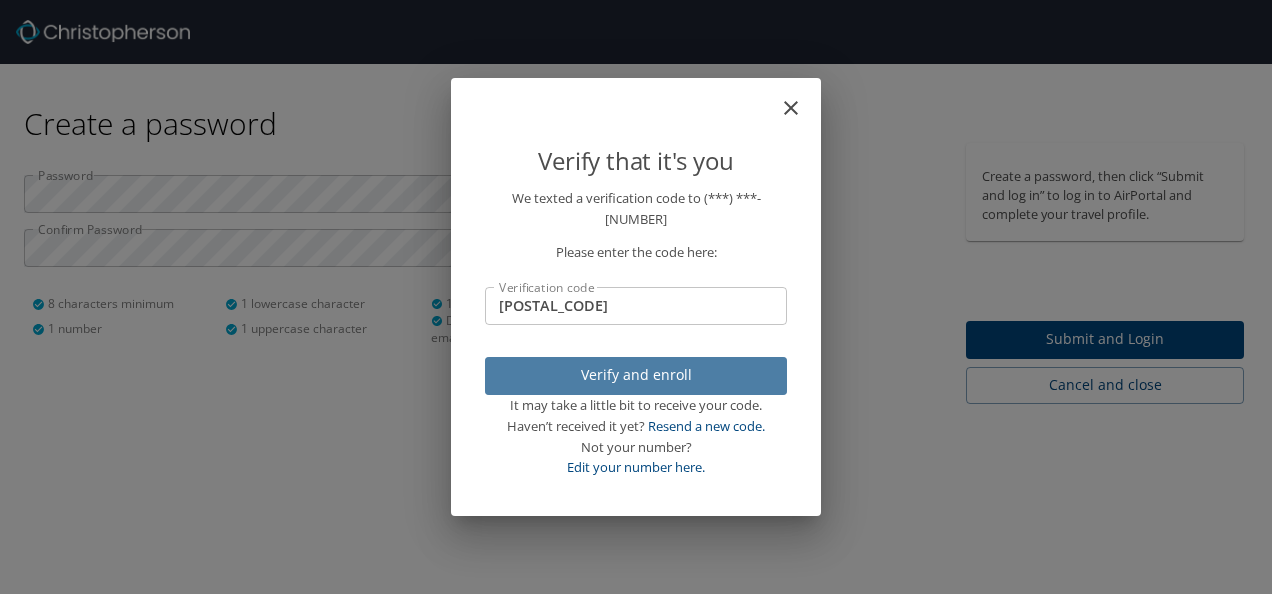 click on "Verify and enroll" at bounding box center (636, 375) 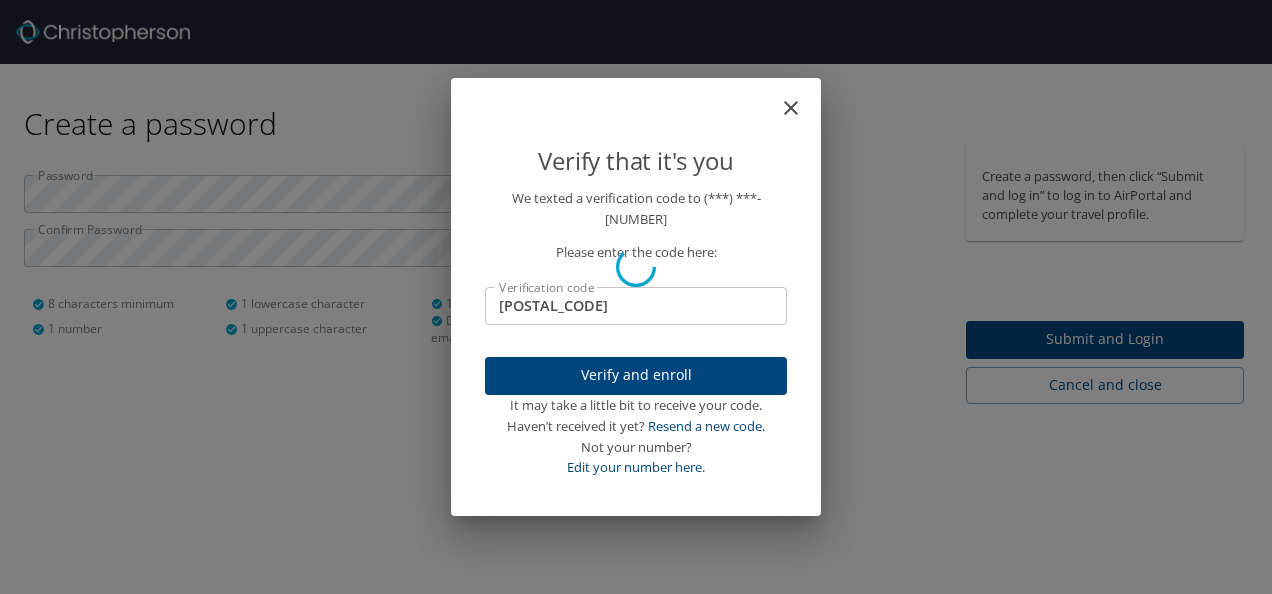 type 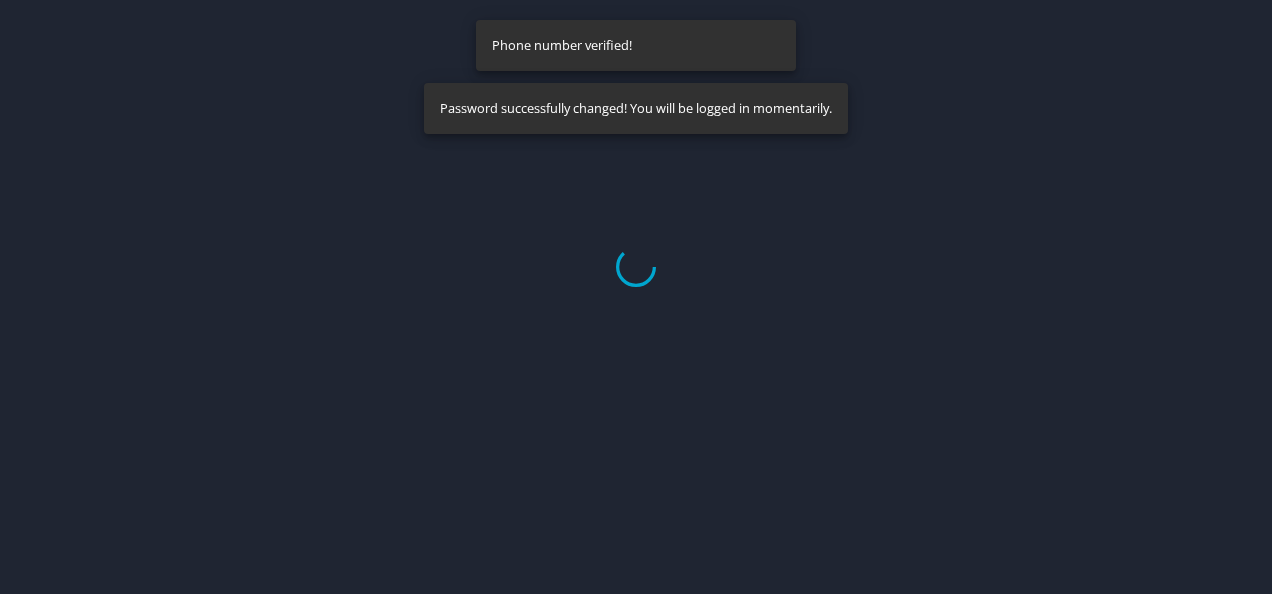 select on "US" 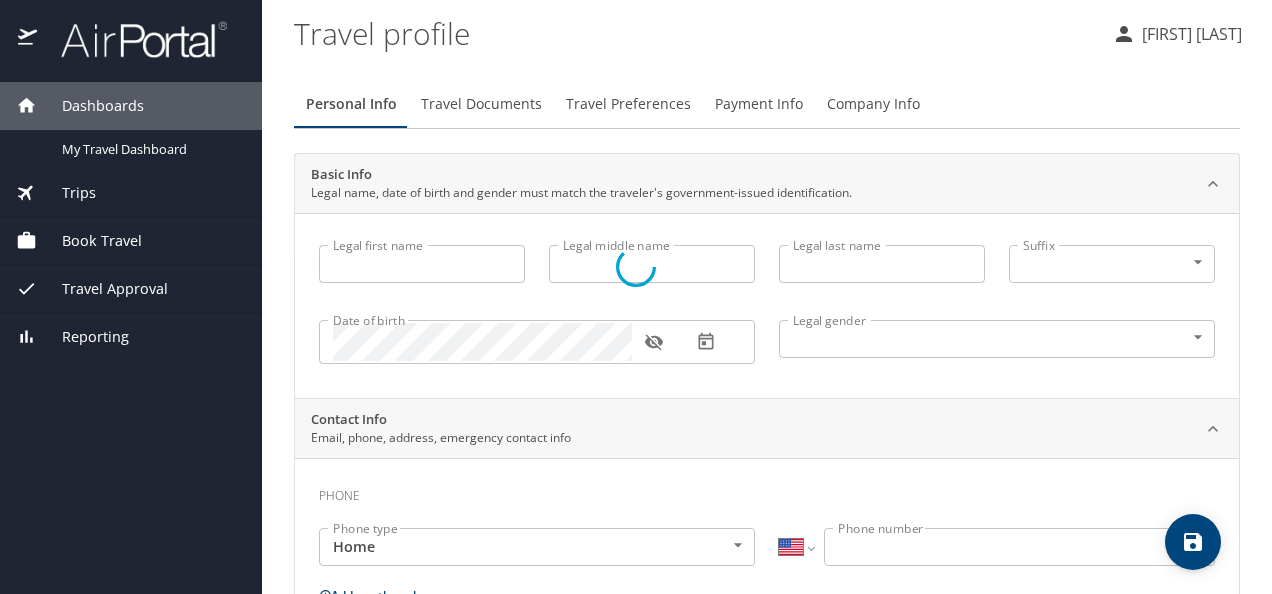 type on "Maria" 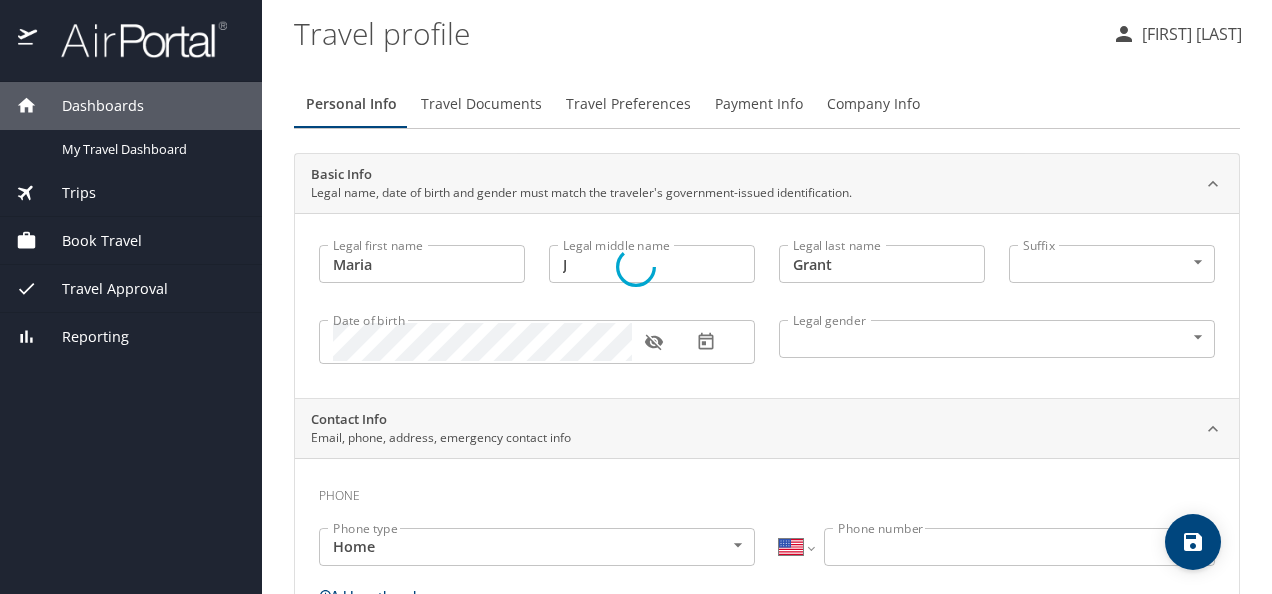 select on "US" 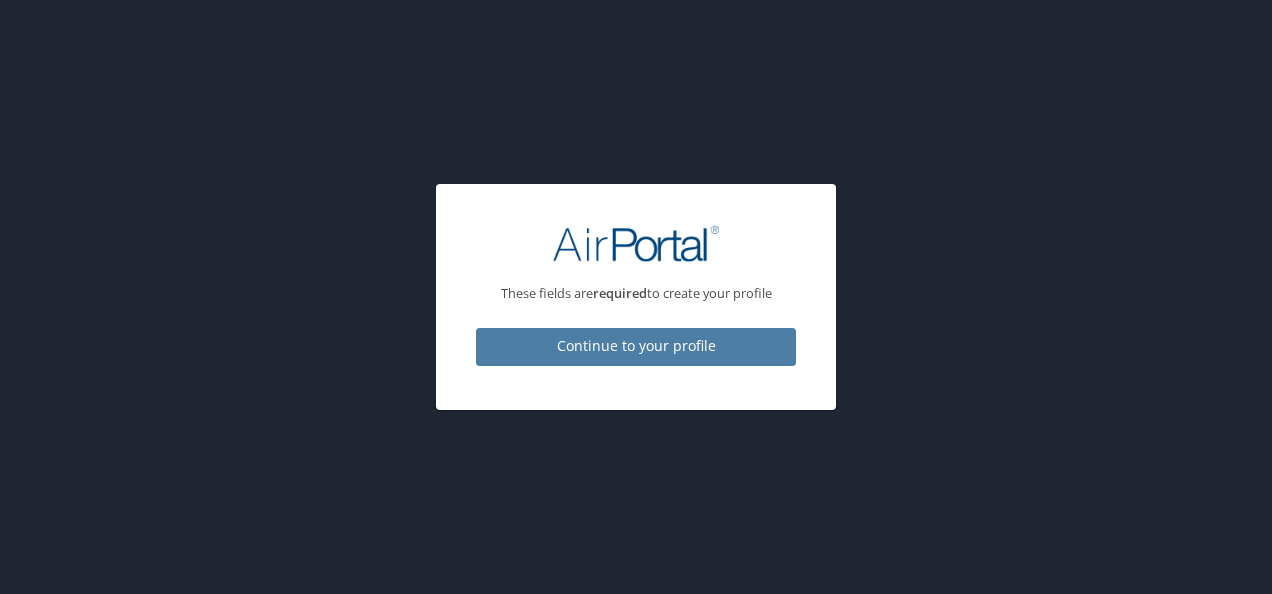 click on "Continue to your profile" at bounding box center [636, 346] 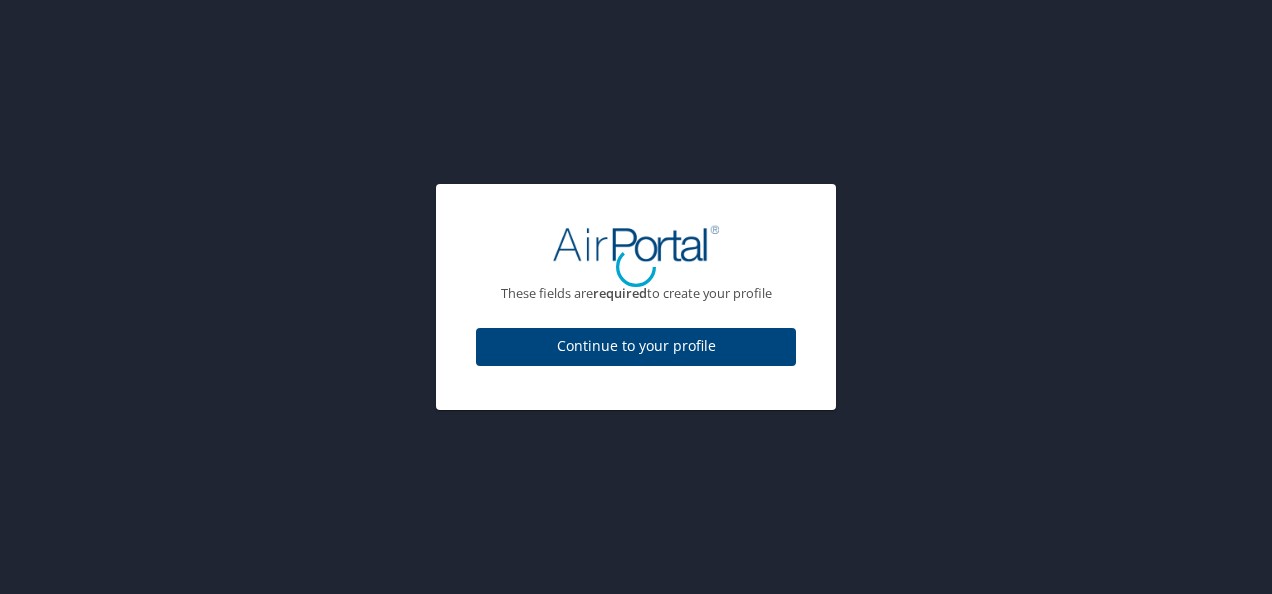 select on "US" 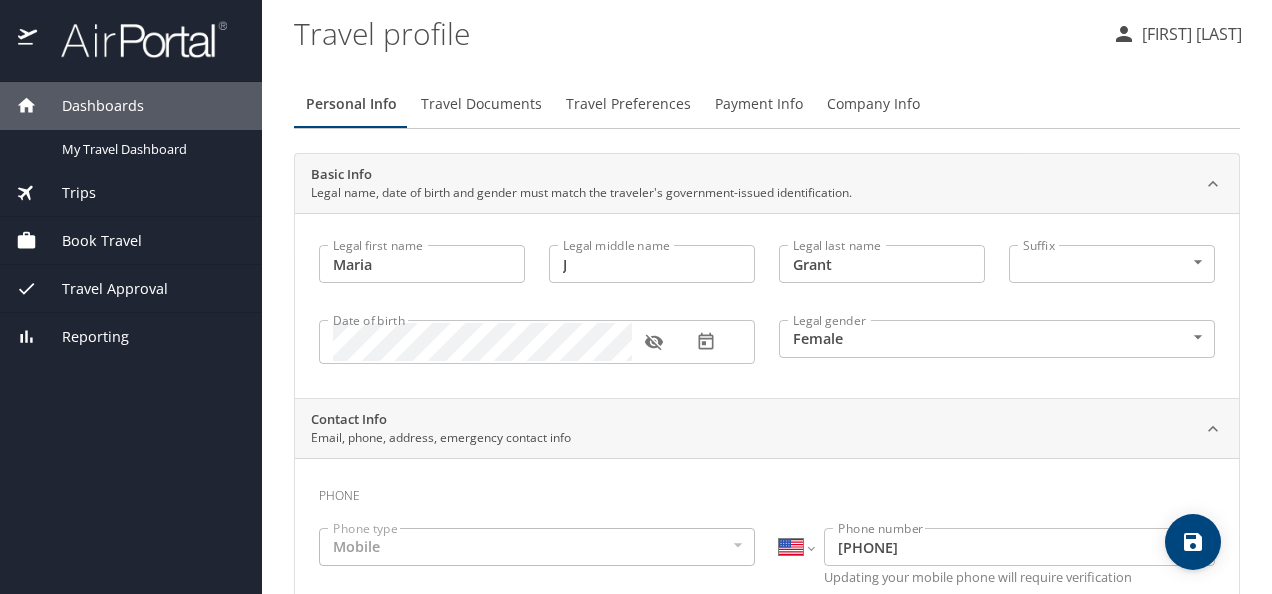 click on "Contact Info Email, phone, address, emergency contact info" at bounding box center [751, 429] 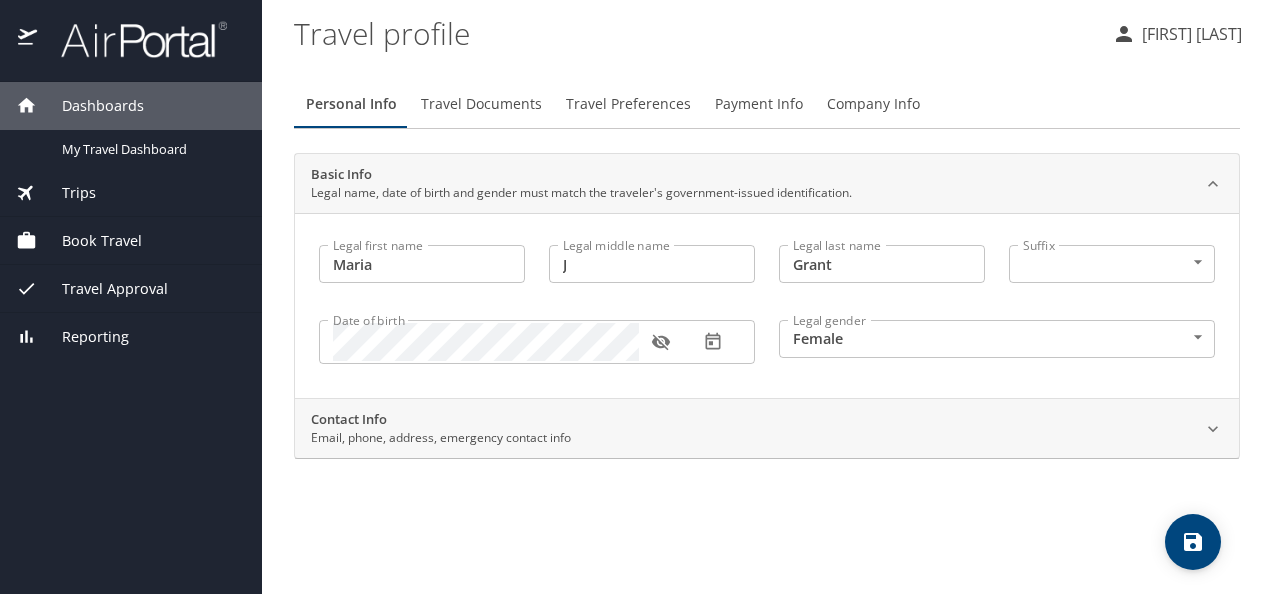 click on "Contact Info Email, phone, address, emergency contact info" at bounding box center (751, 429) 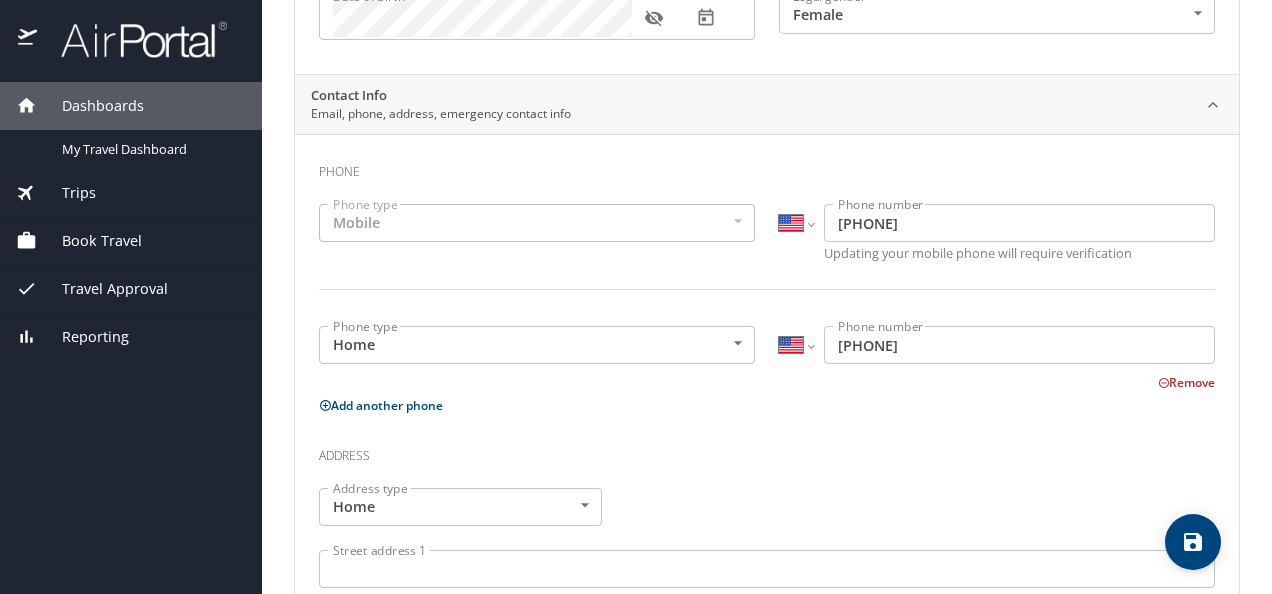 scroll, scrollTop: 353, scrollLeft: 0, axis: vertical 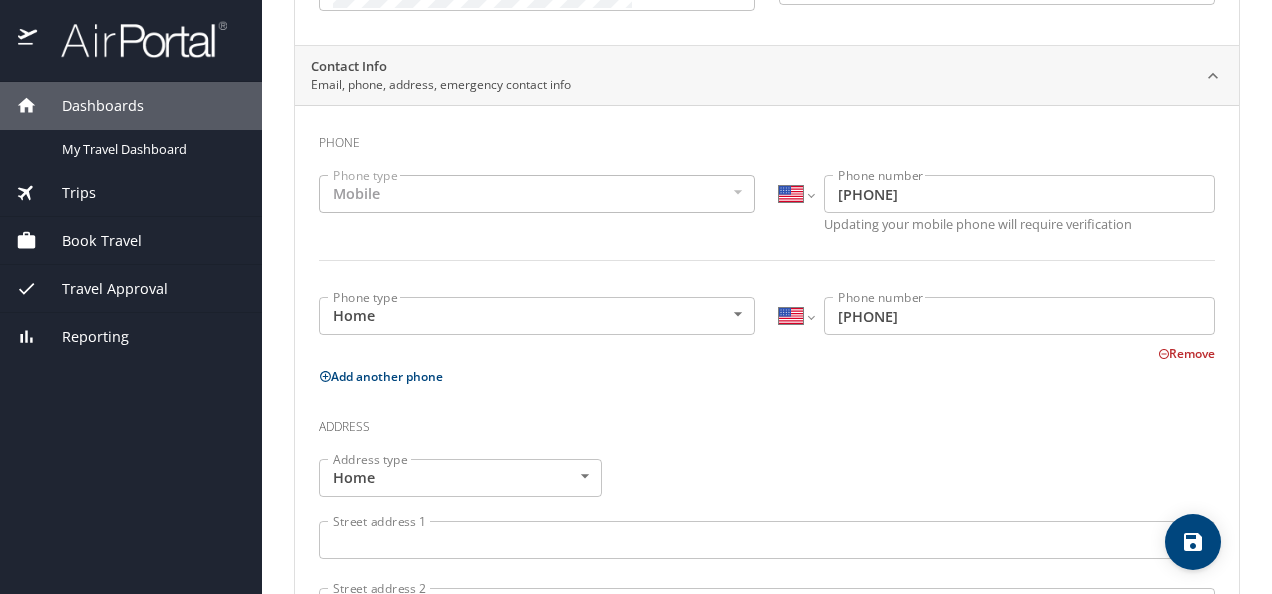 click on "Mobile" at bounding box center [537, 194] 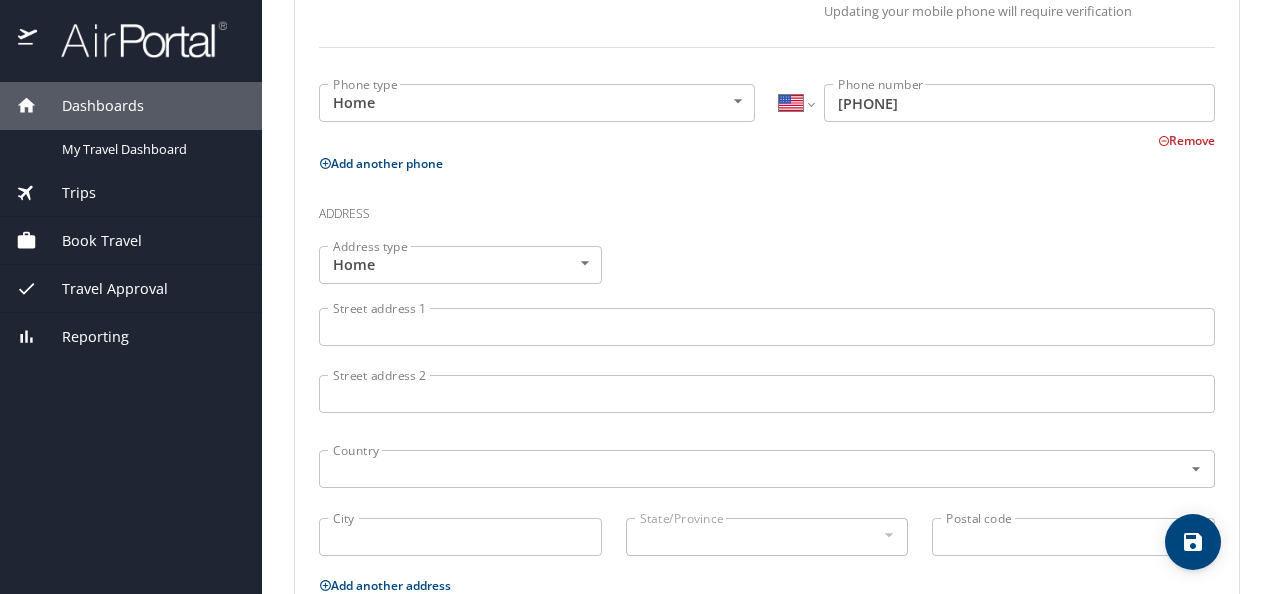 scroll, scrollTop: 570, scrollLeft: 0, axis: vertical 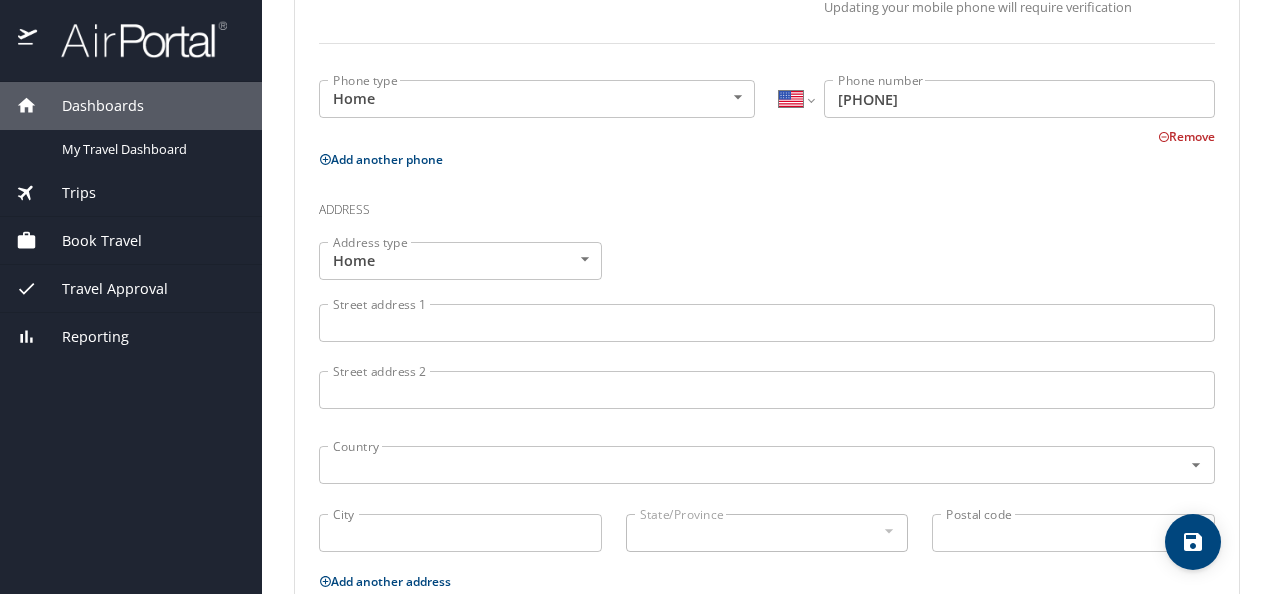 click on "Street address 2 Street address 2" at bounding box center [767, 392] 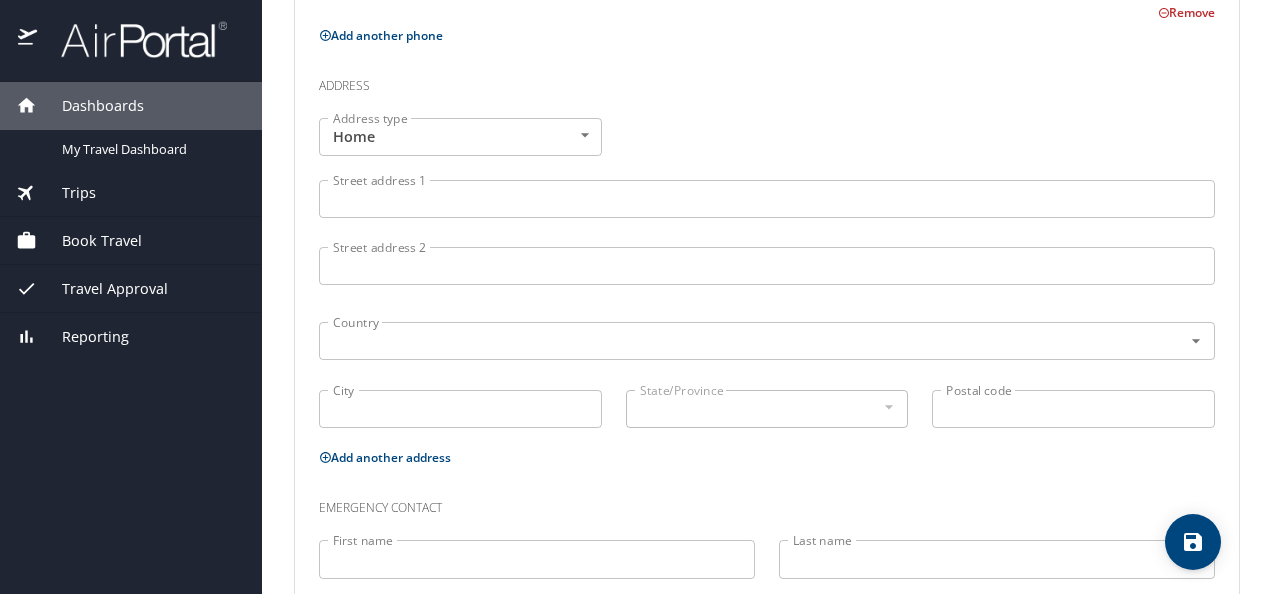 scroll, scrollTop: 698, scrollLeft: 0, axis: vertical 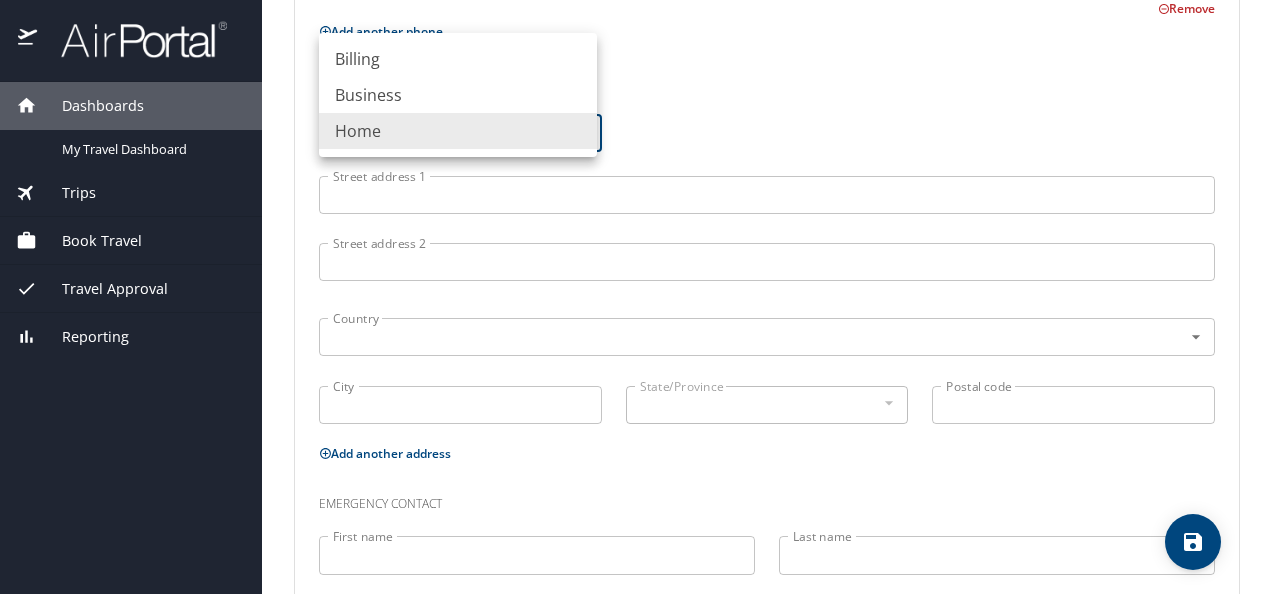 click on "Dashboards My Travel Dashboard Trips Current / Future Trips Past Trips Trips Missing Hotel Book Travel Request Agent Booking Approval Request (Beta) Book/Manage Online Trips Travel Approval Pending Trip Approvals Approved Trips Canceled Trips Approvals (Beta) Reporting Travel profile Maria Grant Personal Info Travel Documents Travel Preferences Payment Info Company Info Basic Info Legal name, date of birth and gender must match the traveler's government-issued identification.   Legal first name Maria Legal first name   Legal middle name J Legal middle name   Legal last name Grant Legal last name   Suffix ​ NotApplicable Suffix   Date of birth Date of birth   Legal gender Female Female Legal gender Contact Info Email, phone, address, emergency contact info Phone   Phone type Mobile Mobile Phone type   International Afghanistan Åland Islands Albania Algeria American Samoa Andorra Angola Anguilla Antigua and Barbuda Argentina Armenia Aruba Ascension Island Australia Austria Azerbaijan Bahamas Bahrain Barbados" at bounding box center (636, 297) 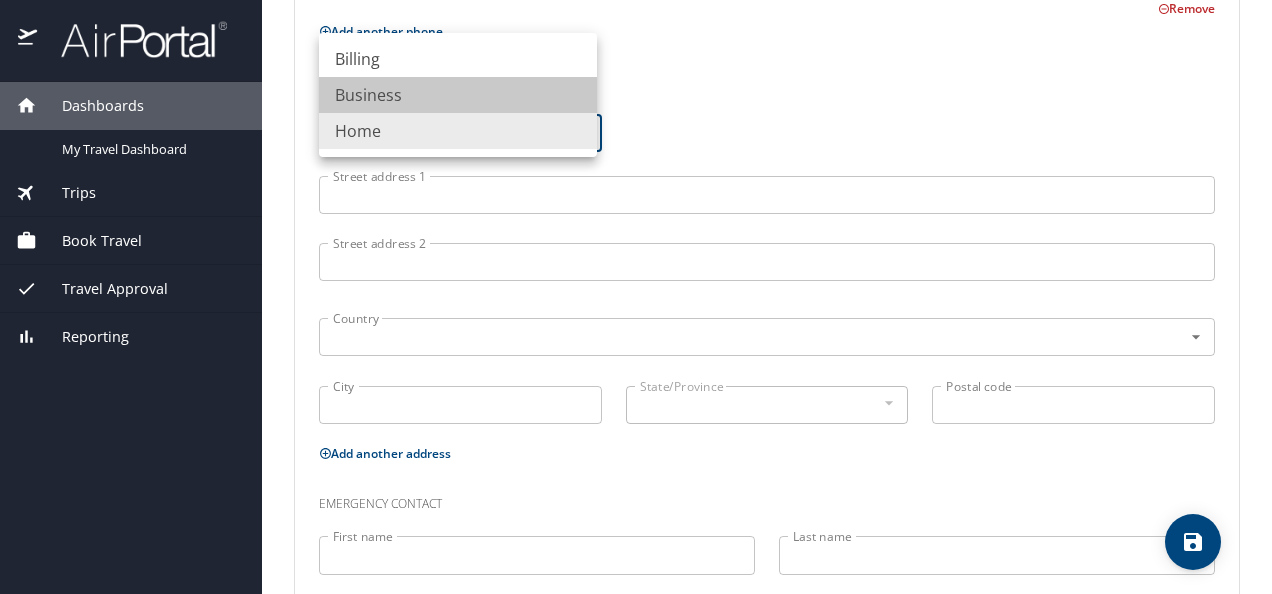 click on "Business" at bounding box center [458, 95] 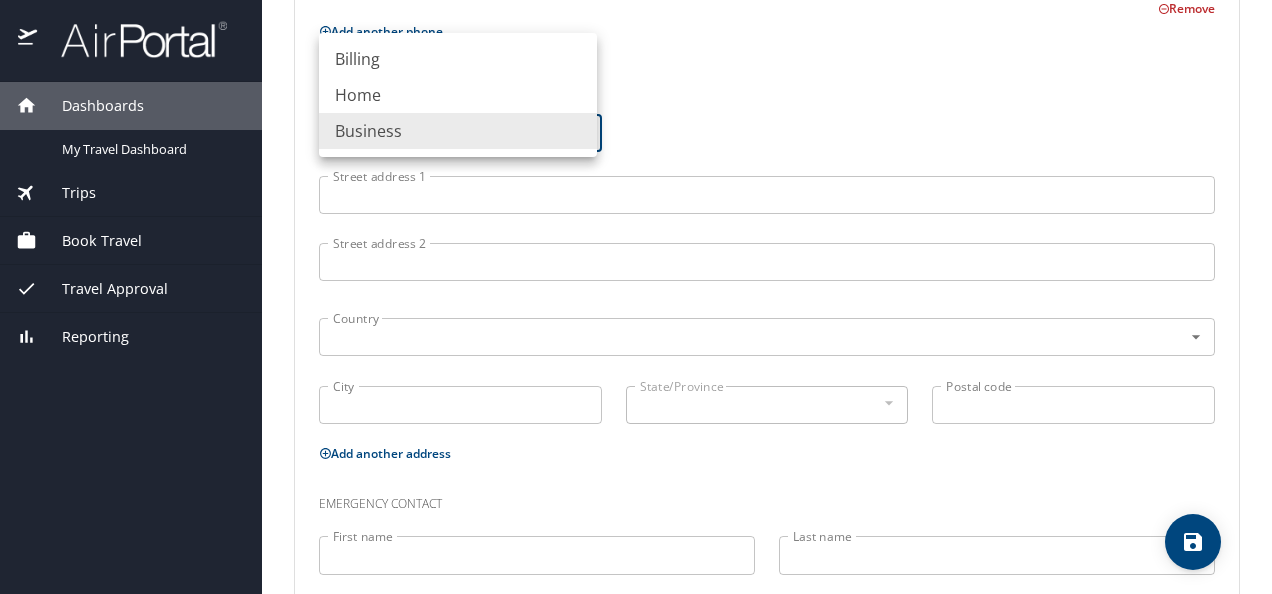 click on "Dashboards My Travel Dashboard Trips Current / Future Trips Past Trips Trips Missing Hotel Book Travel Request Agent Booking Approval Request (Beta) Book/Manage Online Trips Travel Approval Pending Trip Approvals Approved Trips Canceled Trips Approvals (Beta) Reporting Travel profile Maria Grant Personal Info Travel Documents Travel Preferences Payment Info Company Info Basic Info Legal name, date of birth and gender must match the traveler's government-issued identification.   Legal first name Maria Legal first name   Legal middle name J Legal middle name   Legal last name Grant Legal last name   Suffix ​ NotApplicable Suffix   Date of birth Date of birth   Legal gender Female Female Legal gender Contact Info Email, phone, address, emergency contact info Phone   Phone type Mobile Mobile Phone type   International Afghanistan Åland Islands Albania Algeria American Samoa Andorra Angola Anguilla Antigua and Barbuda Argentina Armenia Aruba Ascension Island Australia Austria Azerbaijan Bahamas Bahrain Barbados" at bounding box center (636, 297) 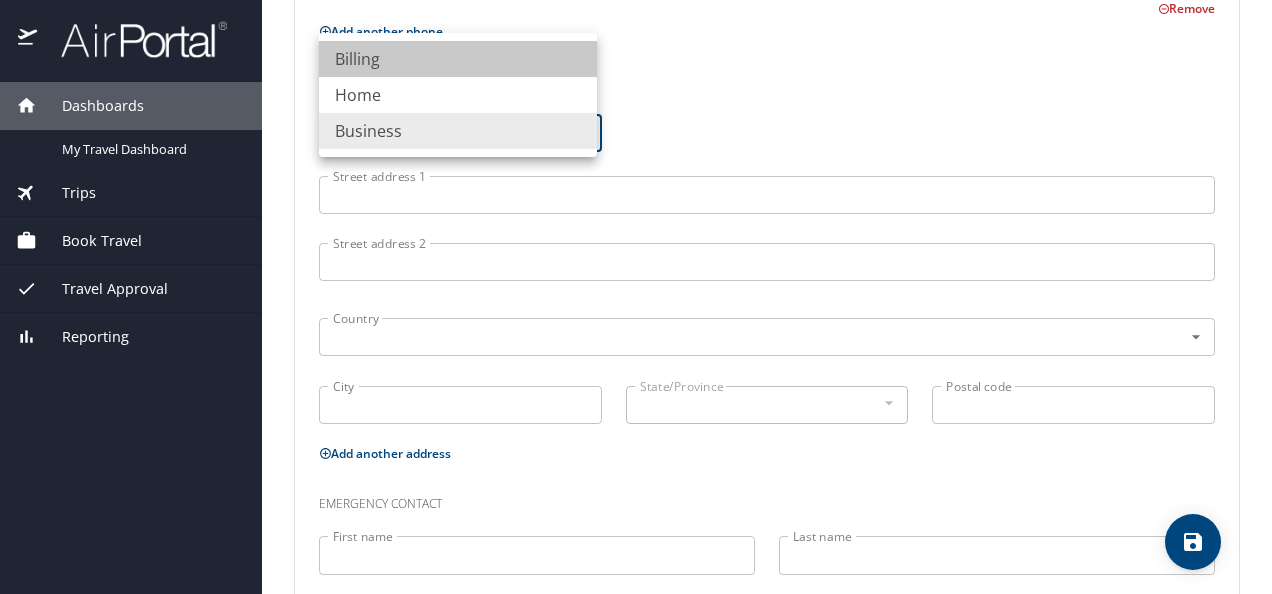 click on "Billing" at bounding box center [458, 59] 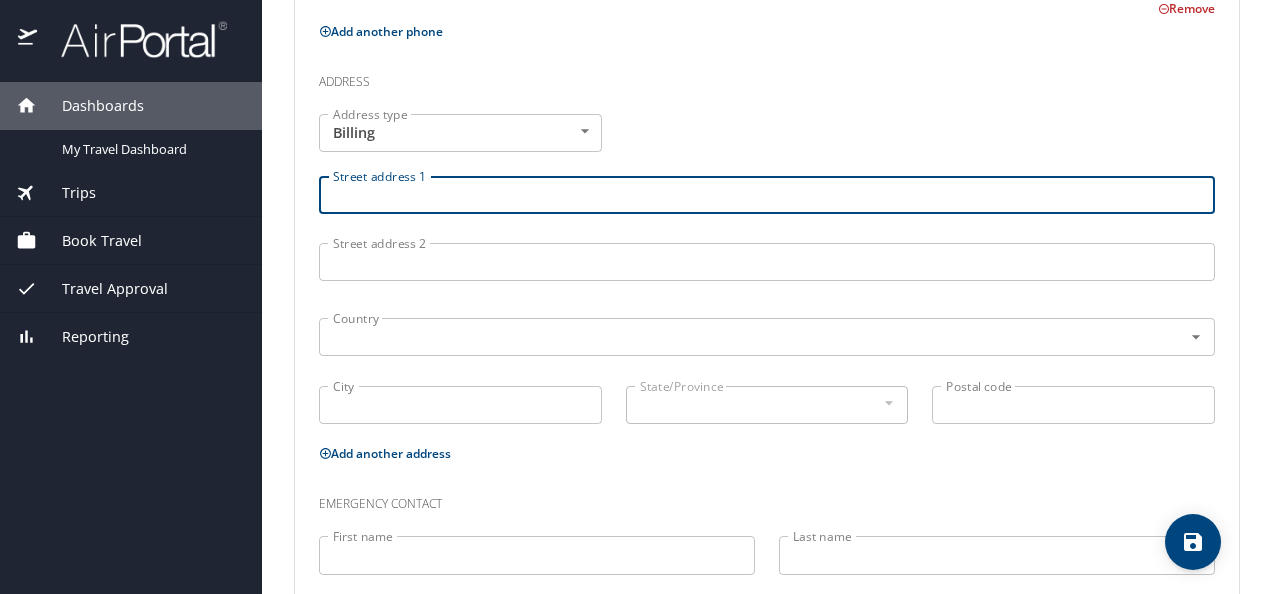 click on "Street address 1" at bounding box center [767, 195] 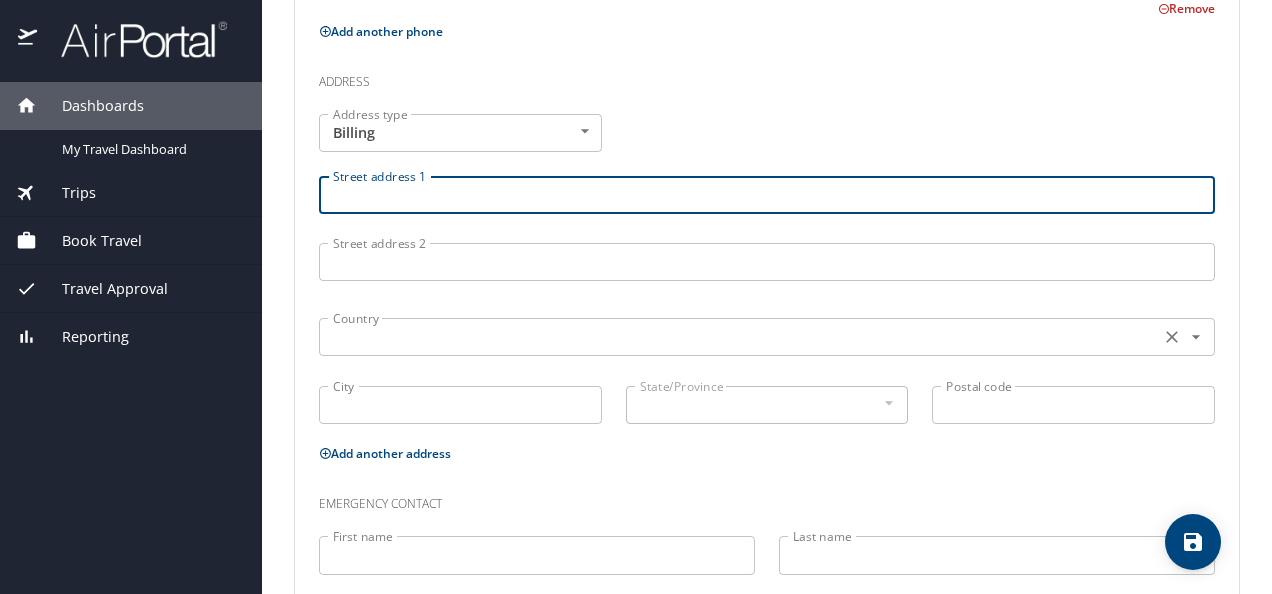 scroll, scrollTop: 808, scrollLeft: 0, axis: vertical 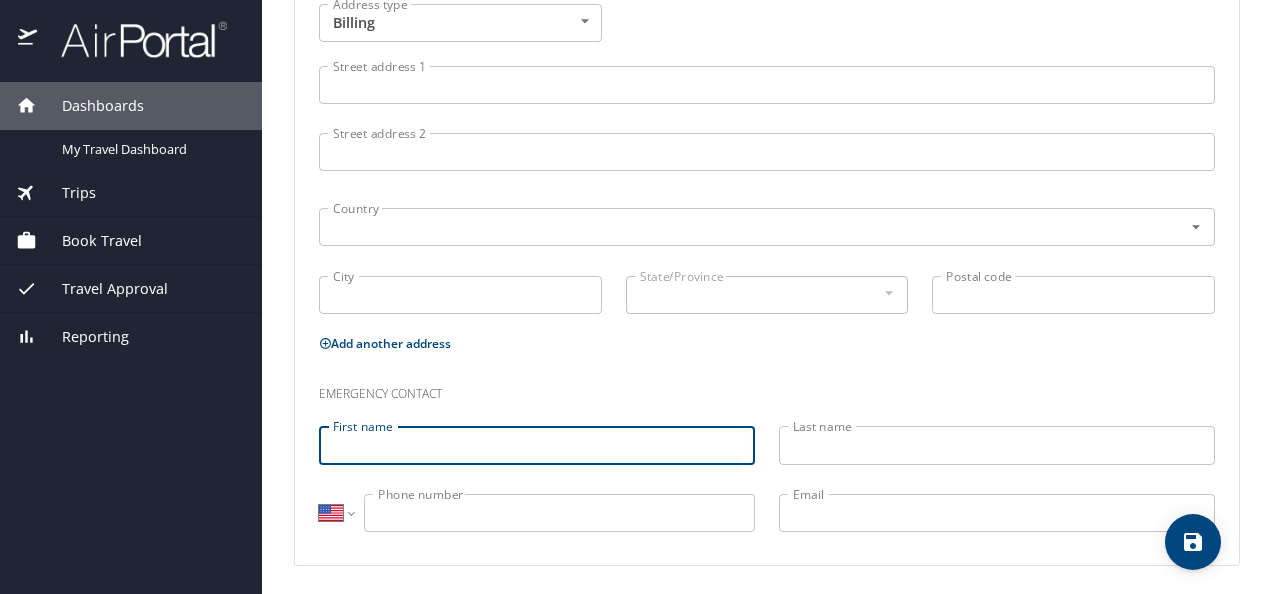 click on "First name" at bounding box center [537, 445] 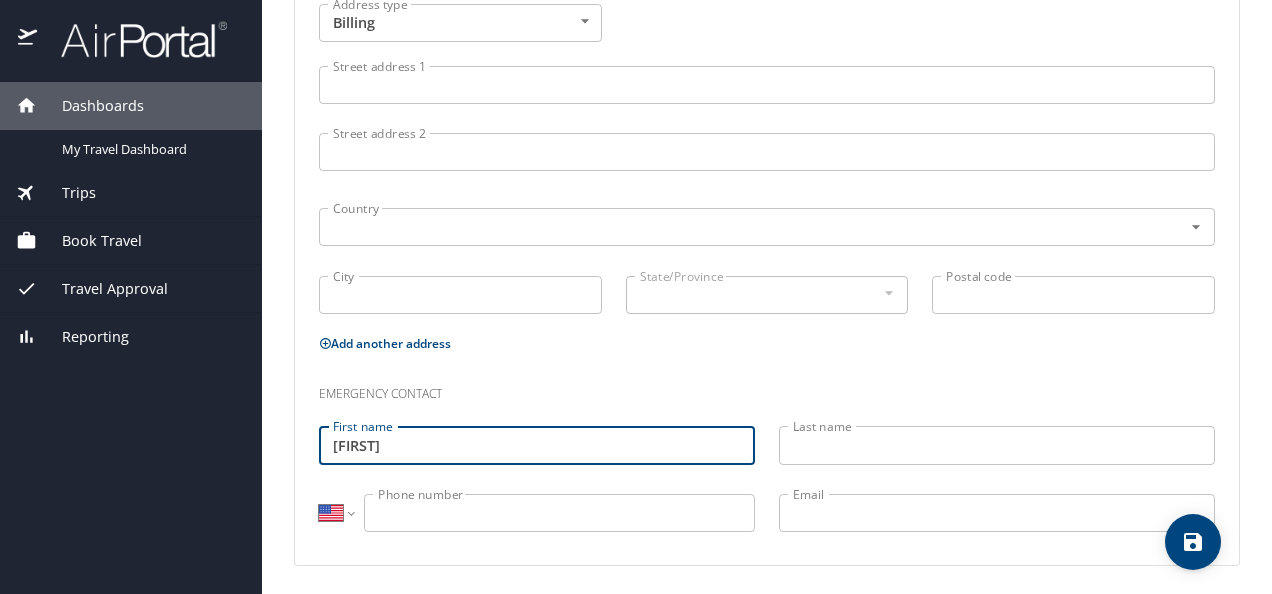 type on "Oscar" 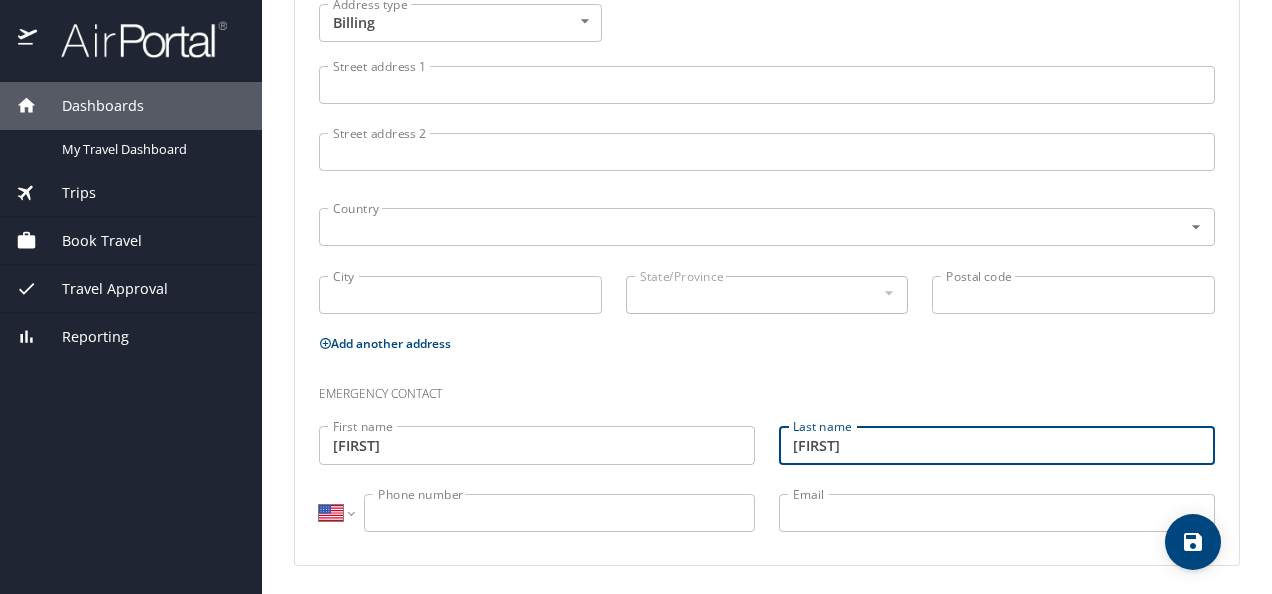 type on "Fuentes" 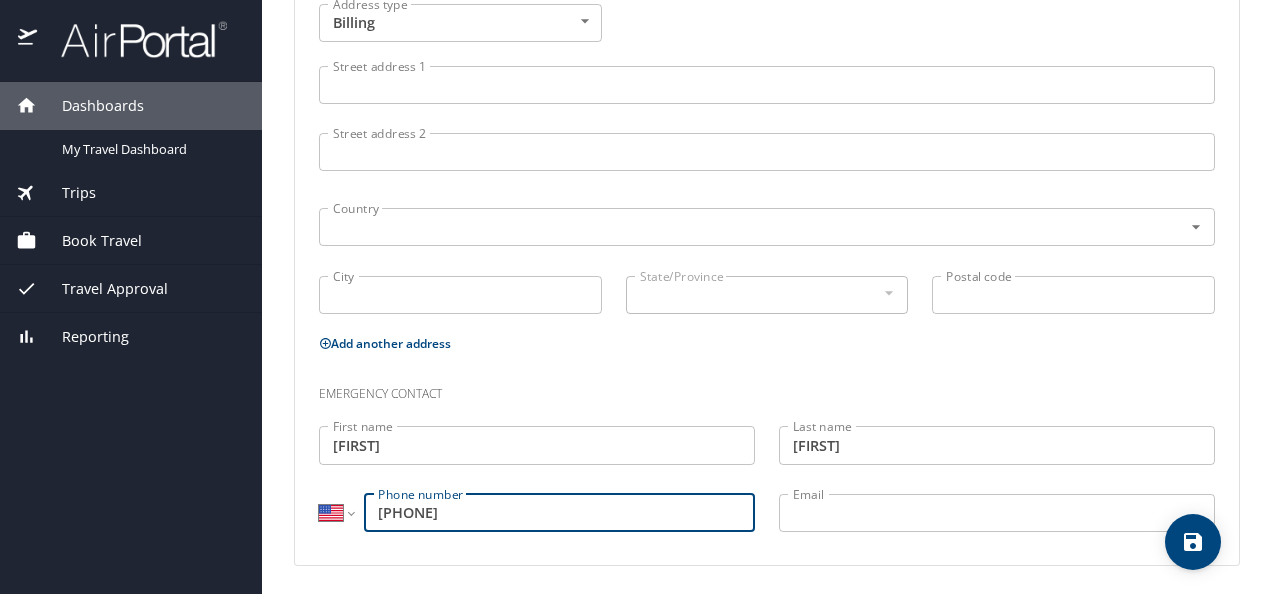 type on "(321) 609-7296" 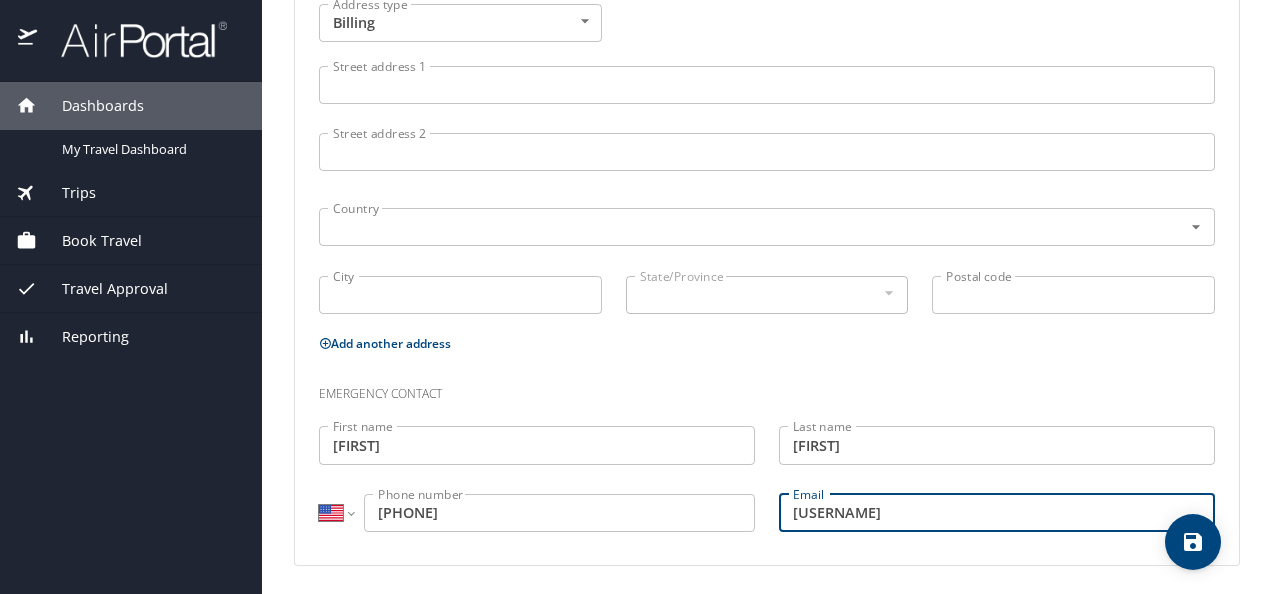 type on "fuentess.oscarj@gmail.com" 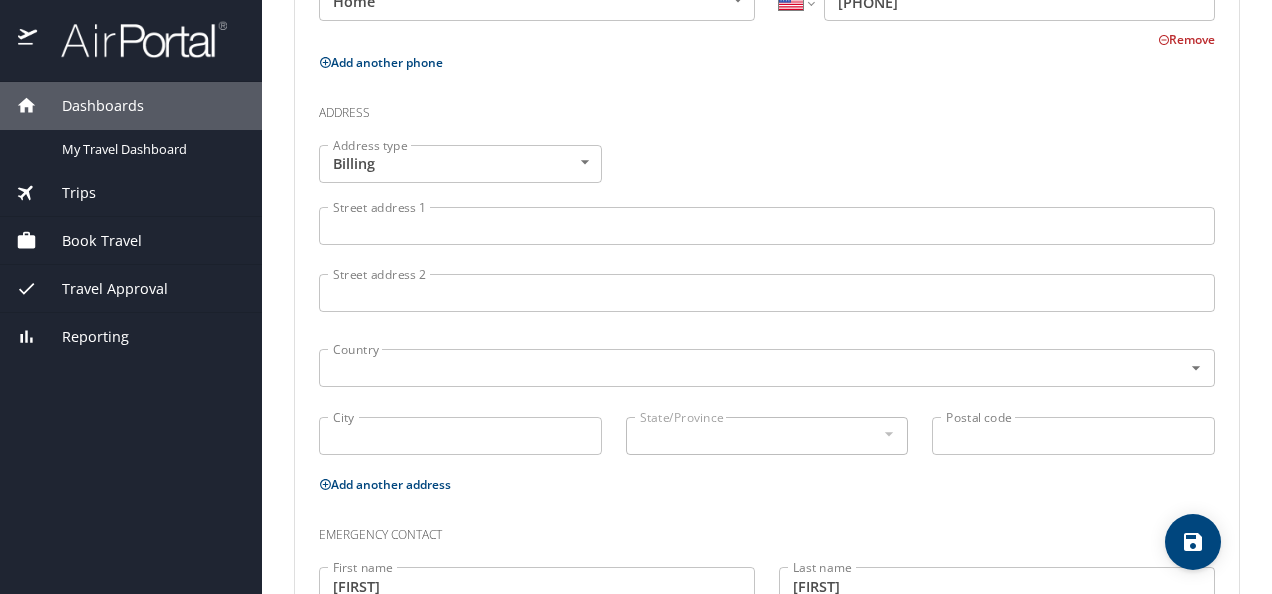 scroll, scrollTop: 668, scrollLeft: 0, axis: vertical 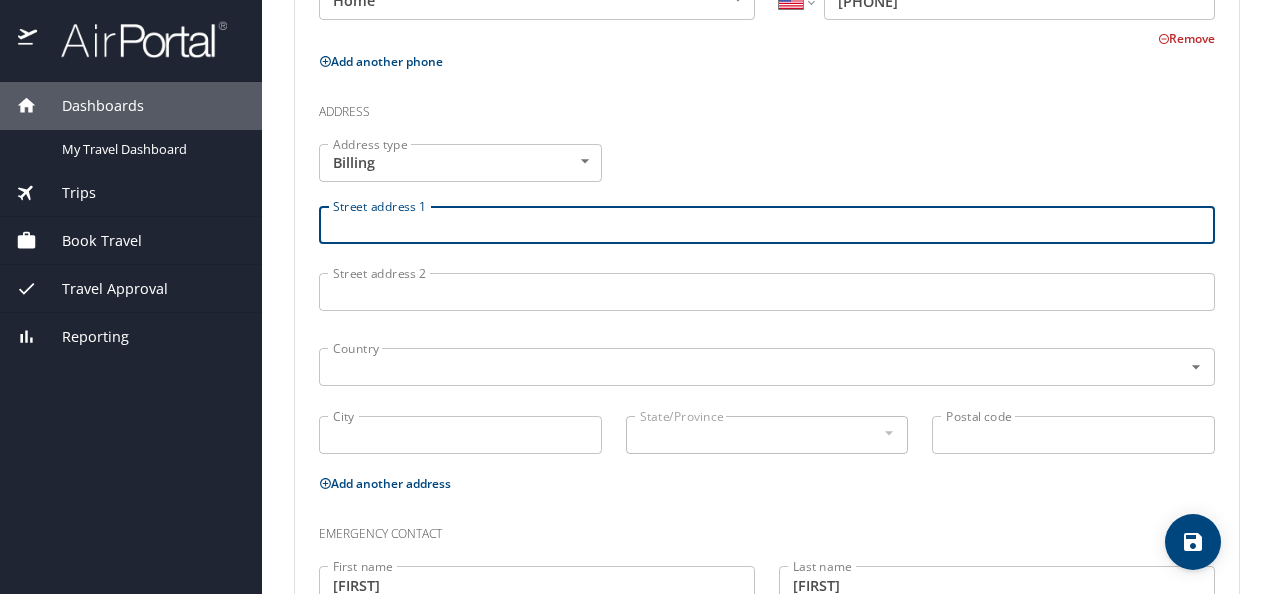 click on "Street address 1" at bounding box center (767, 225) 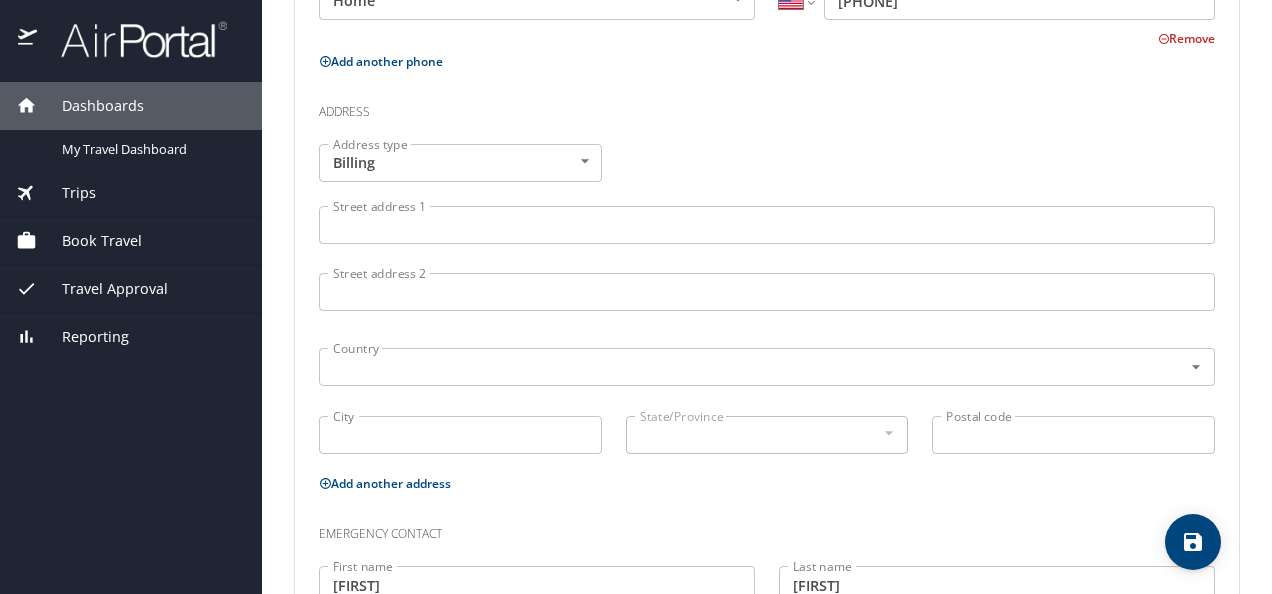 click on "Street address 1" at bounding box center (767, 225) 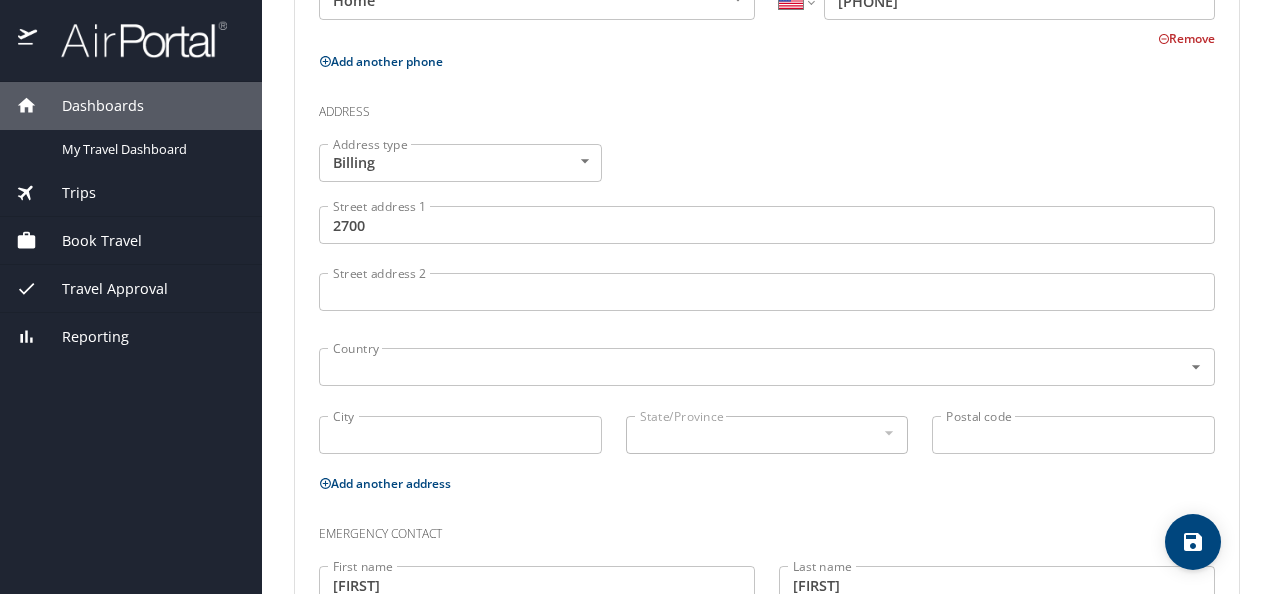 click on "2700" at bounding box center [767, 225] 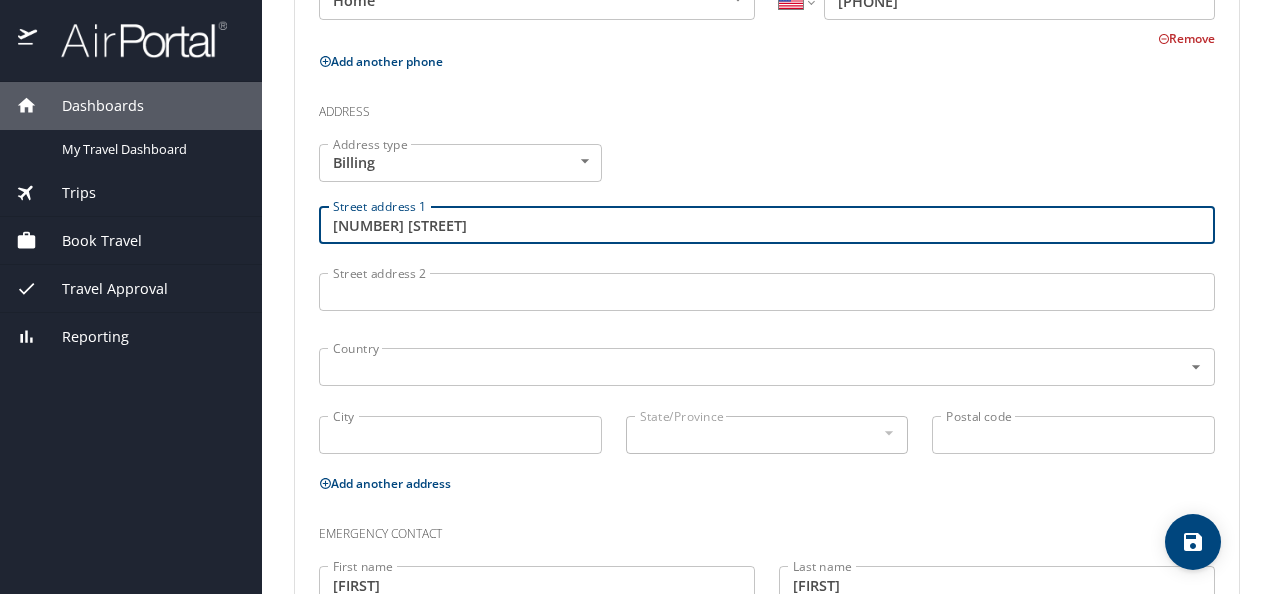 type on "2700 N Military Trail" 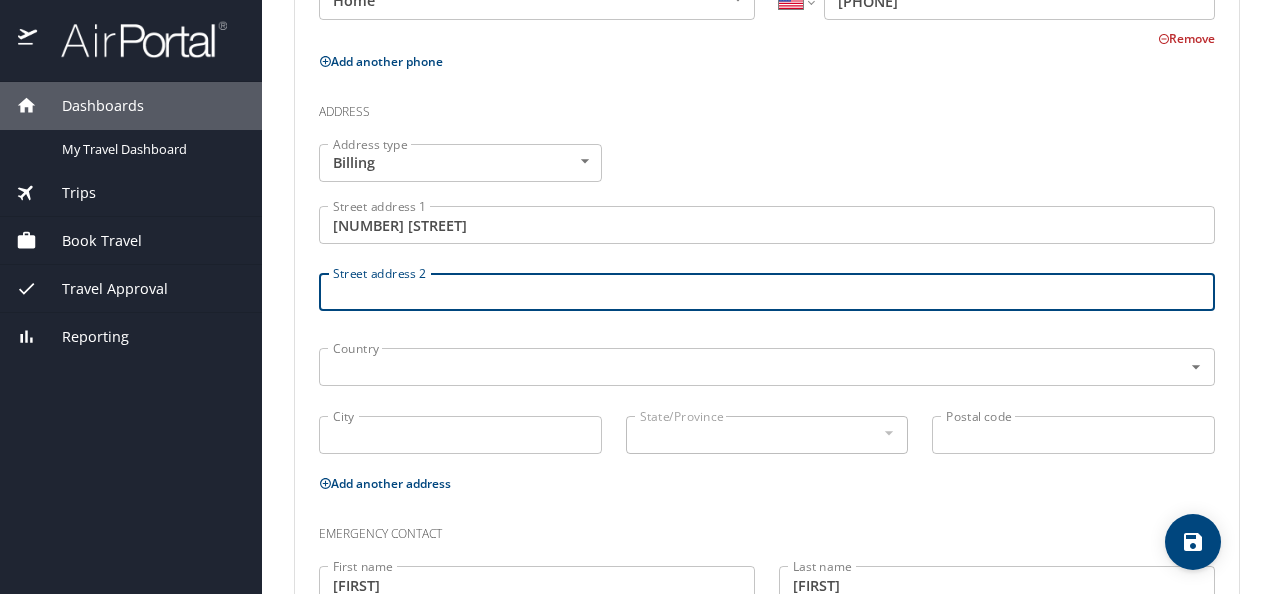 click on "Street address 2" at bounding box center [767, 292] 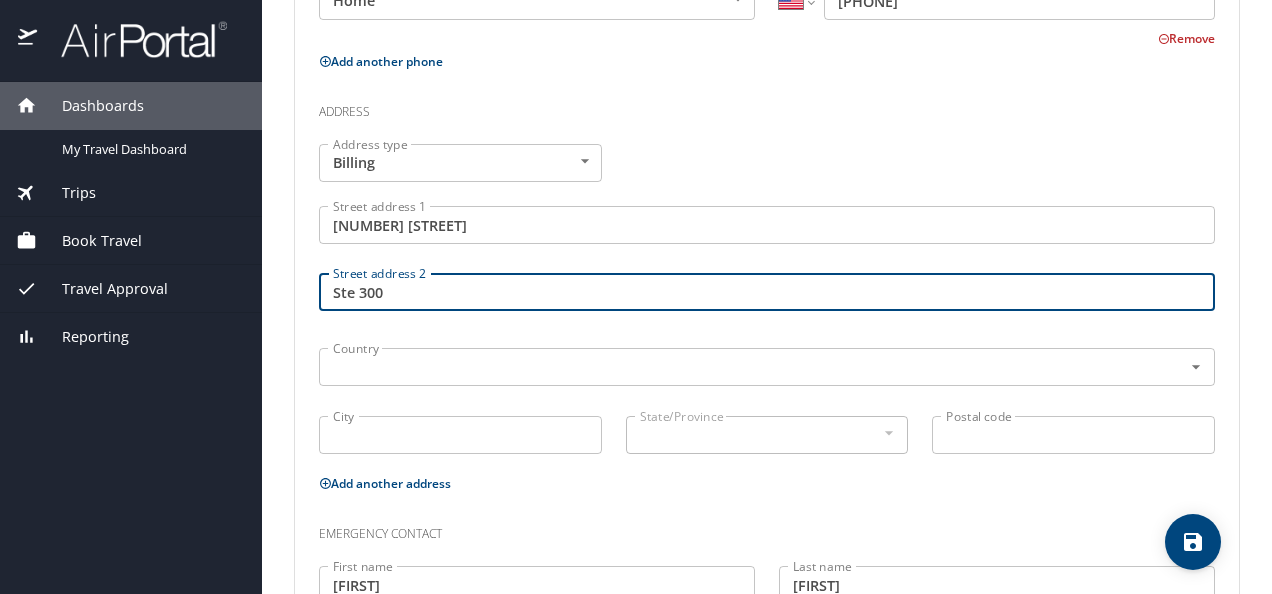 type on "Ste 300" 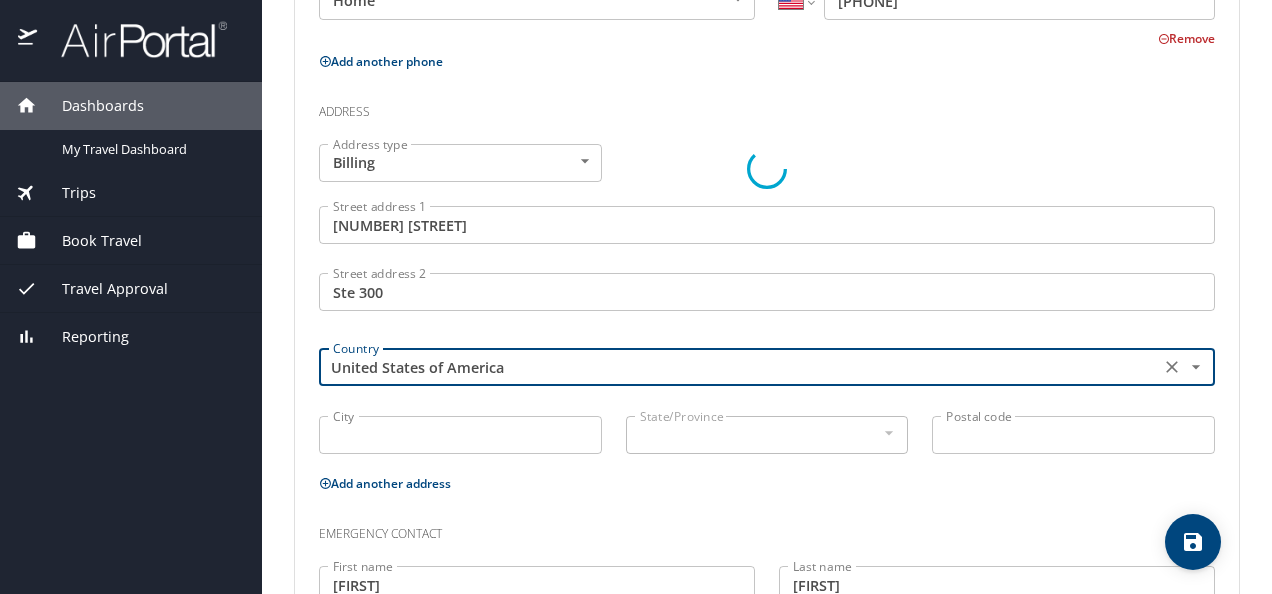 type on "United States of America" 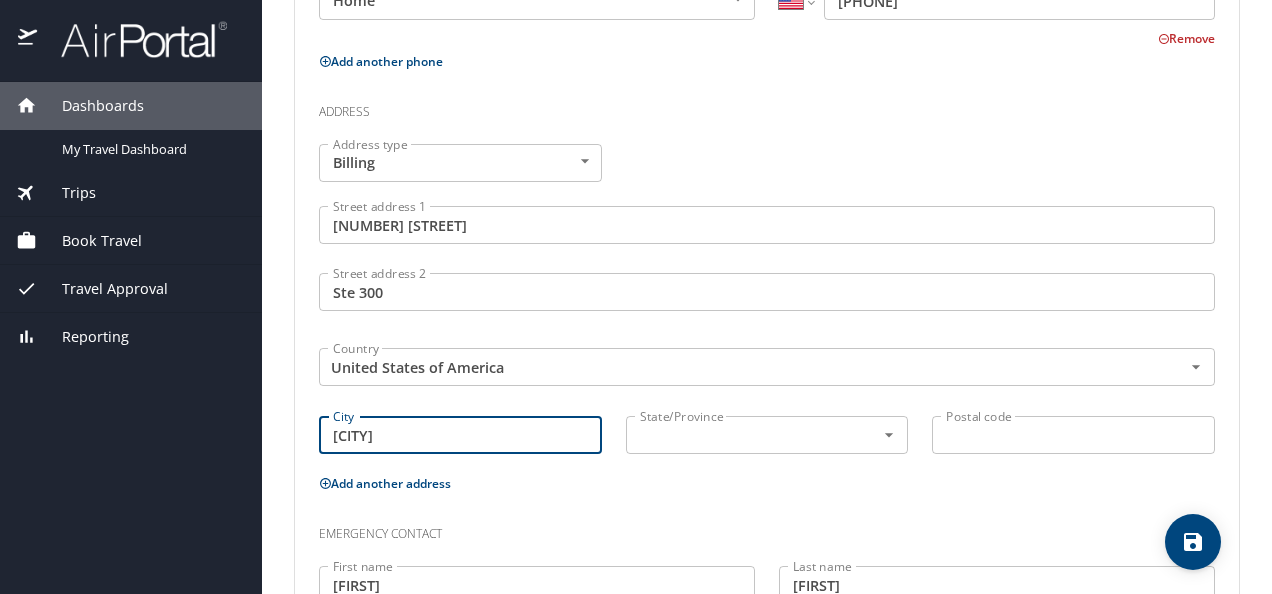 type on "Boca Raton" 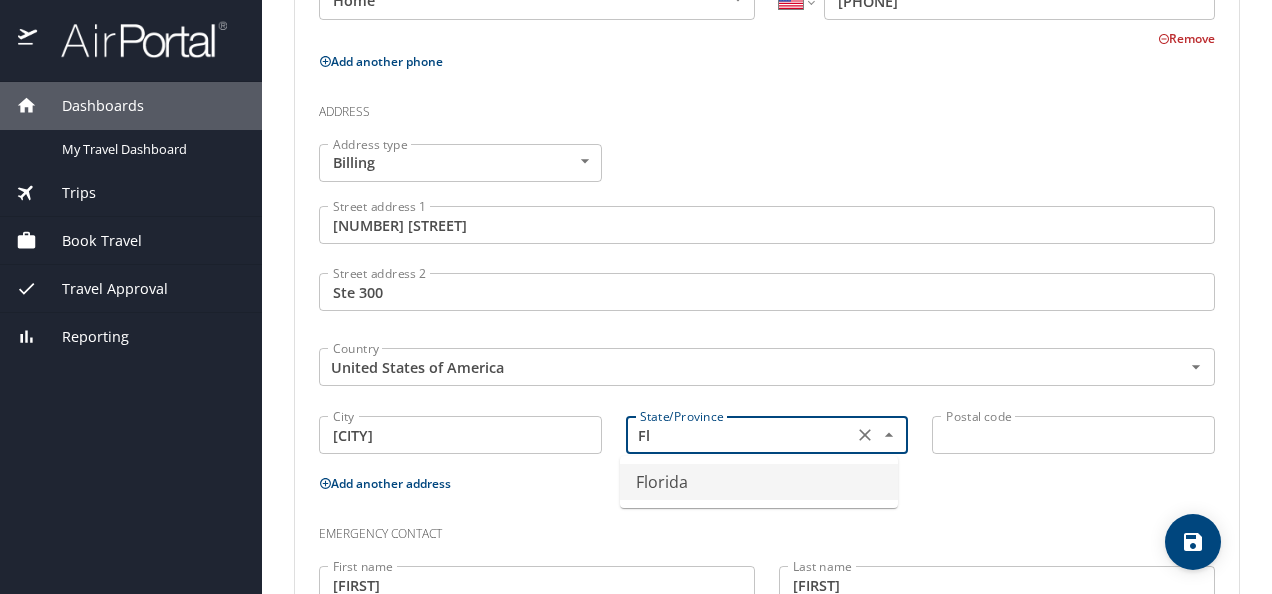 type on "Florida" 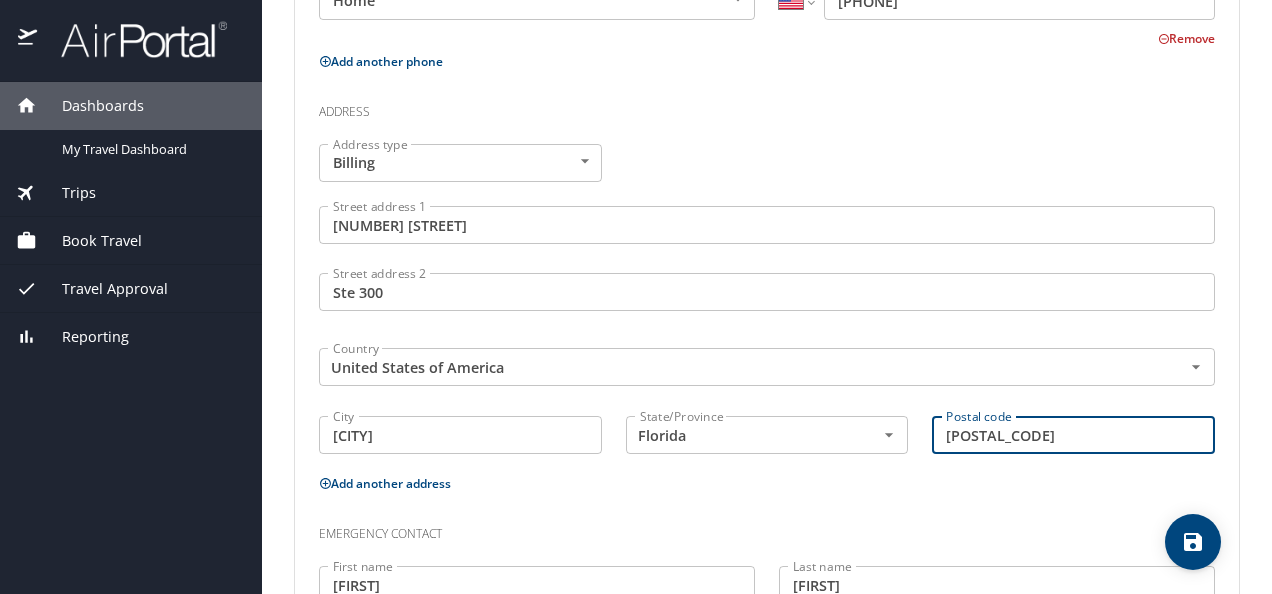 type on "33431" 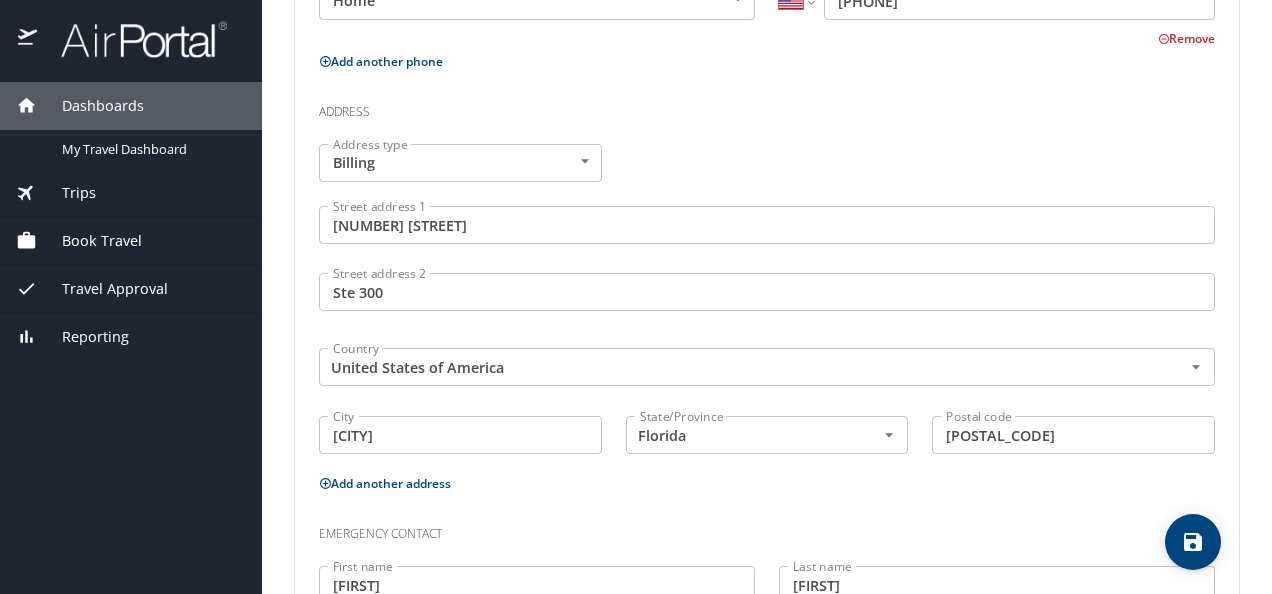 click on "Emergency contact" at bounding box center [767, 527] 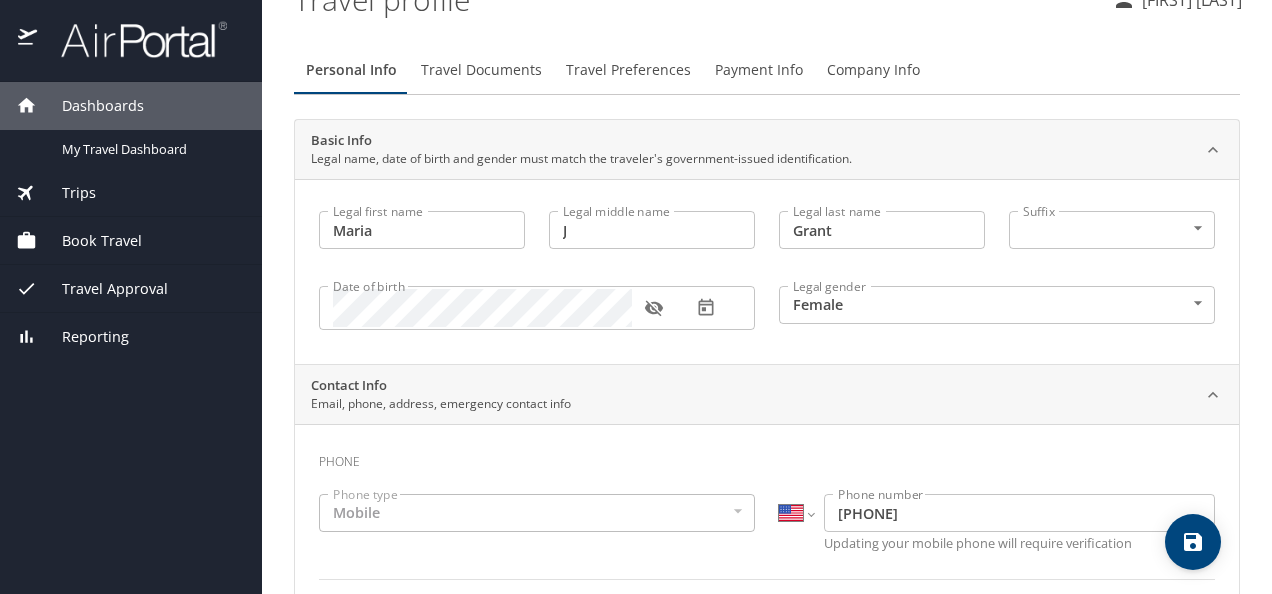 scroll, scrollTop: 0, scrollLeft: 0, axis: both 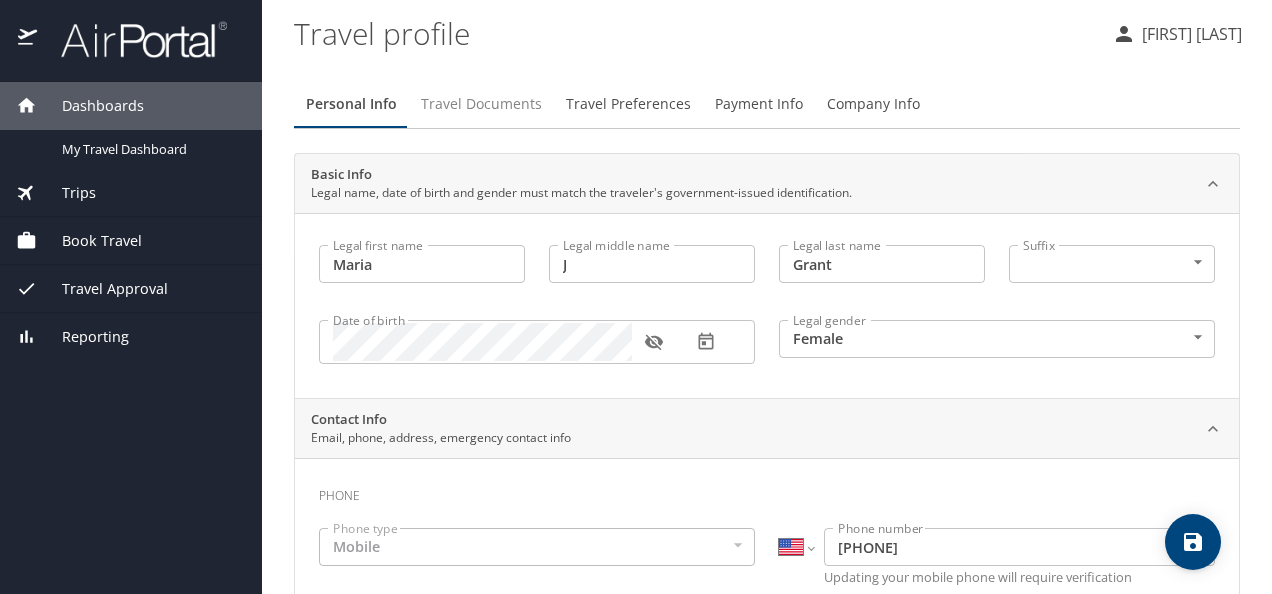 click on "Travel Documents" at bounding box center [481, 104] 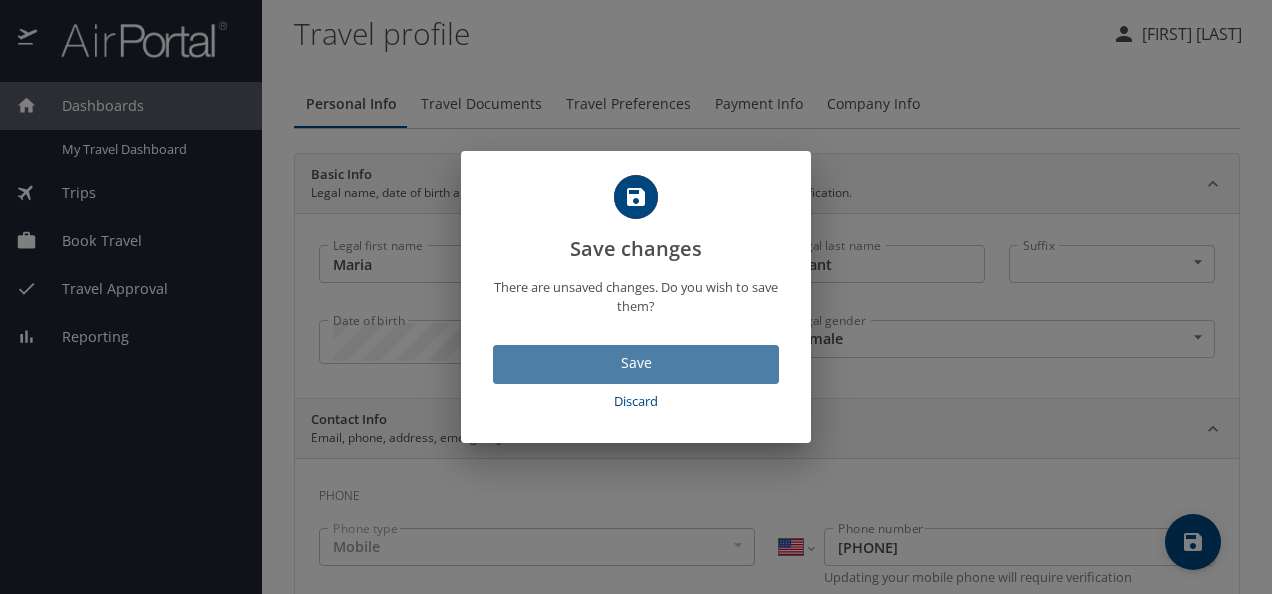 click on "Save" at bounding box center [636, 363] 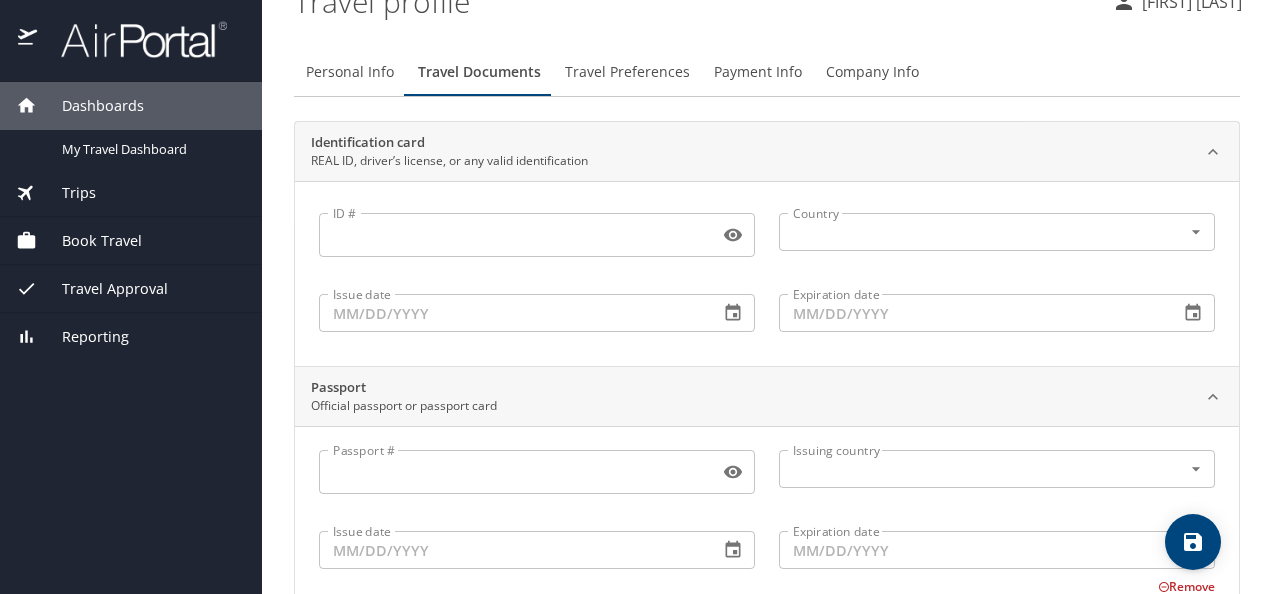 scroll, scrollTop: 0, scrollLeft: 0, axis: both 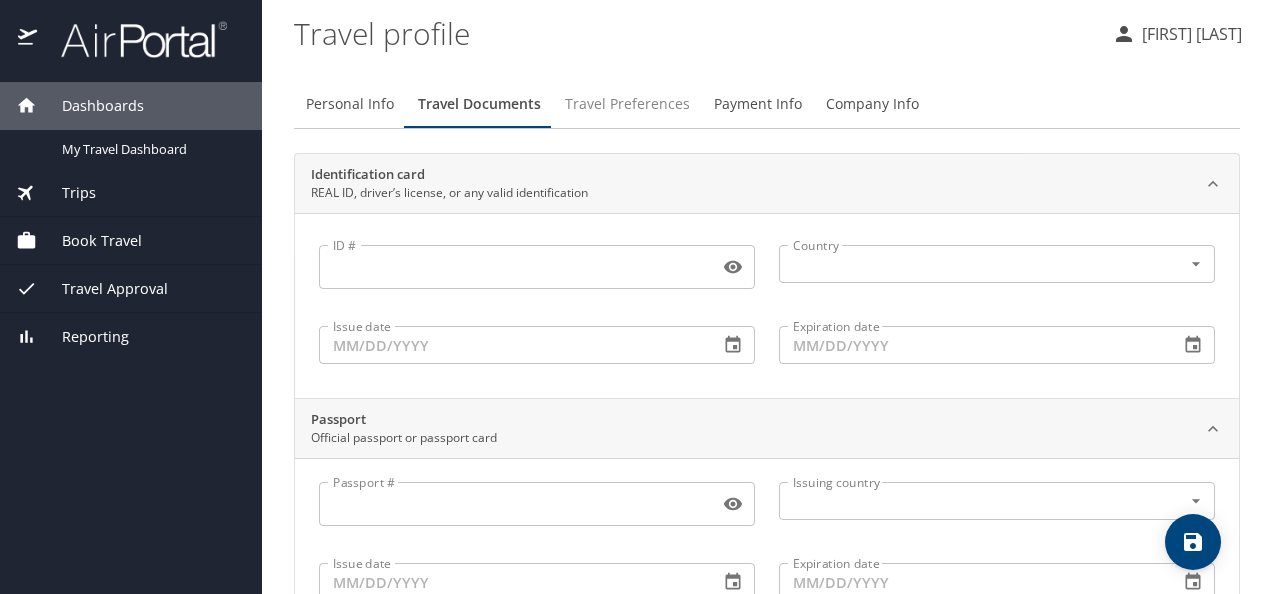 click on "Travel Preferences" at bounding box center [627, 104] 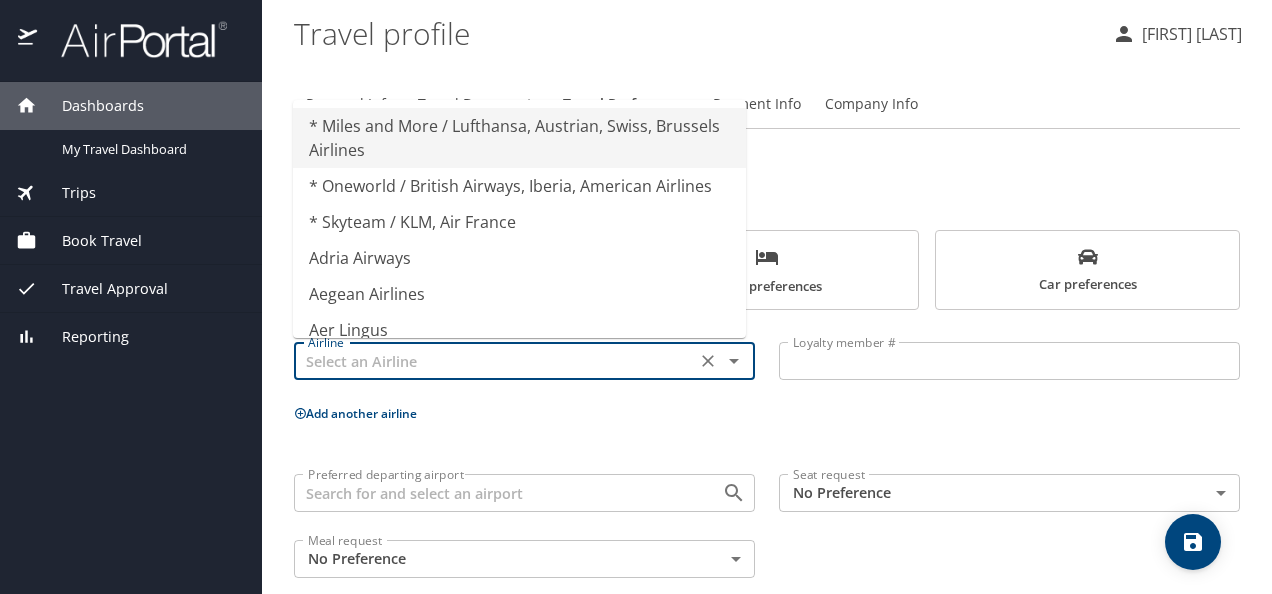 click at bounding box center (495, 361) 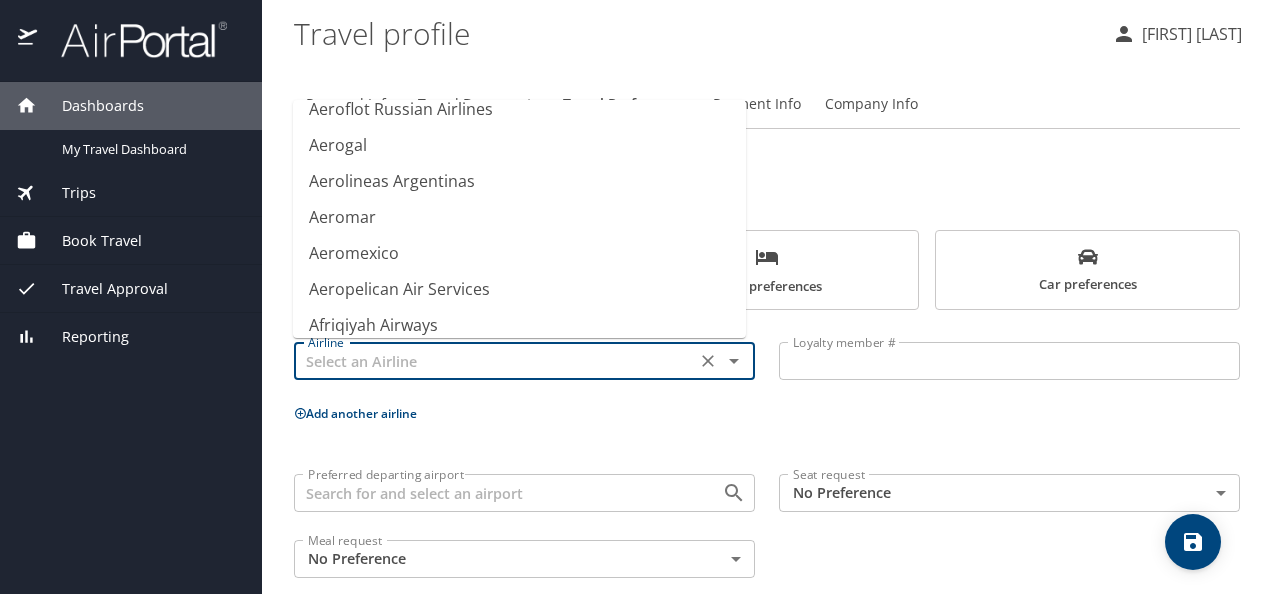scroll, scrollTop: 0, scrollLeft: 0, axis: both 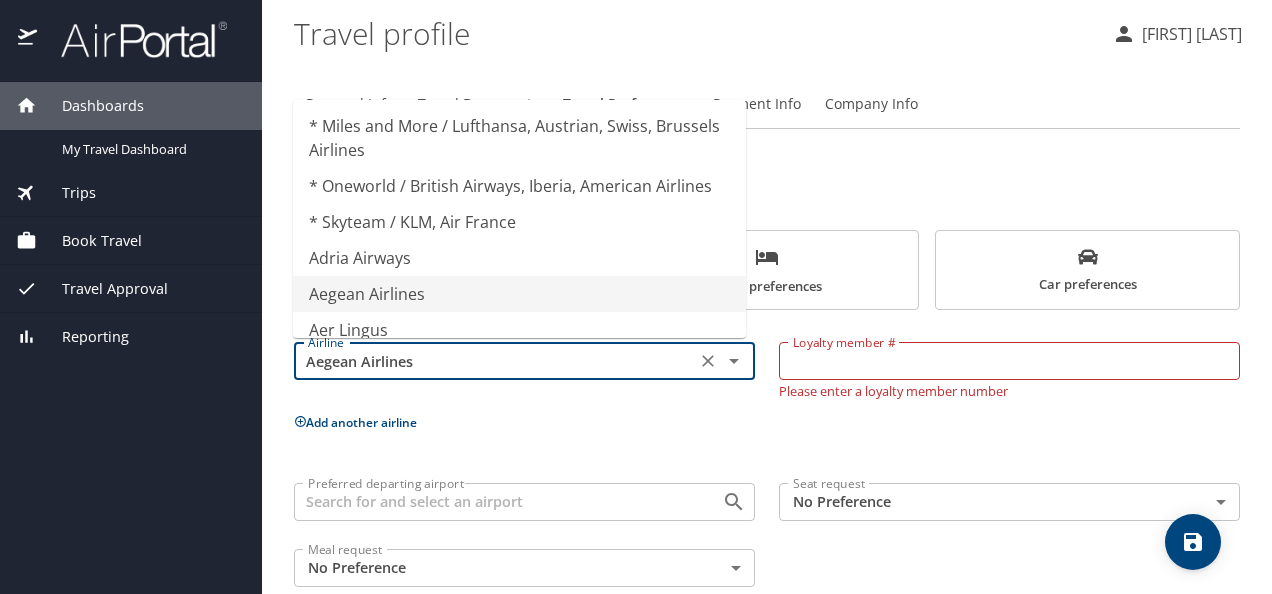 drag, startPoint x: 529, startPoint y: 369, endPoint x: 252, endPoint y: 358, distance: 277.21832 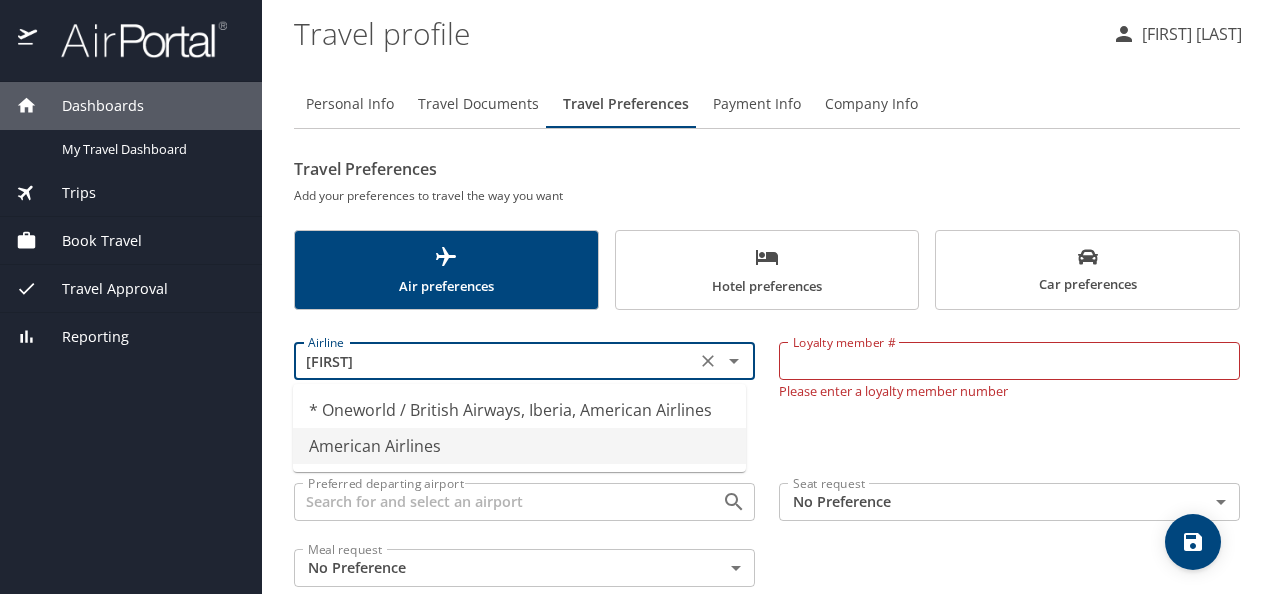 click on "American Airlines" at bounding box center (519, 446) 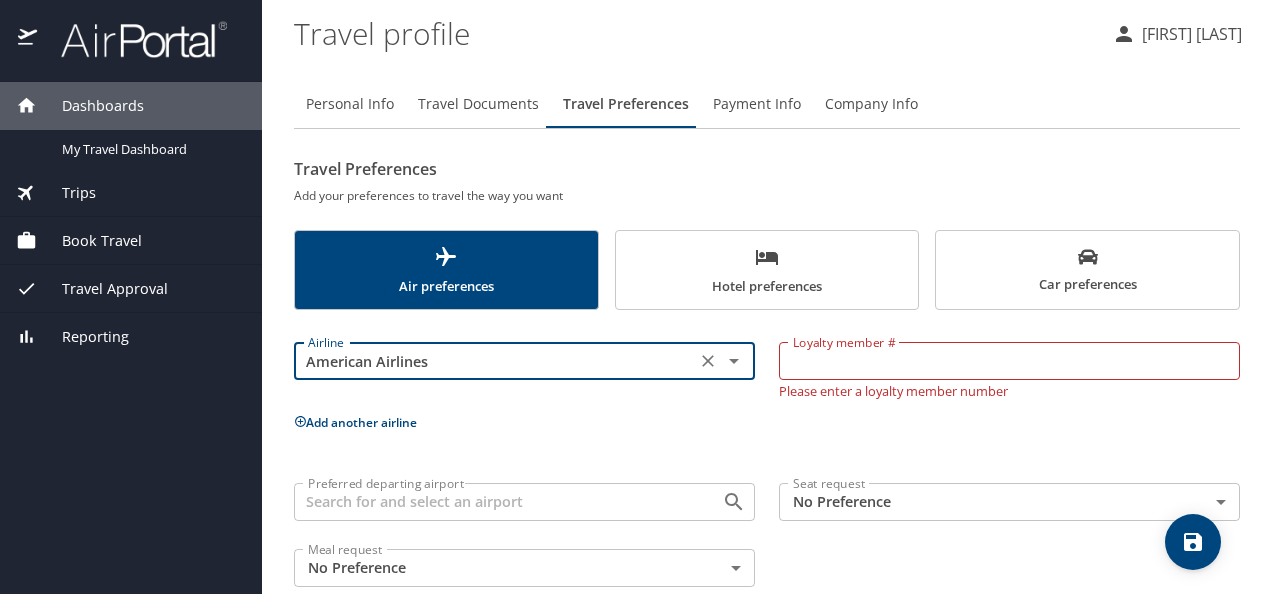 type on "American Airlines" 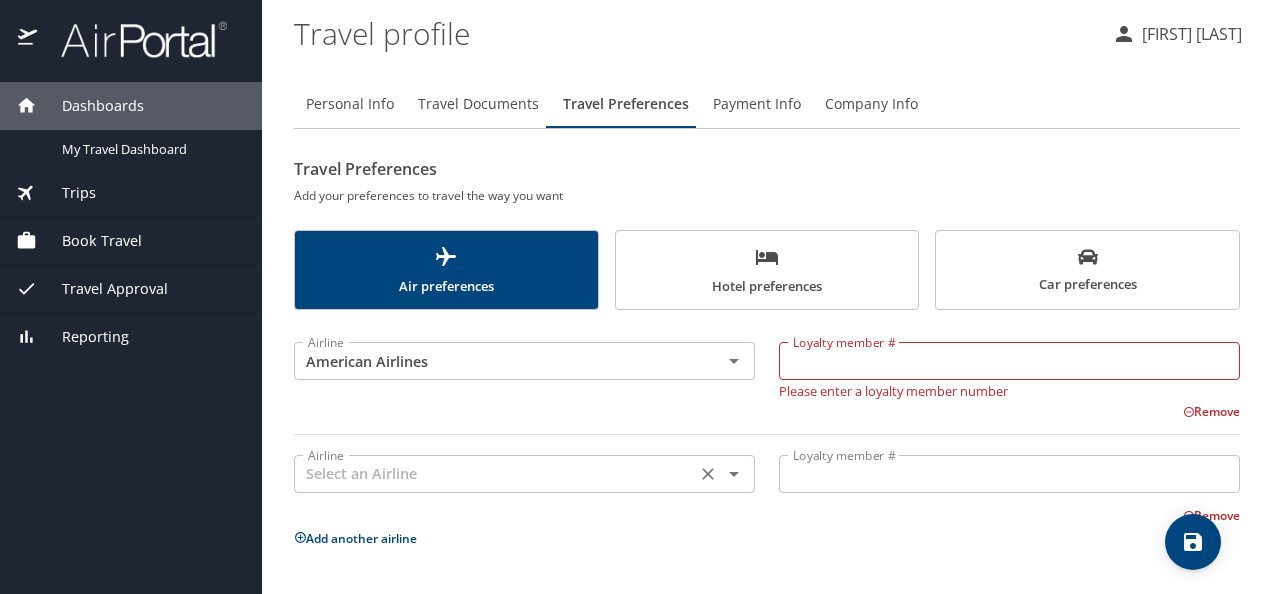 click at bounding box center [495, 474] 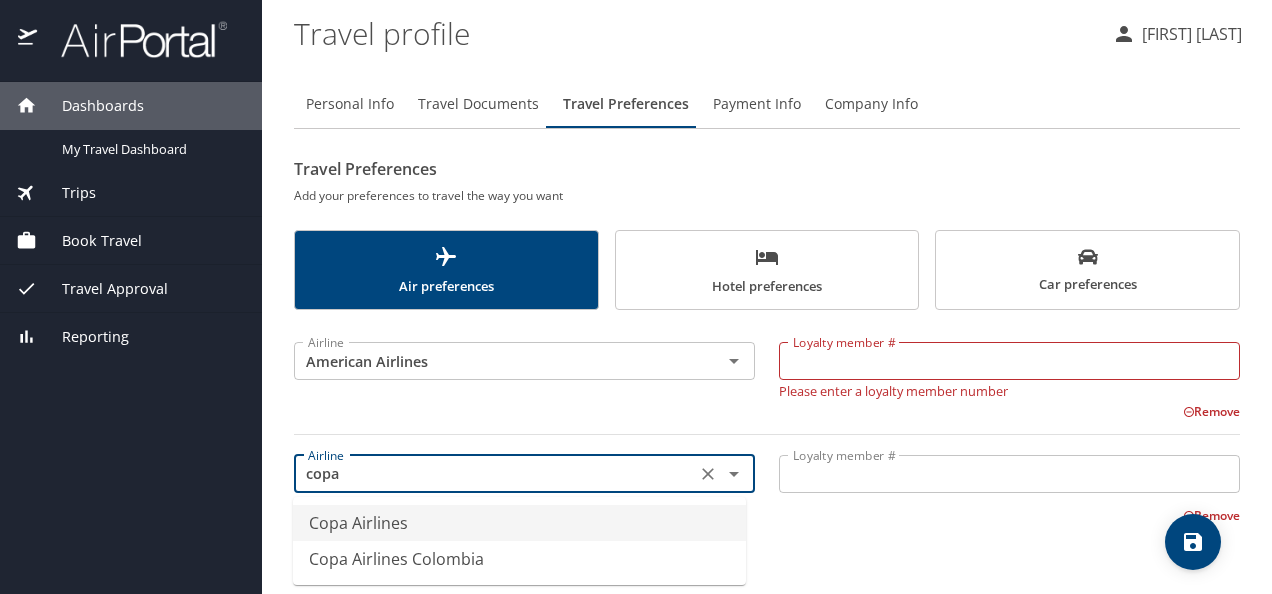 click on "Copa Airlines" at bounding box center [519, 523] 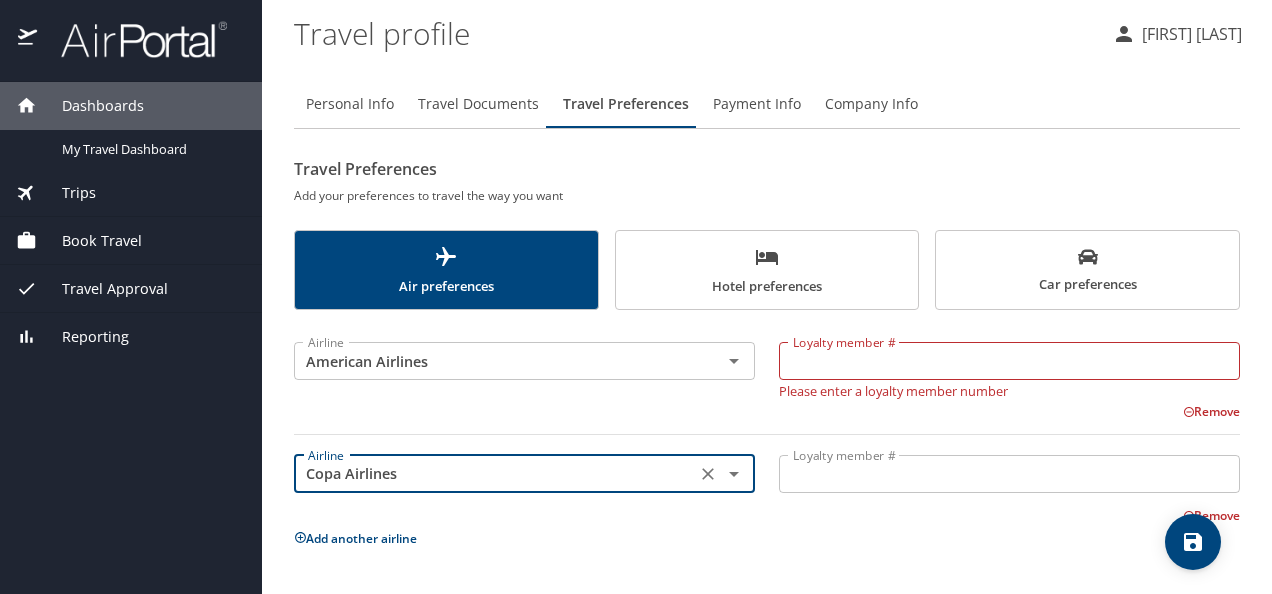 type on "Copa Airlines" 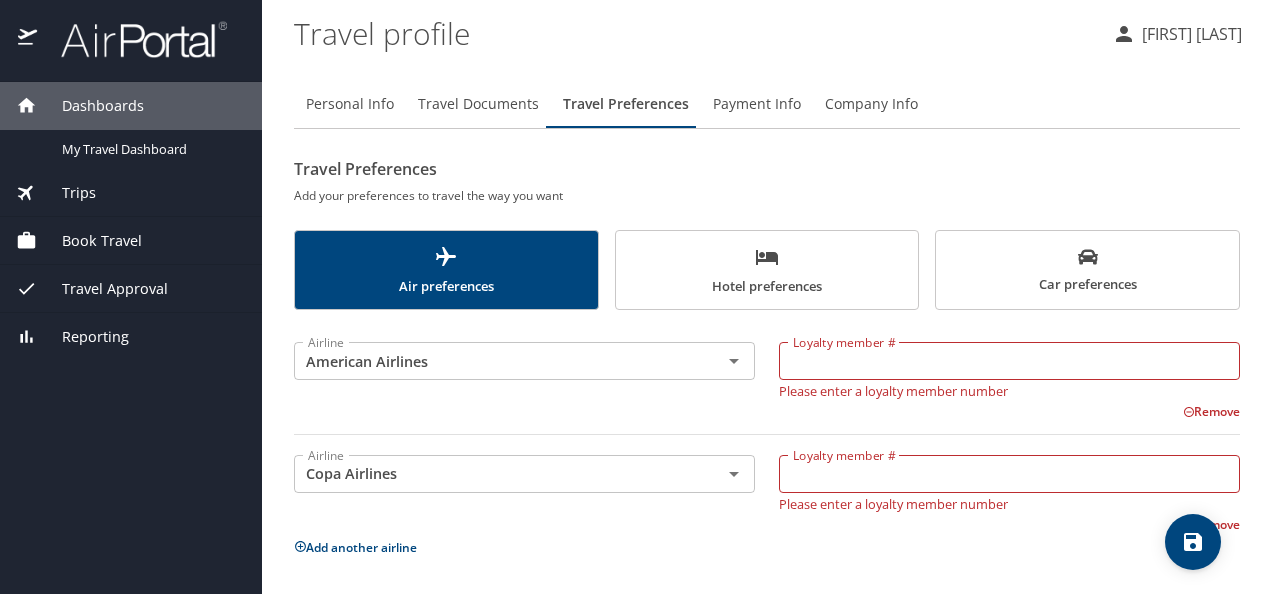 click on "Airline Copa Airlines Airline   Loyalty member # Loyalty member # Please enter a loyalty member number  Remove" at bounding box center [767, 485] 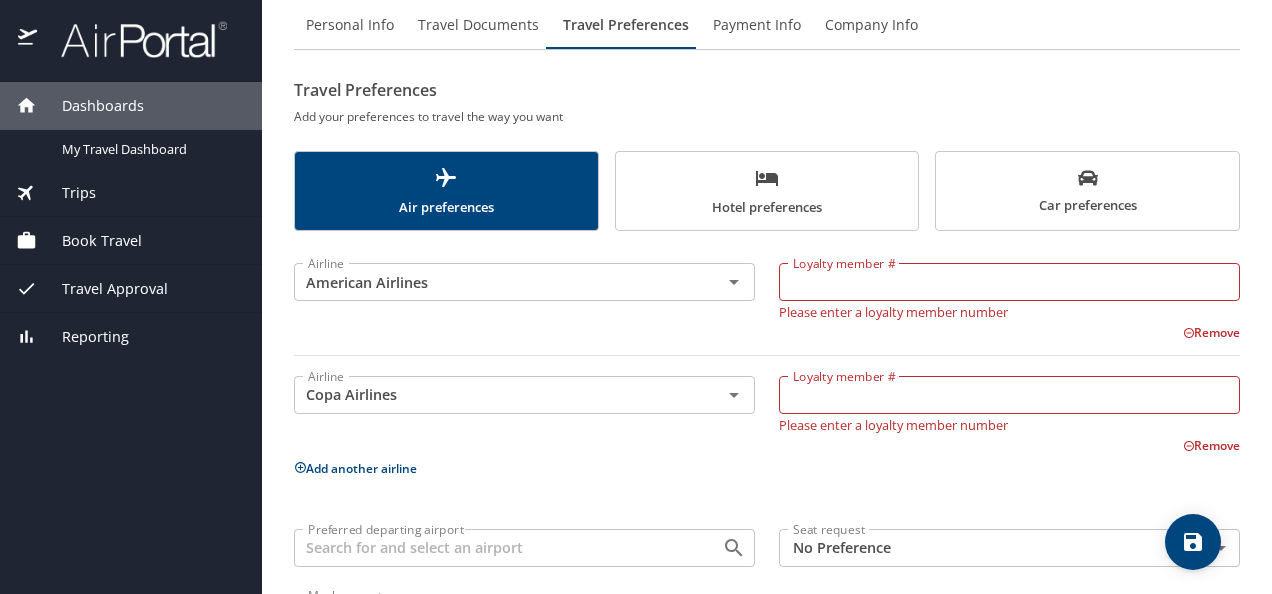 scroll, scrollTop: 80, scrollLeft: 0, axis: vertical 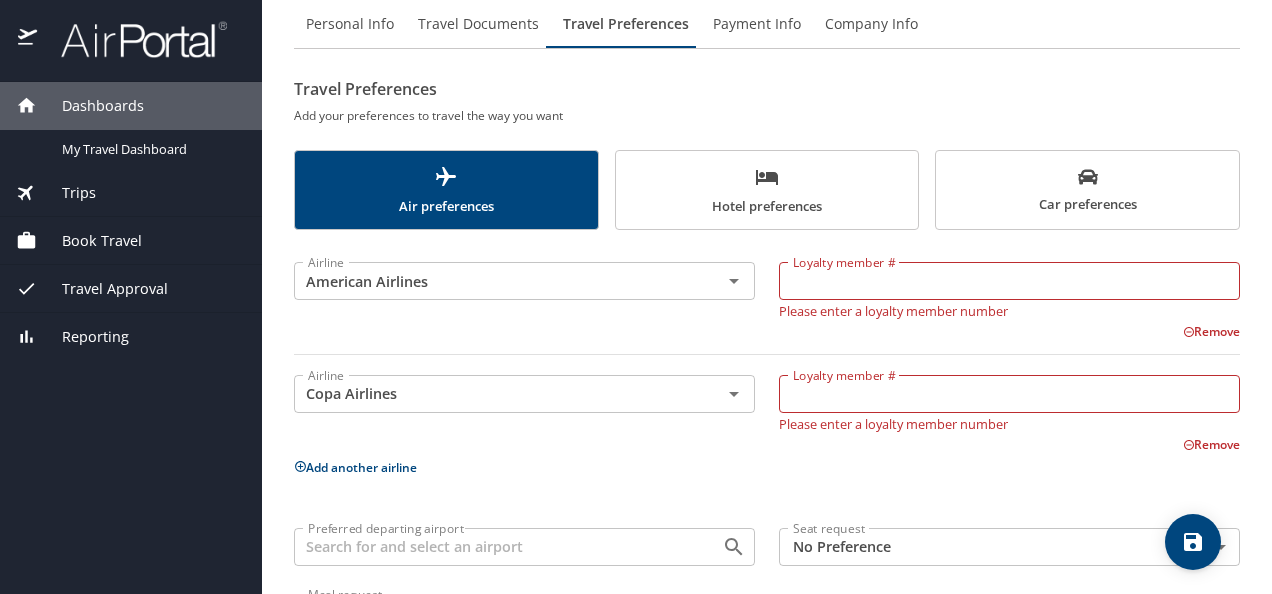 click on "Airline American Airlines Airline   Loyalty member # Loyalty member # Please enter a loyalty member number  Remove Airline Copa Airlines Airline   Loyalty member # Loyalty member # Please enter a loyalty member number  Remove  Add another airline Preferred departing airport Preferred departing airport   Seat request No Preference NotApplicable Seat request   Meal request No Preference NotApplicable Meal request" at bounding box center [767, 443] 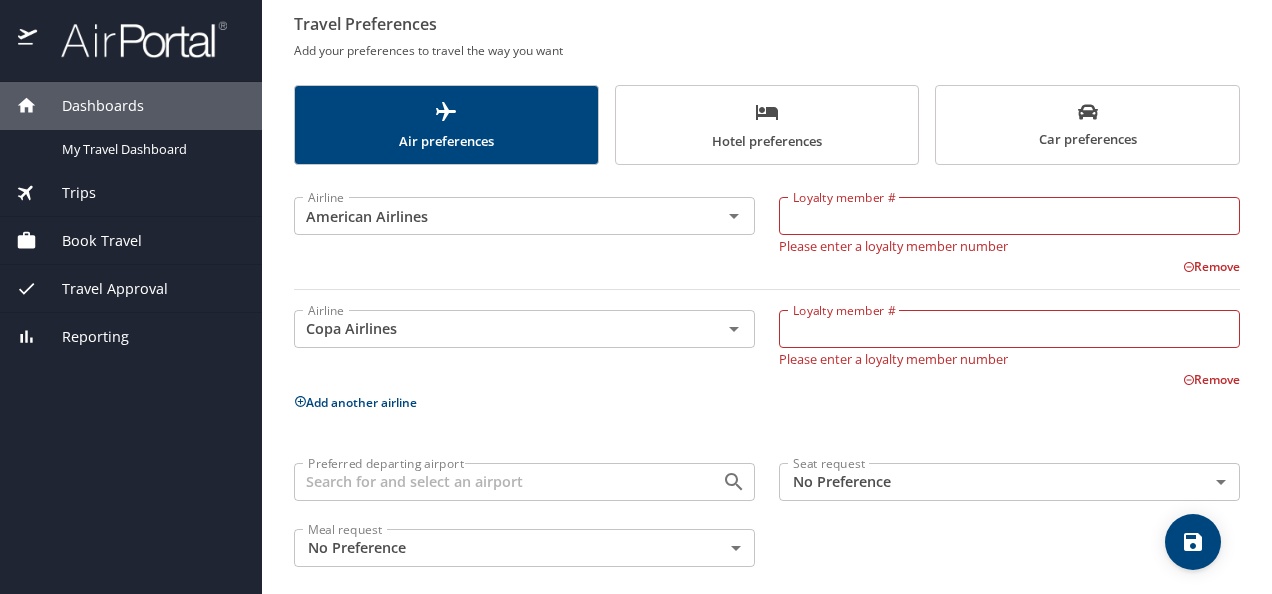 scroll, scrollTop: 160, scrollLeft: 0, axis: vertical 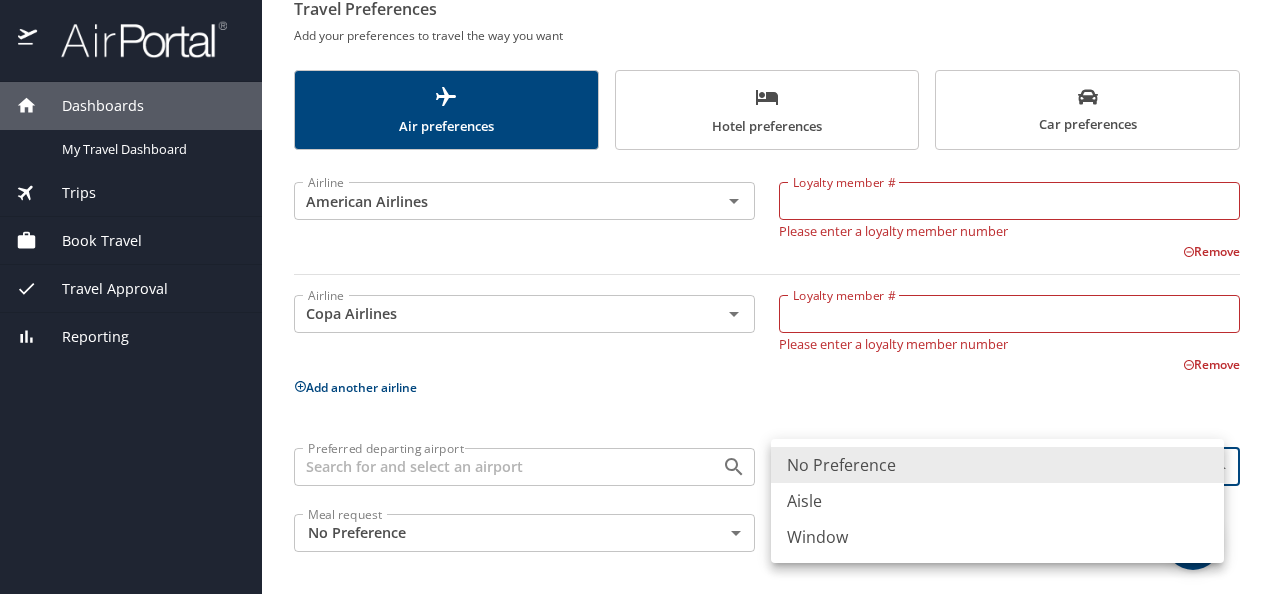 click on "Dashboards My Travel Dashboard Trips Current / Future Trips Past Trips Trips Missing Hotel Book Travel Request Agent Booking Approval Request (Beta) Book/Manage Online Trips Travel Approval Pending Trip Approvals Approved Trips Canceled Trips Approvals (Beta) Reporting Travel profile Maria Grant Personal Info Travel Documents Travel Preferences Payment Info Company Info Travel Preferences Add your preferences to travel the way you want Air preferences Hotel preferences Car preferences Airline American Airlines Airline   Loyalty member # Loyalty member # Please enter a loyalty member number  Remove Airline Copa Airlines Airline   Loyalty member # Loyalty member # Please enter a loyalty member number  Remove  Add another airline Preferred departing airport Preferred departing airport   Seat request No Preference NotApplicable Seat request   Meal request No Preference NotApplicable Meal request My settings Travel agency contacts View travel profile Give feedback Sign out No Preference Aisle Window" at bounding box center (636, 297) 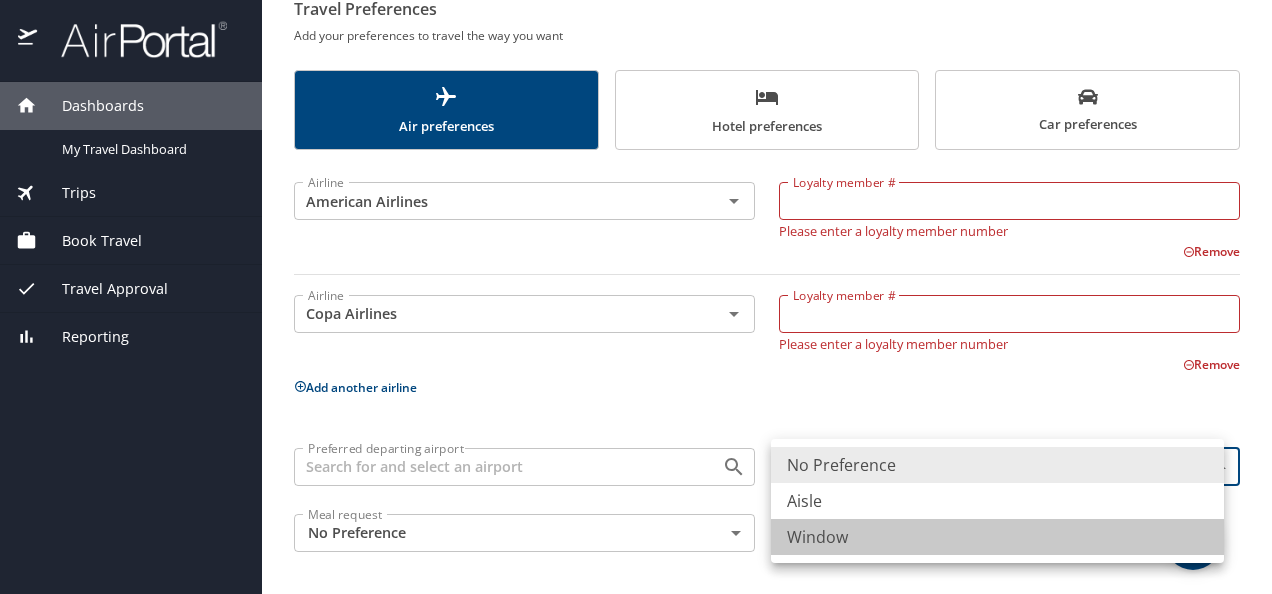click on "Window" at bounding box center [997, 537] 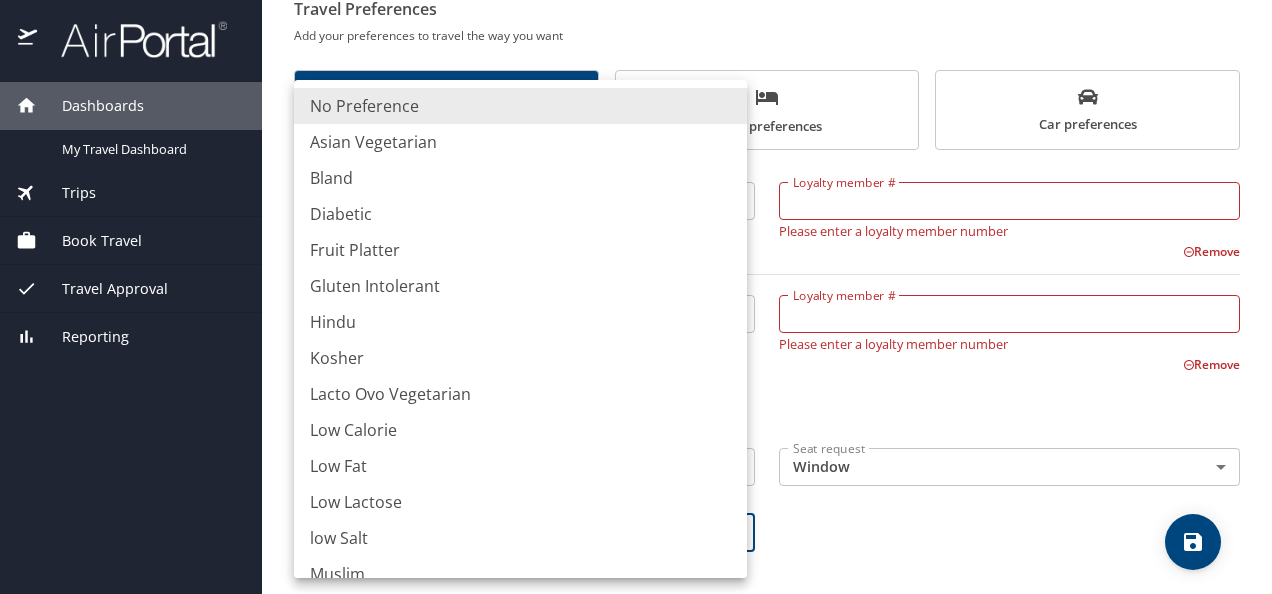 click on "Dashboards My Travel Dashboard Trips Current / Future Trips Past Trips Trips Missing Hotel Book Travel Request Agent Booking Approval Request (Beta) Book/Manage Online Trips Travel Approval Pending Trip Approvals Approved Trips Canceled Trips Approvals (Beta) Reporting Travel profile Maria Grant Personal Info Travel Documents Travel Preferences Payment Info Company Info Travel Preferences Add your preferences to travel the way you want Air preferences Hotel preferences Car preferences Airline American Airlines Airline   Loyalty member # Loyalty member # Please enter a loyalty member number  Remove Airline Copa Airlines Airline   Loyalty member # Loyalty member # Please enter a loyalty member number  Remove  Add another airline Preferred departing airport Preferred departing airport   Seat request Window Window Seat request   Meal request No Preference NotApplicable Meal request My settings Travel agency contacts View travel profile Give feedback Sign out No Preference Asian Vegetarian Bland Diabetic Hindu" at bounding box center (636, 297) 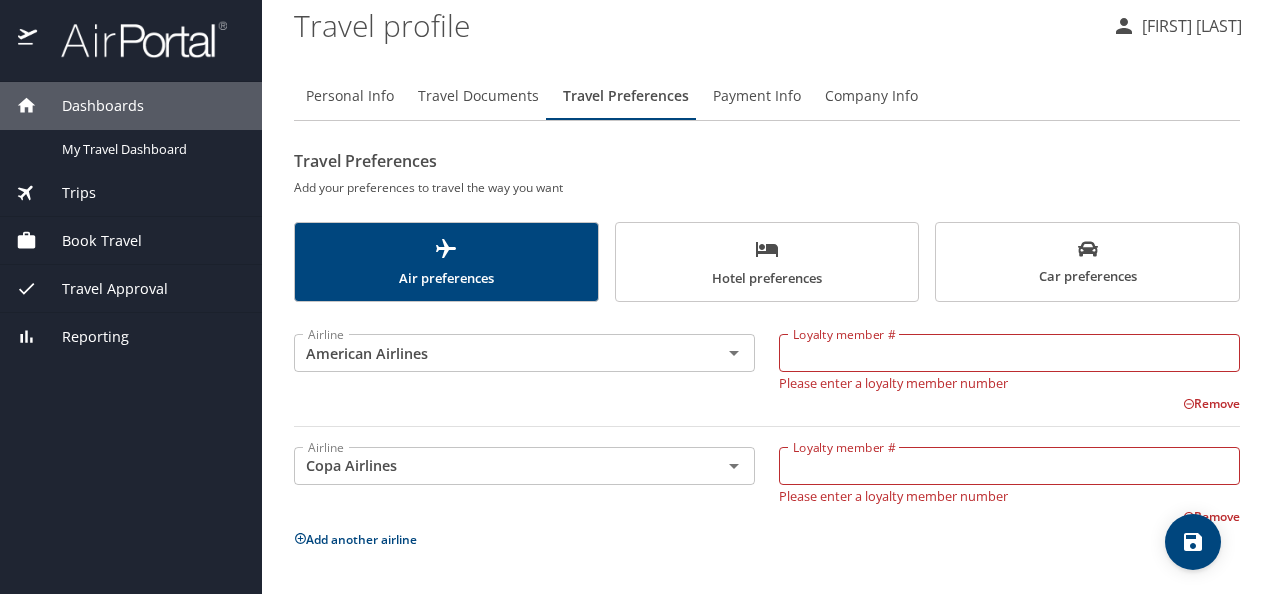 scroll, scrollTop: 0, scrollLeft: 0, axis: both 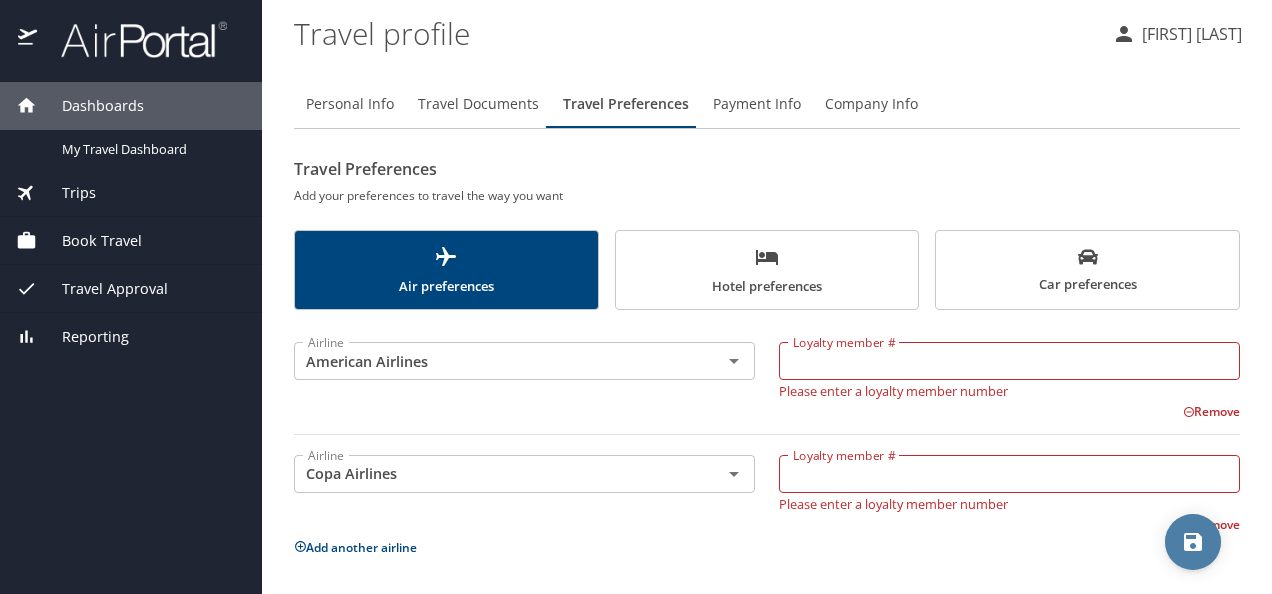 click 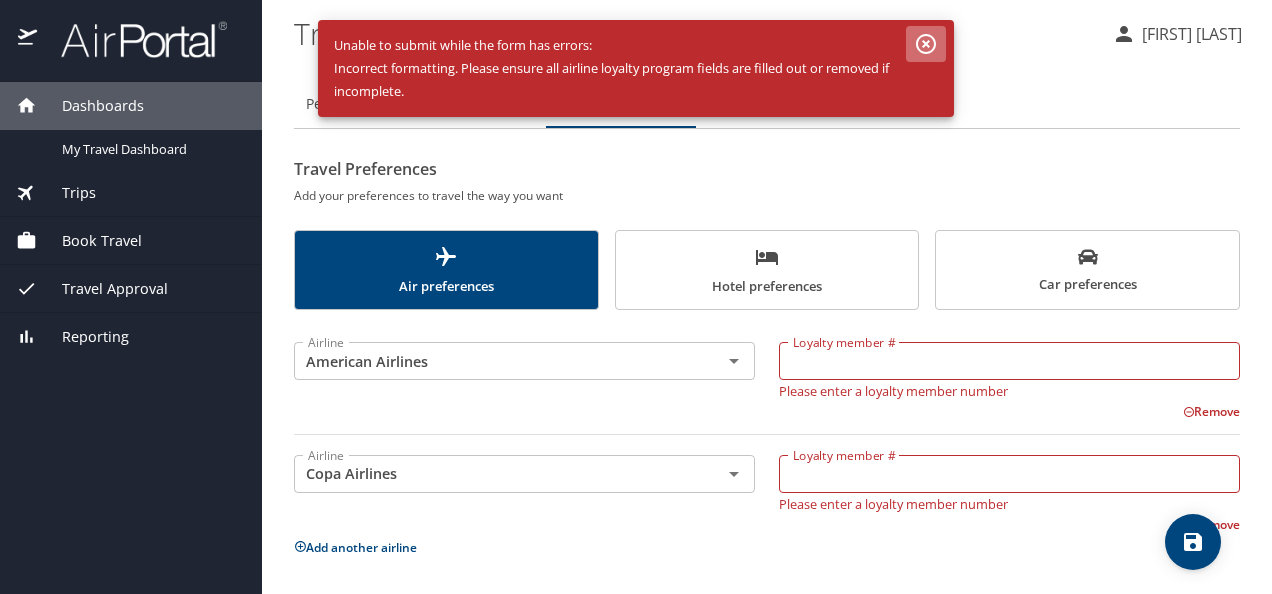 click 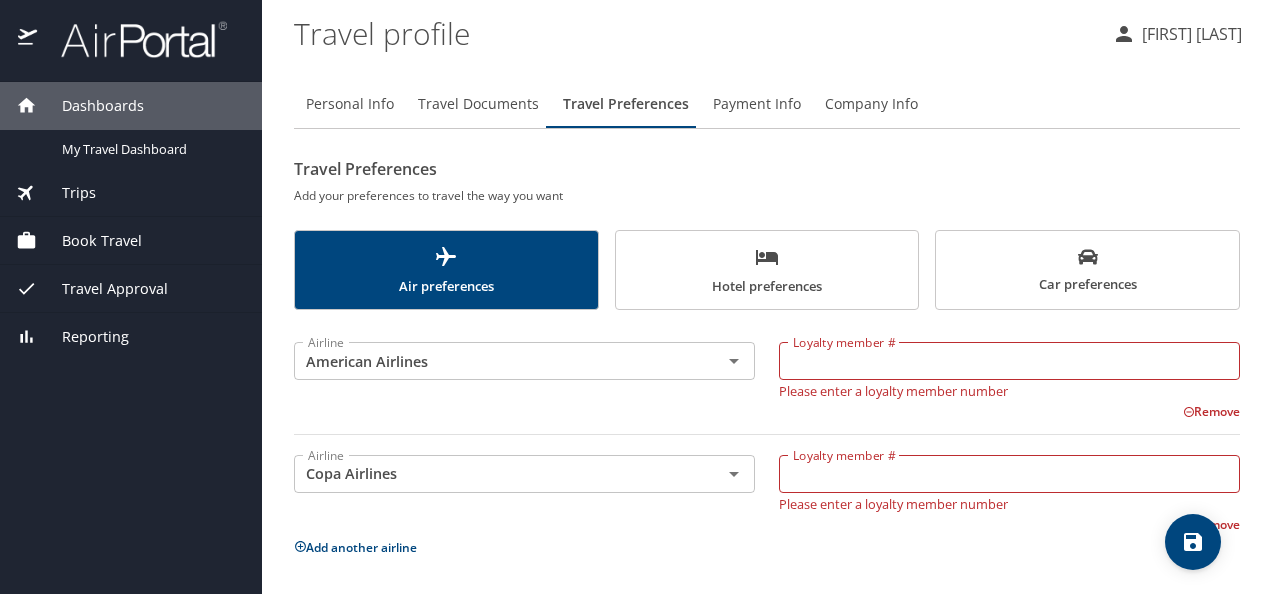 click on "Remove" at bounding box center (1211, 411) 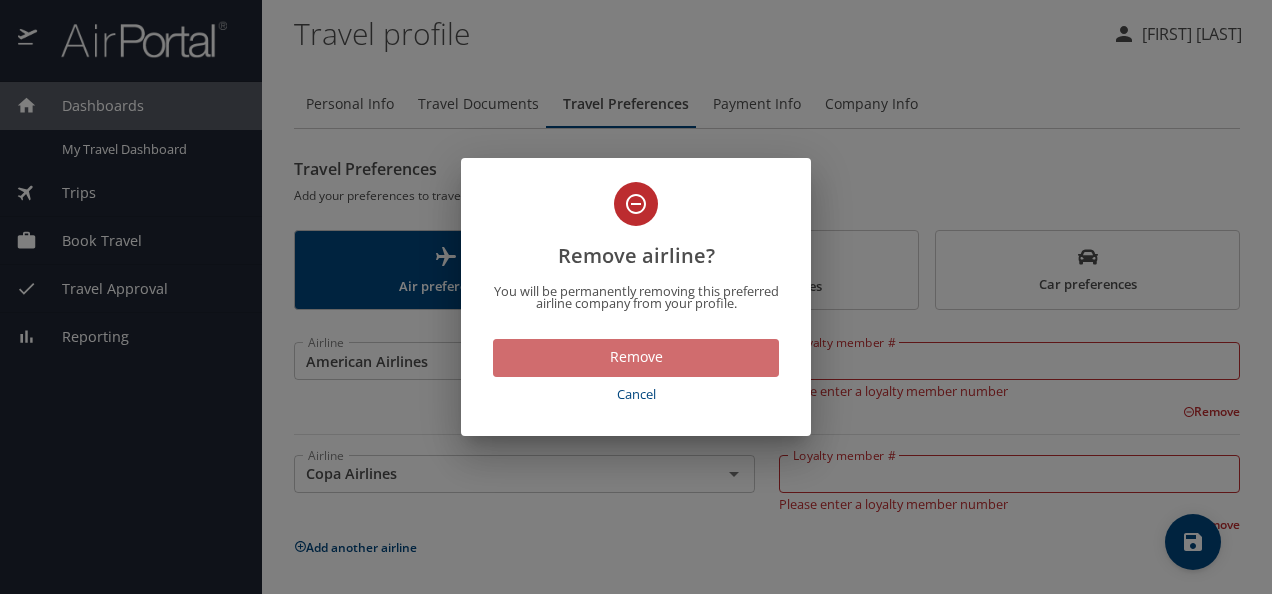 click on "Remove" at bounding box center (636, 357) 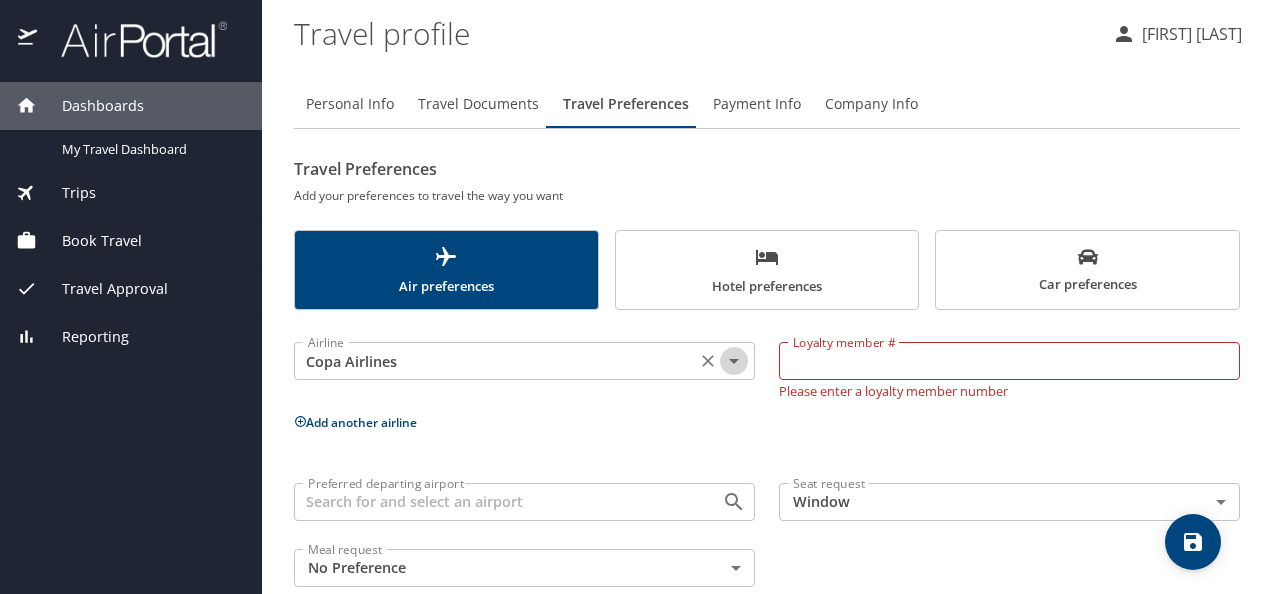 click 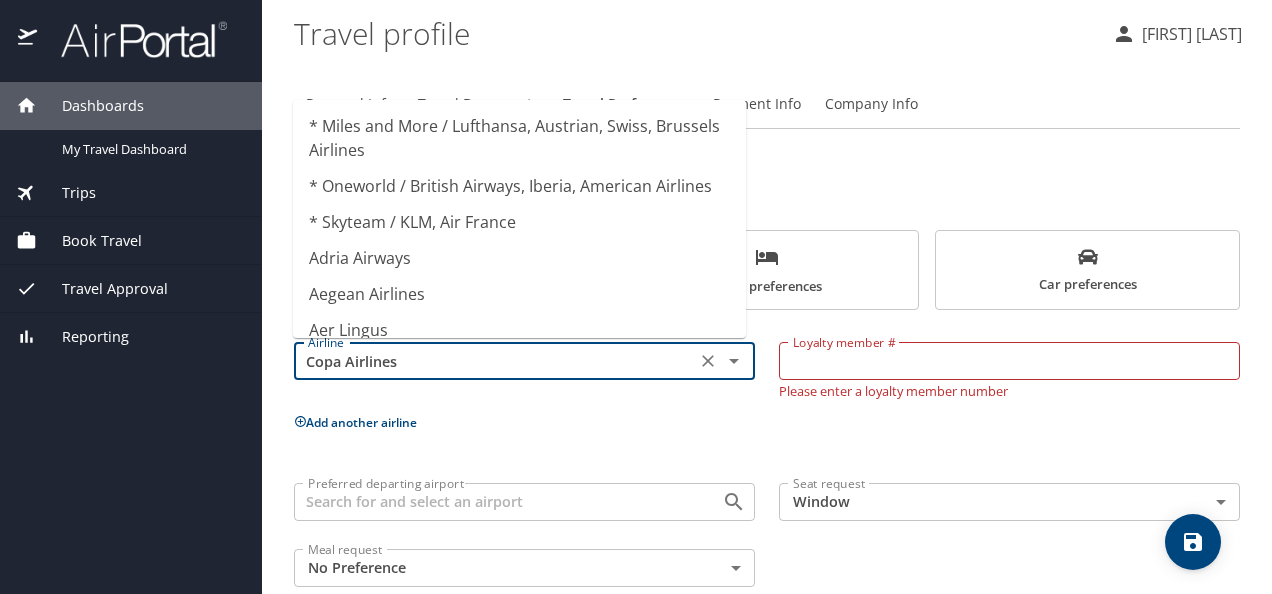 scroll, scrollTop: 5486, scrollLeft: 0, axis: vertical 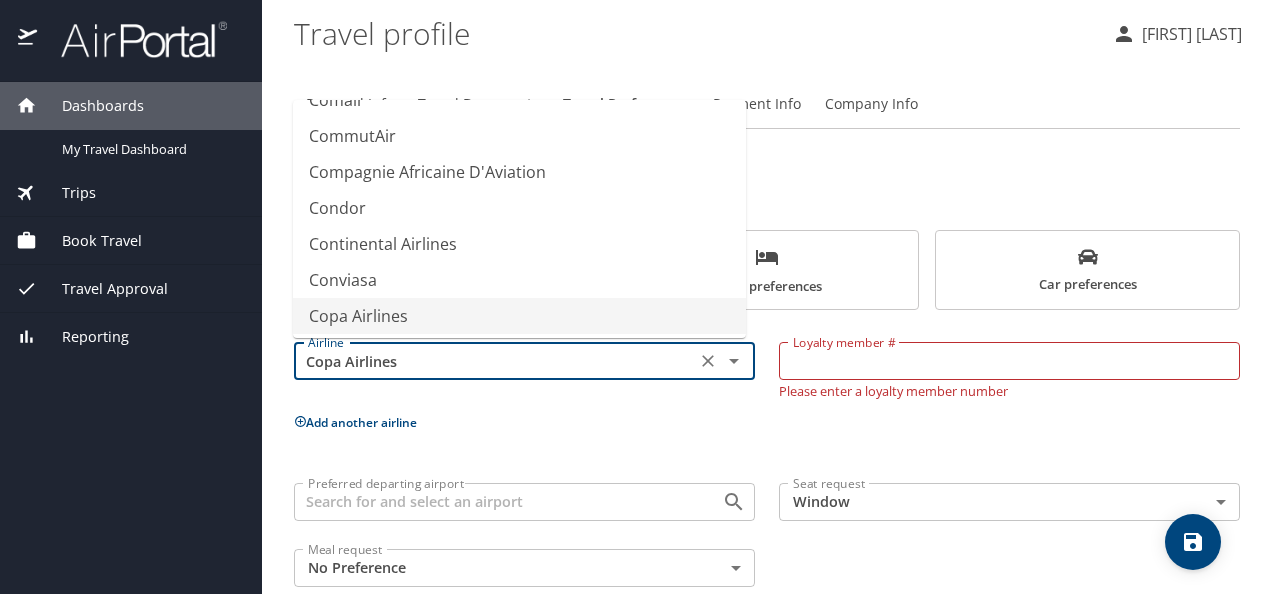 click 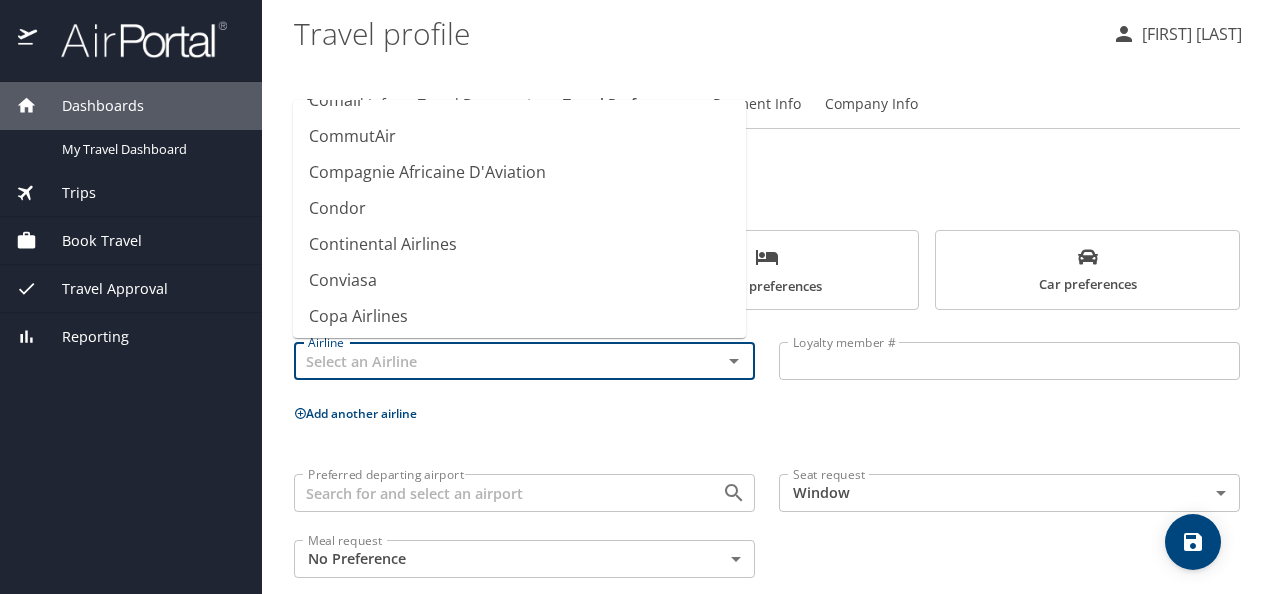 scroll, scrollTop: 12, scrollLeft: 0, axis: vertical 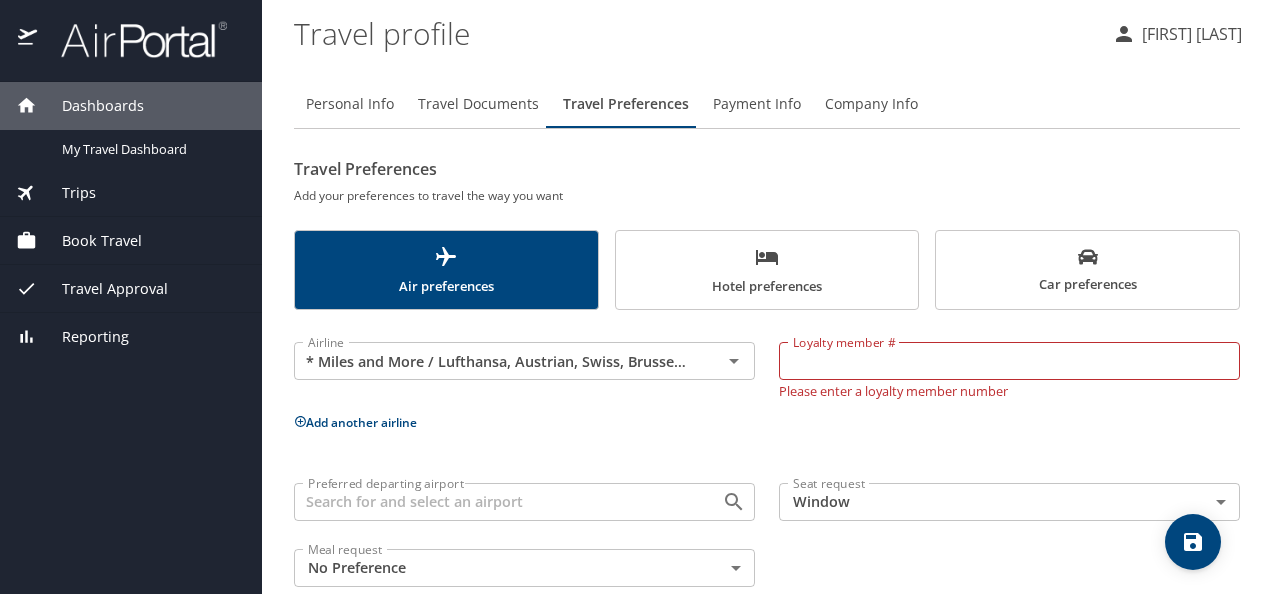 click on "Airline * Miles and More / Lufthansa, Austrian, Swiss, Brussels Airlines Airline" at bounding box center (524, 366) 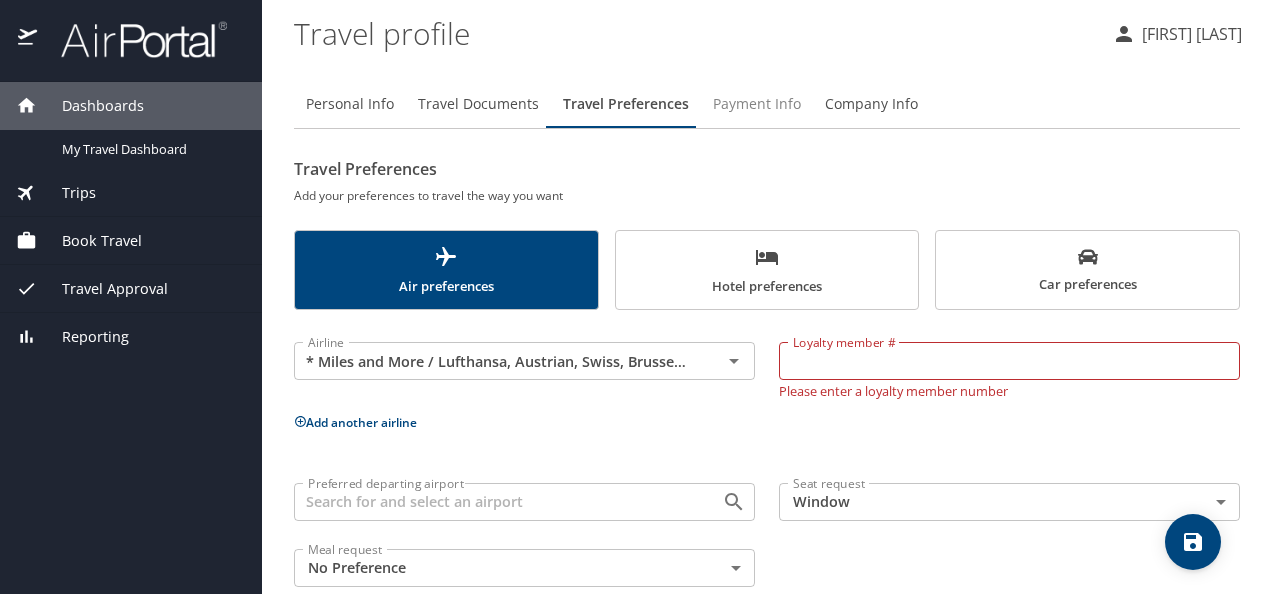 click on "Payment Info" at bounding box center [757, 104] 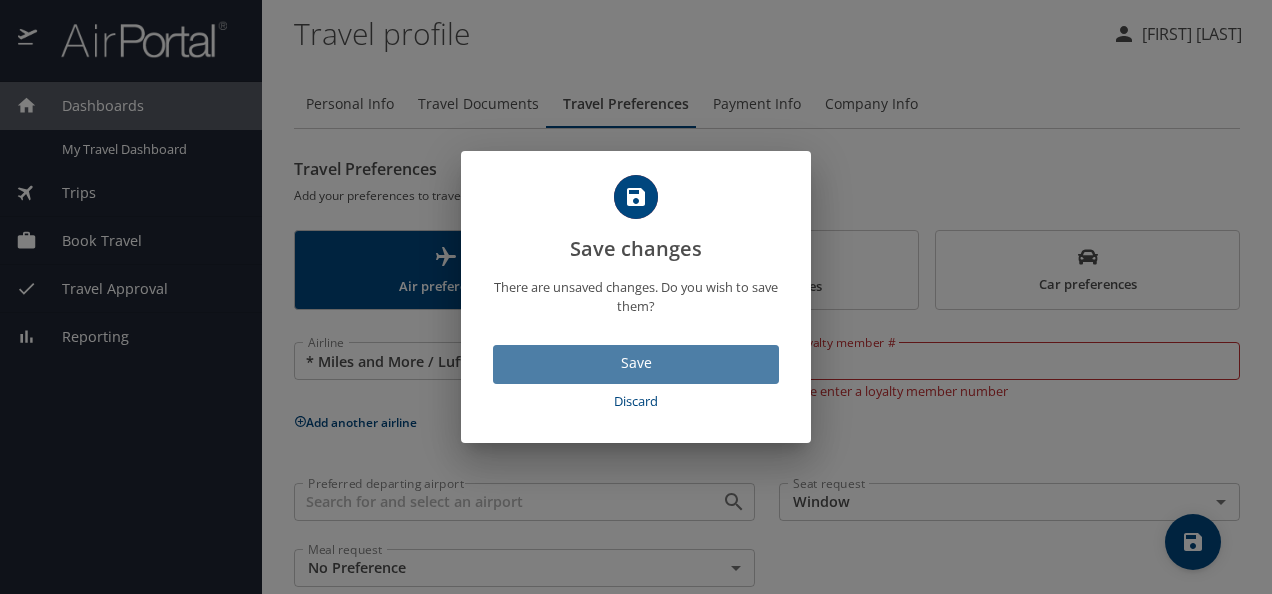 click on "Save" at bounding box center (636, 363) 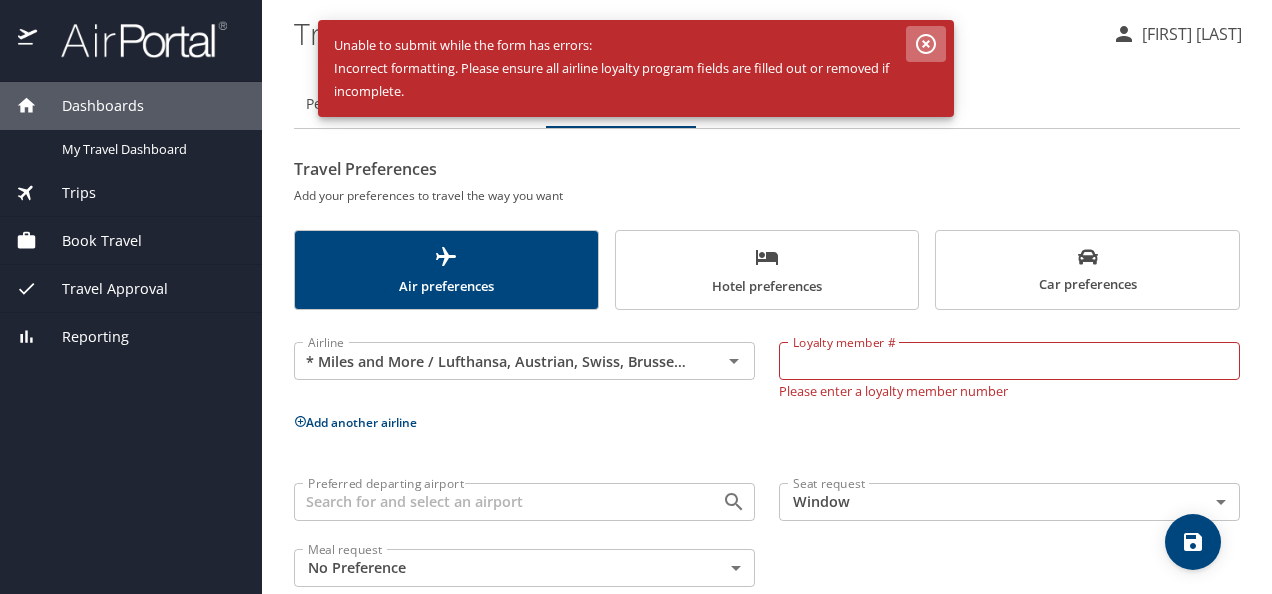 click 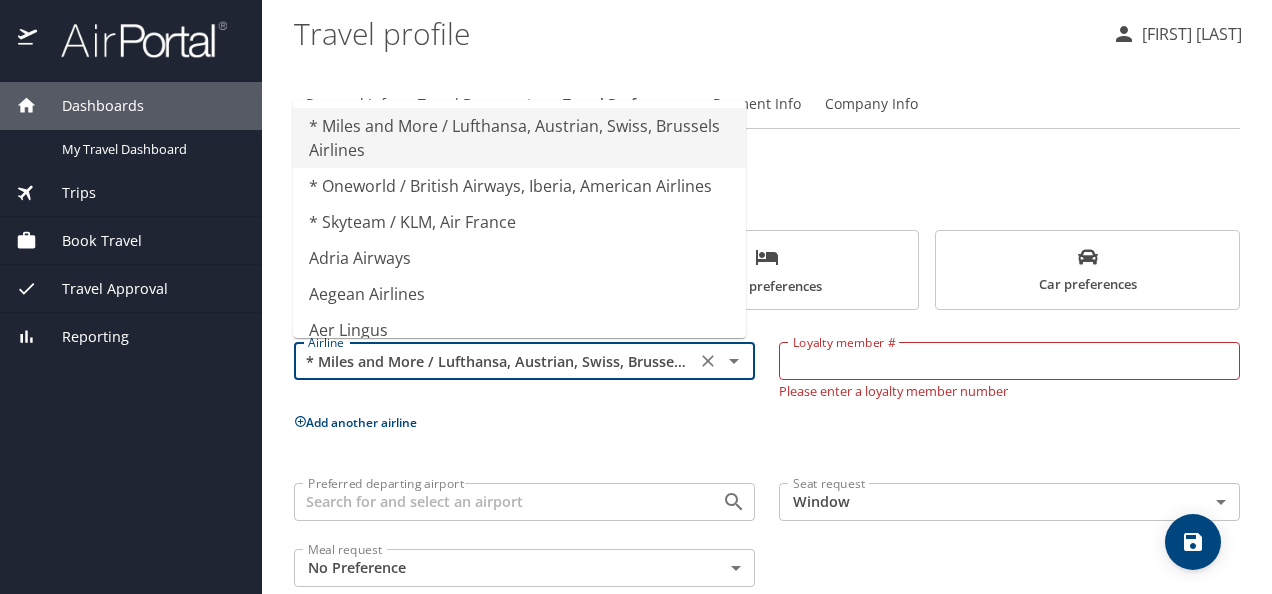 click on "* Miles and More / Lufthansa, Austrian, Swiss, Brussels Airlines" at bounding box center [495, 361] 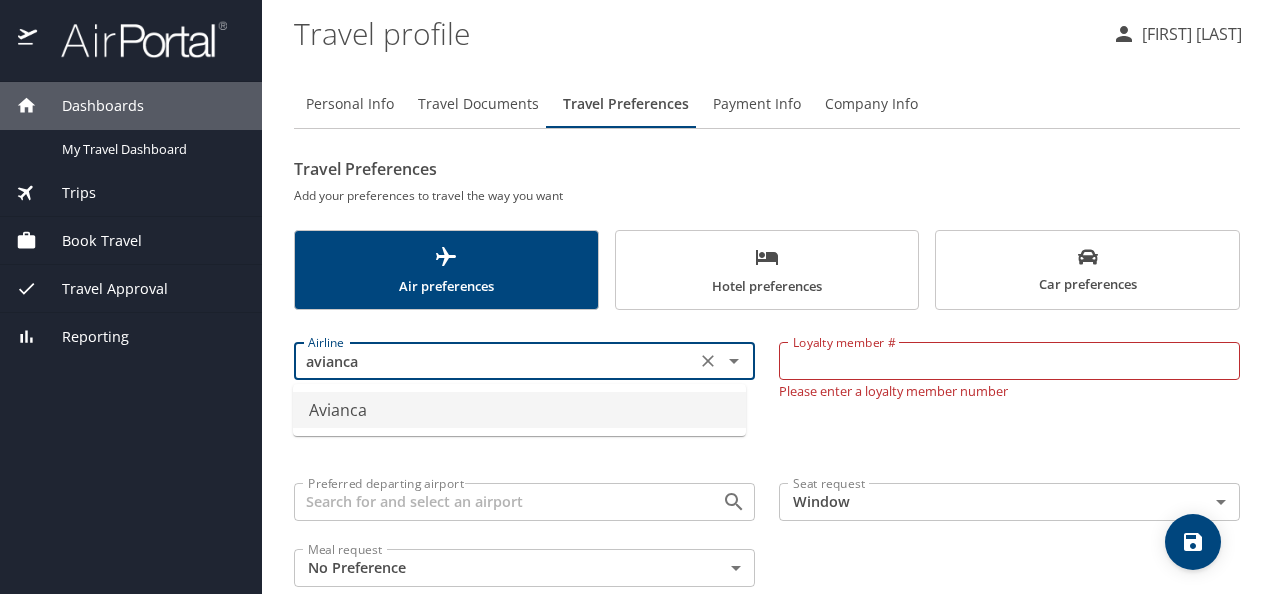 click on "Avianca" at bounding box center (519, 410) 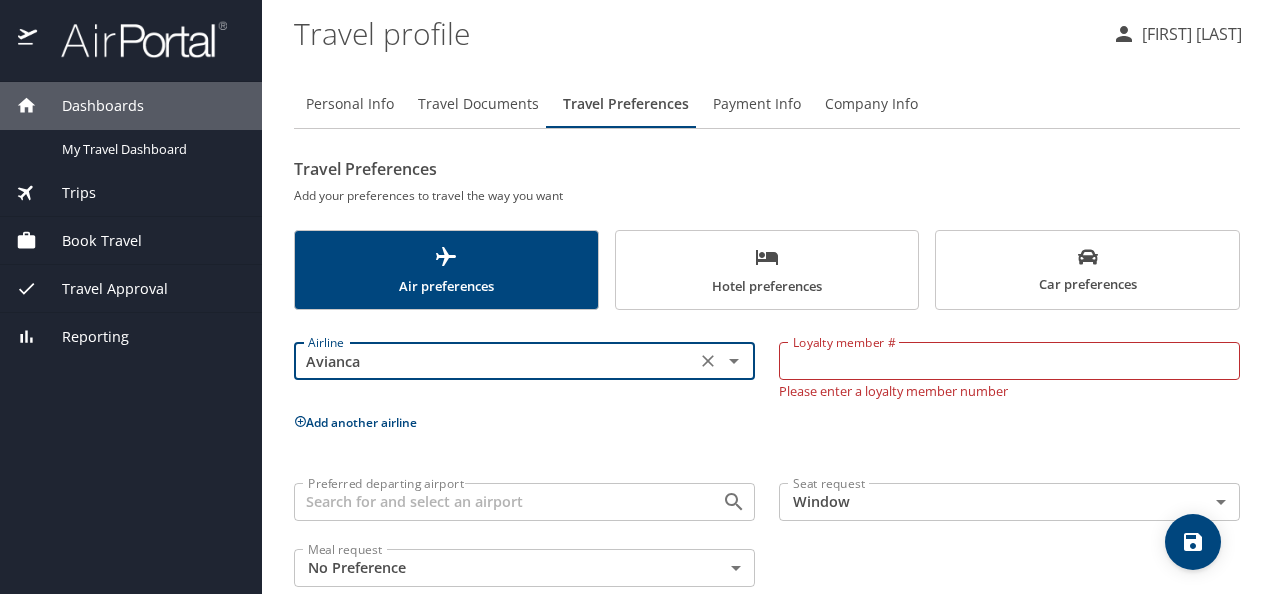 type on "Avianca" 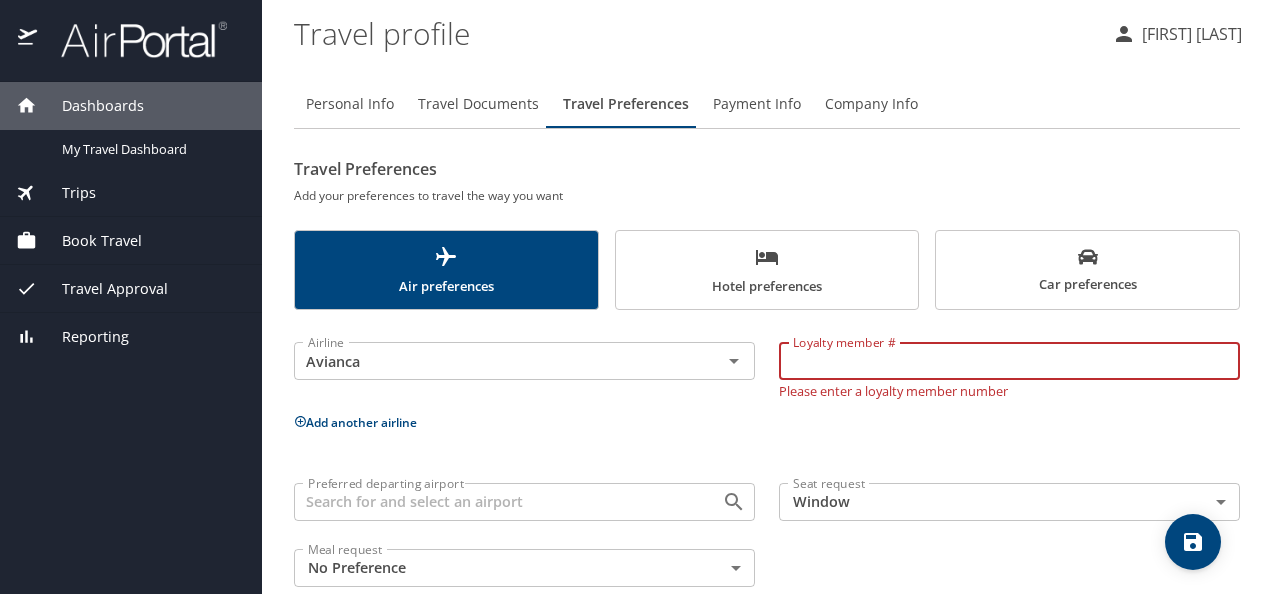 click on "Loyalty member #" at bounding box center [1009, 361] 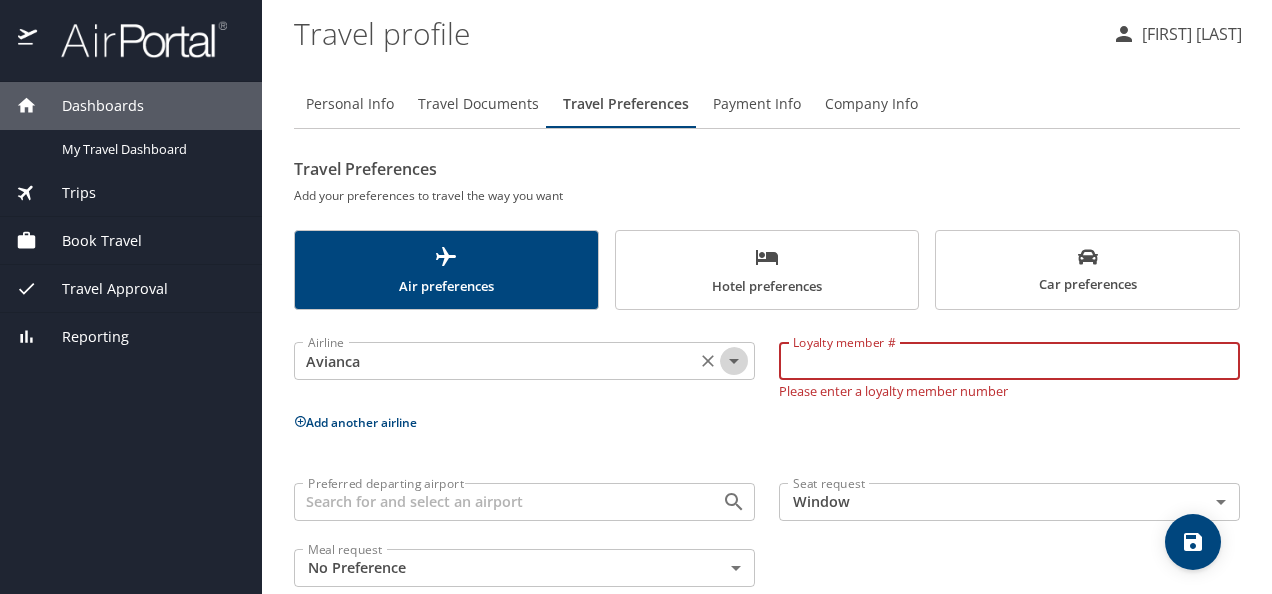 click 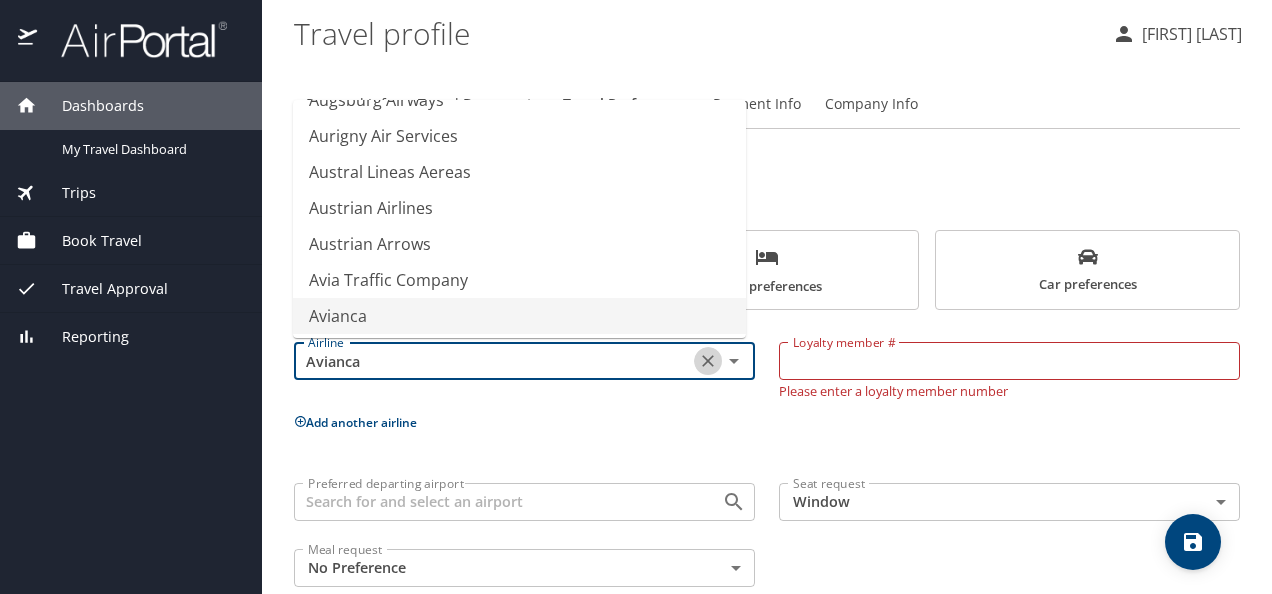 click 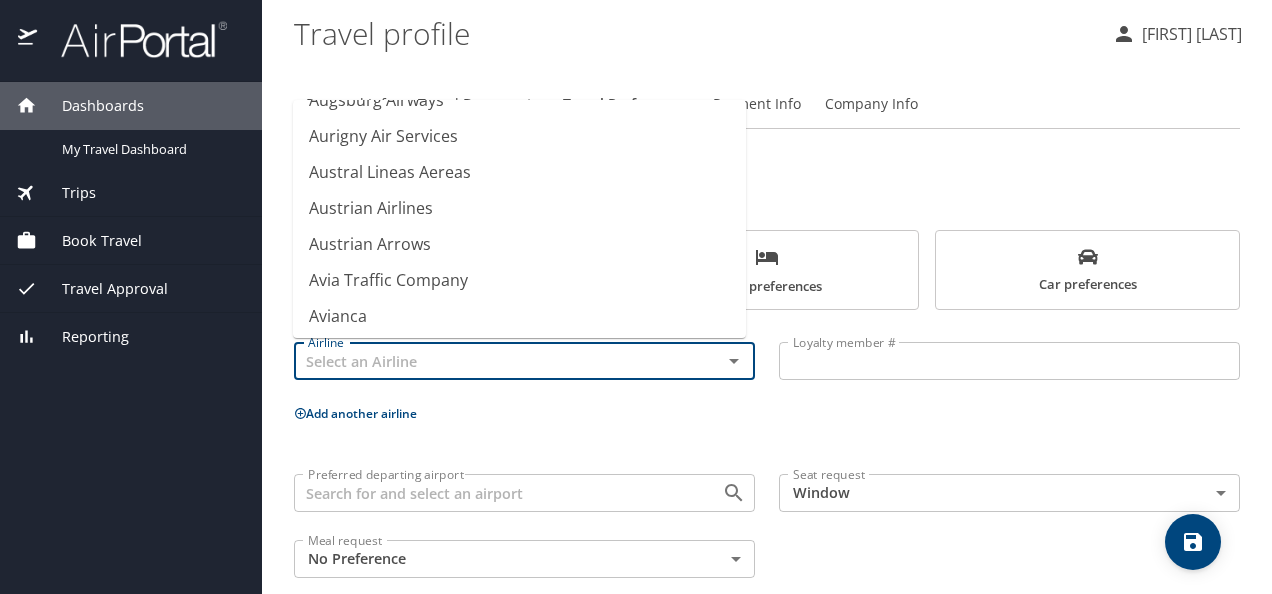 scroll, scrollTop: 12, scrollLeft: 0, axis: vertical 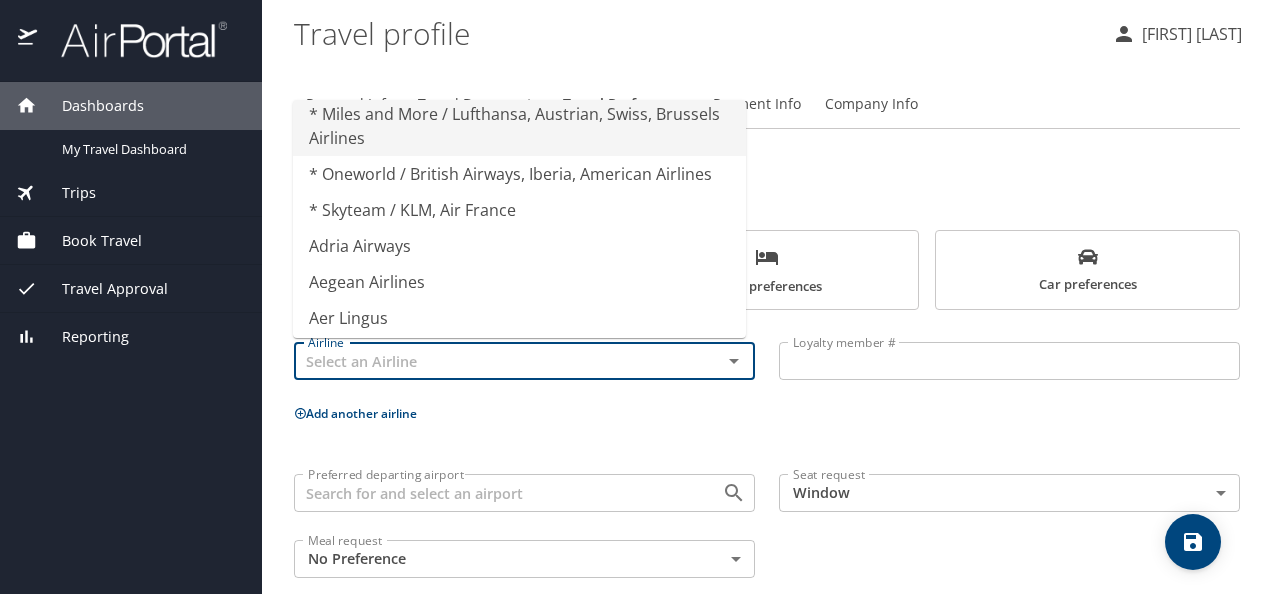 type on "* Miles and More / Lufthansa, Austrian, Swiss, Brussels Airlines" 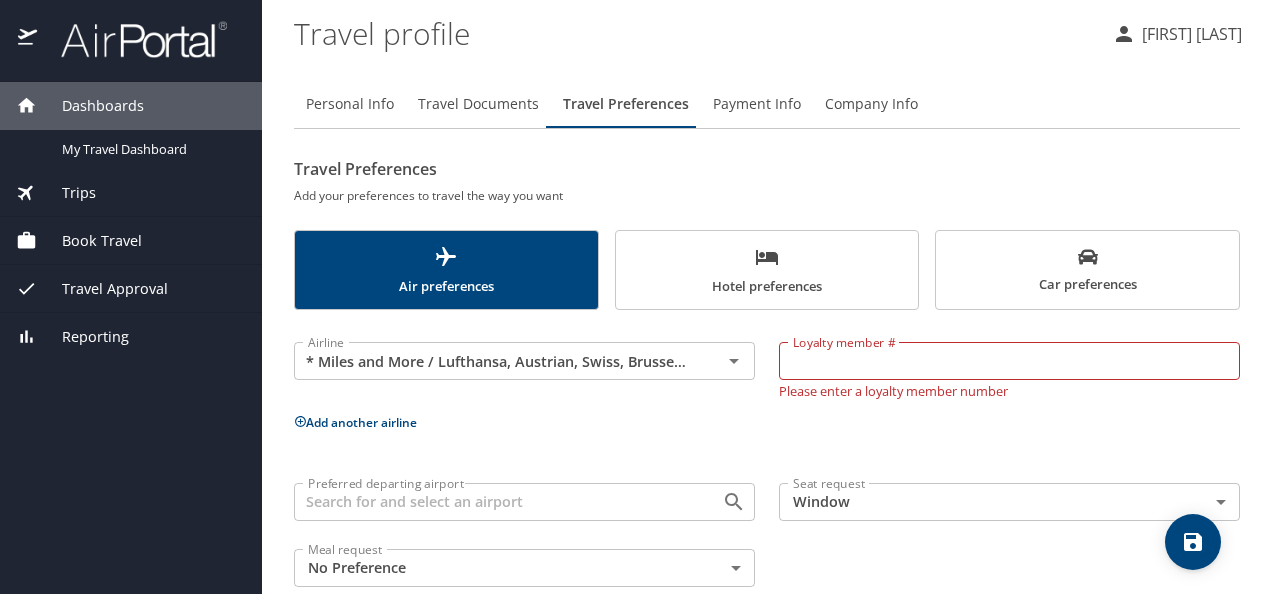 click on "Airline * Miles and More / Lufthansa, Austrian, Swiss, Brussels Airlines Airline" at bounding box center (524, 366) 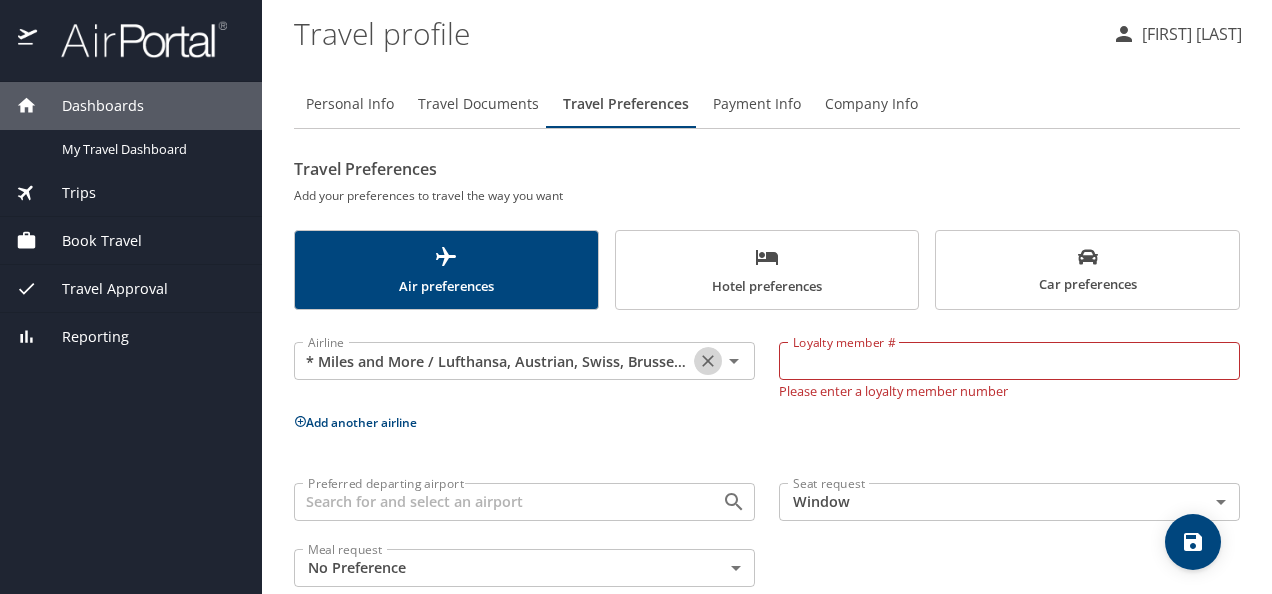 click 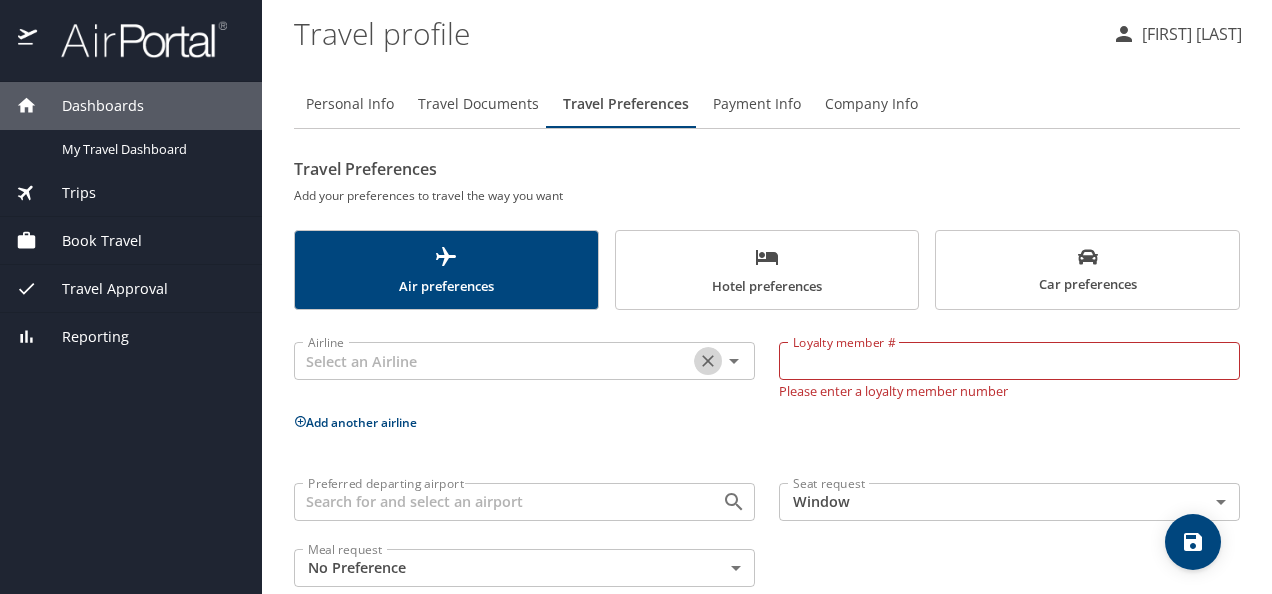 scroll, scrollTop: 0, scrollLeft: 0, axis: both 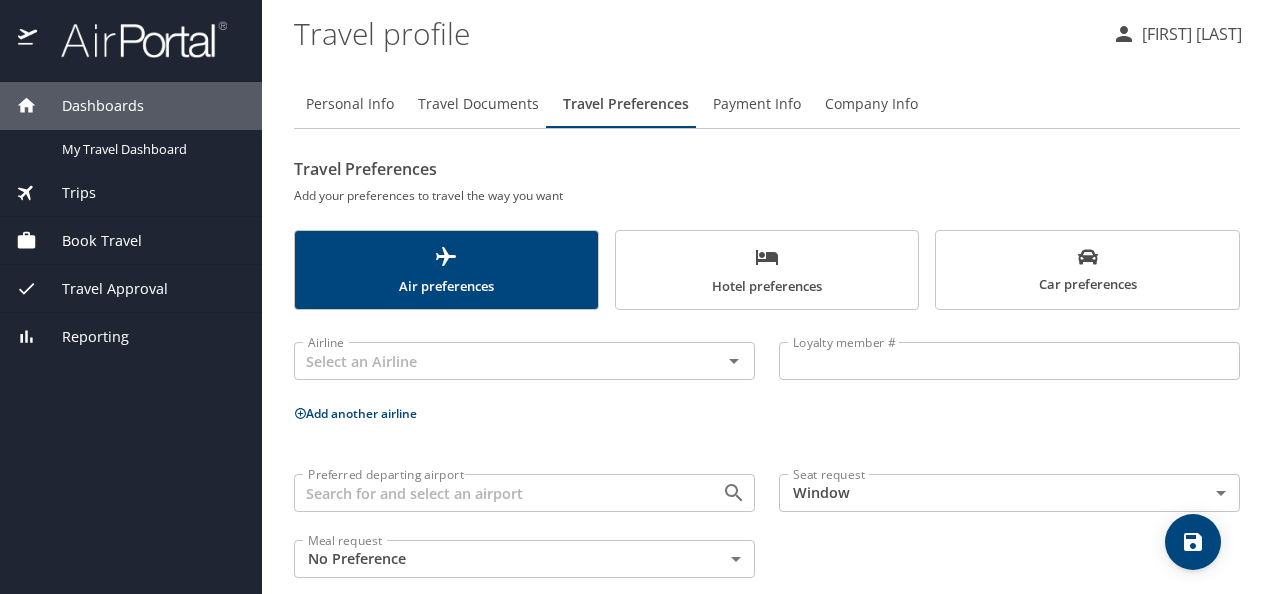 click on "Airline Airline" at bounding box center (524, 361) 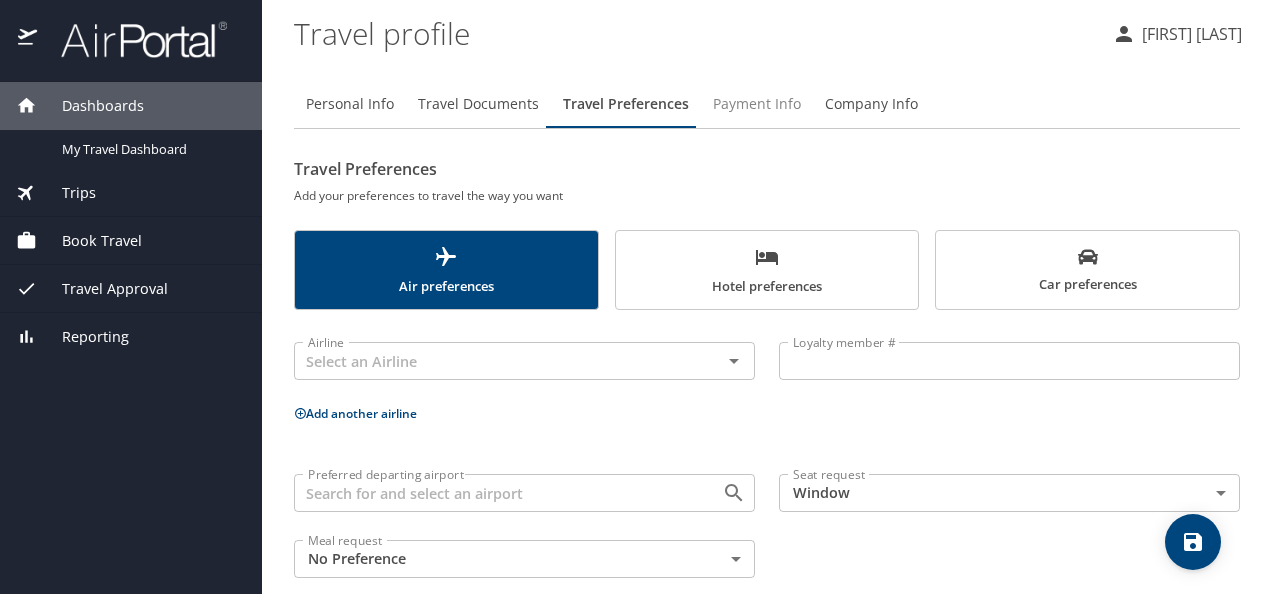 click on "Payment Info" at bounding box center [757, 104] 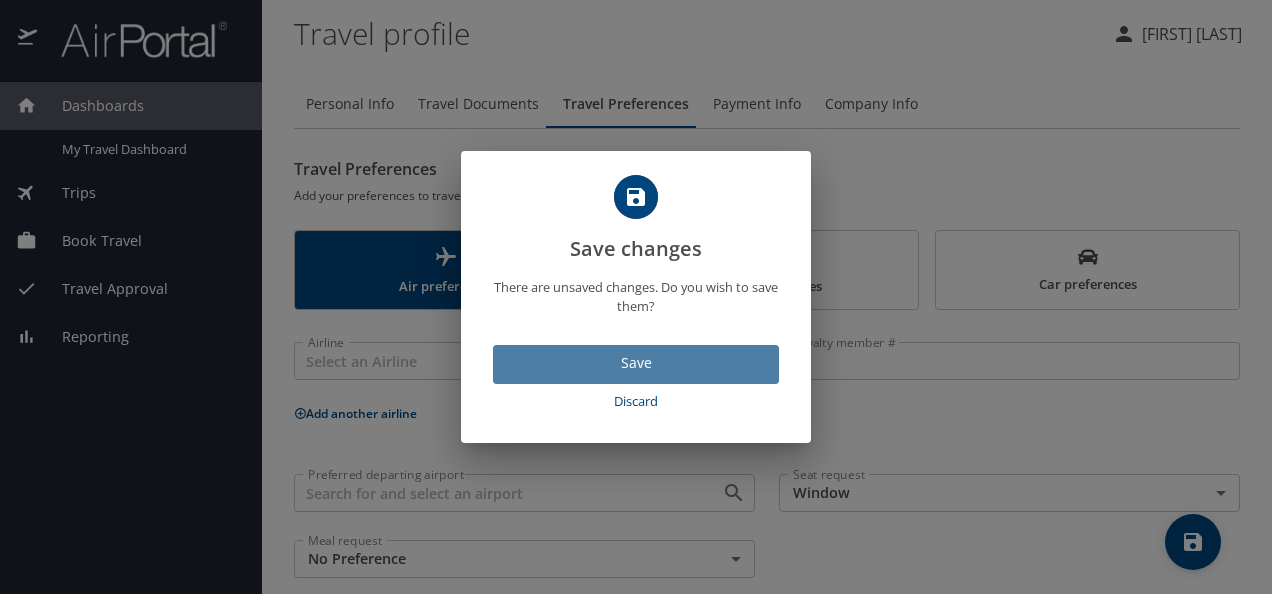 click on "Save" at bounding box center (636, 363) 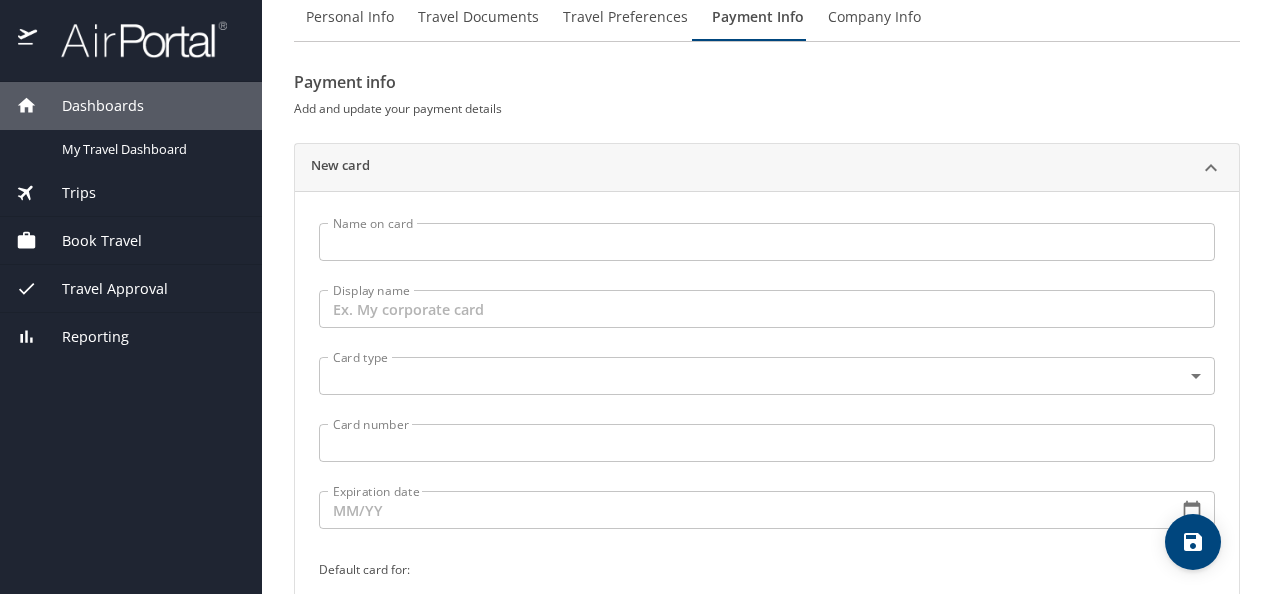 scroll, scrollTop: 84, scrollLeft: 0, axis: vertical 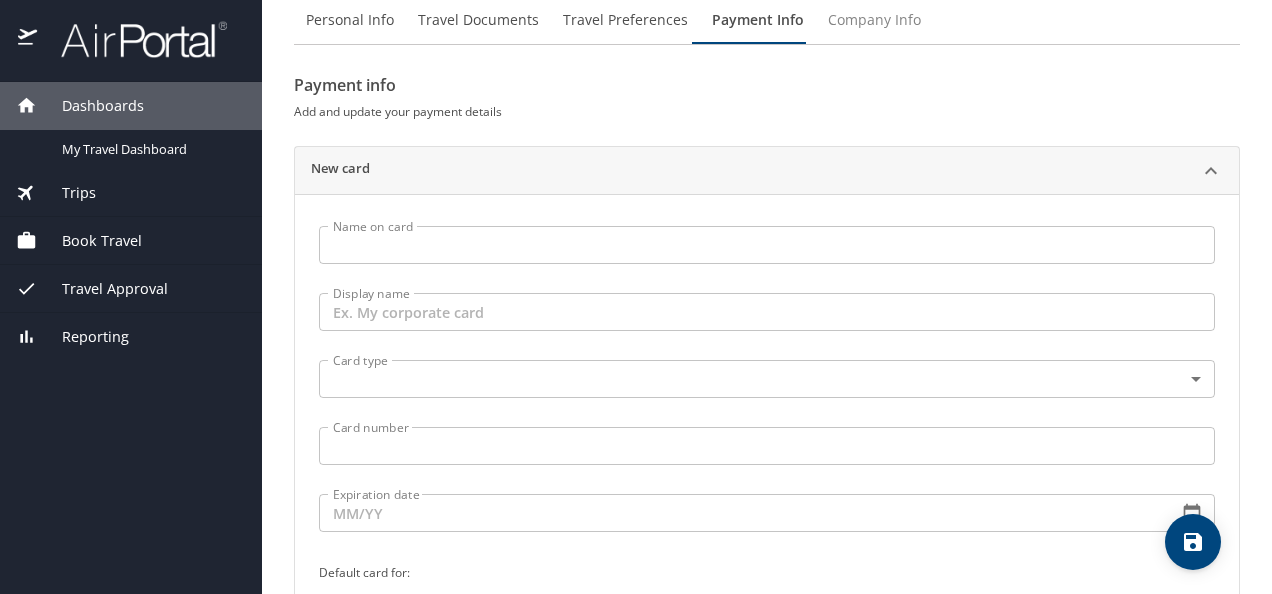 click on "Company Info" at bounding box center (874, 20) 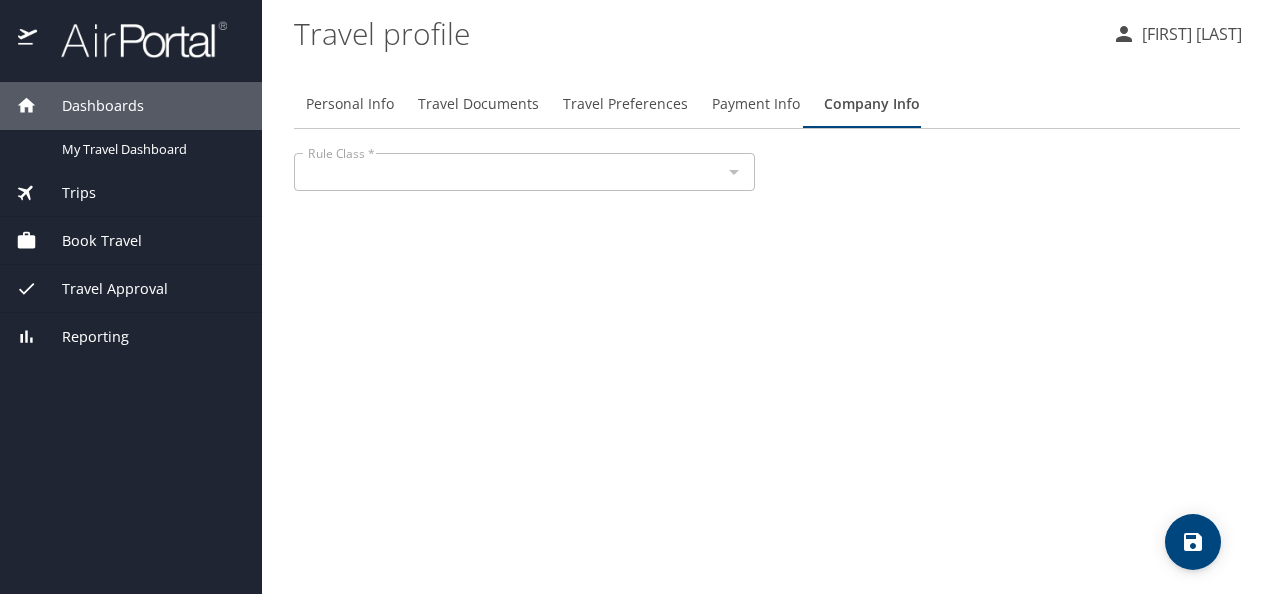 click at bounding box center [733, 172] 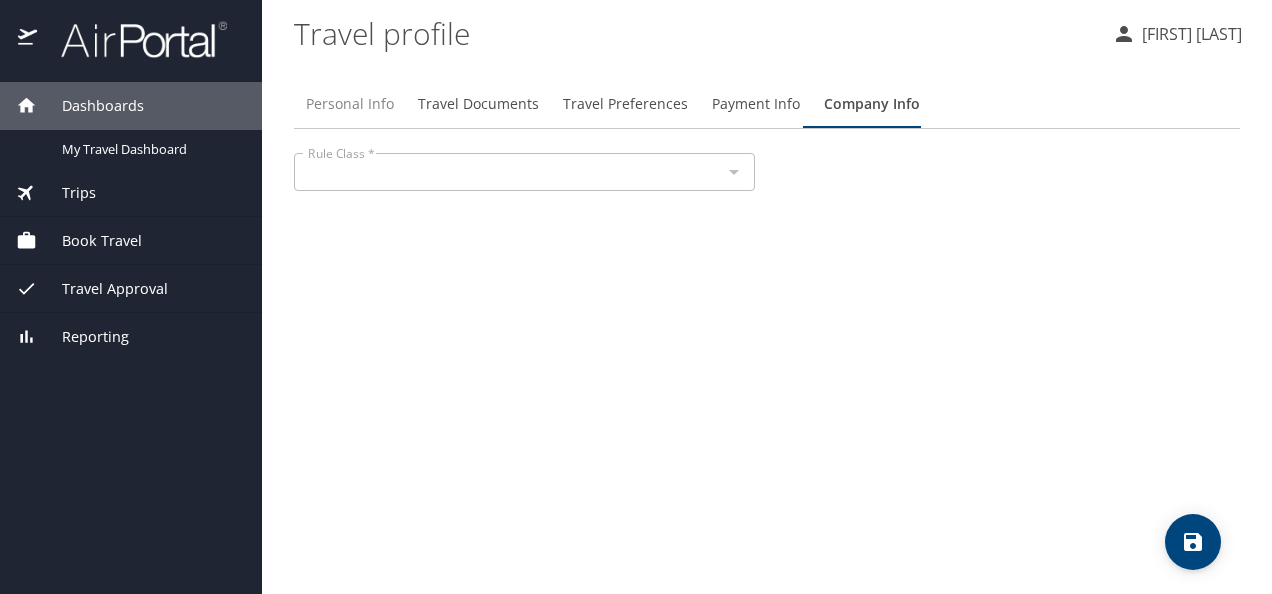 click on "Personal Info" at bounding box center [350, 104] 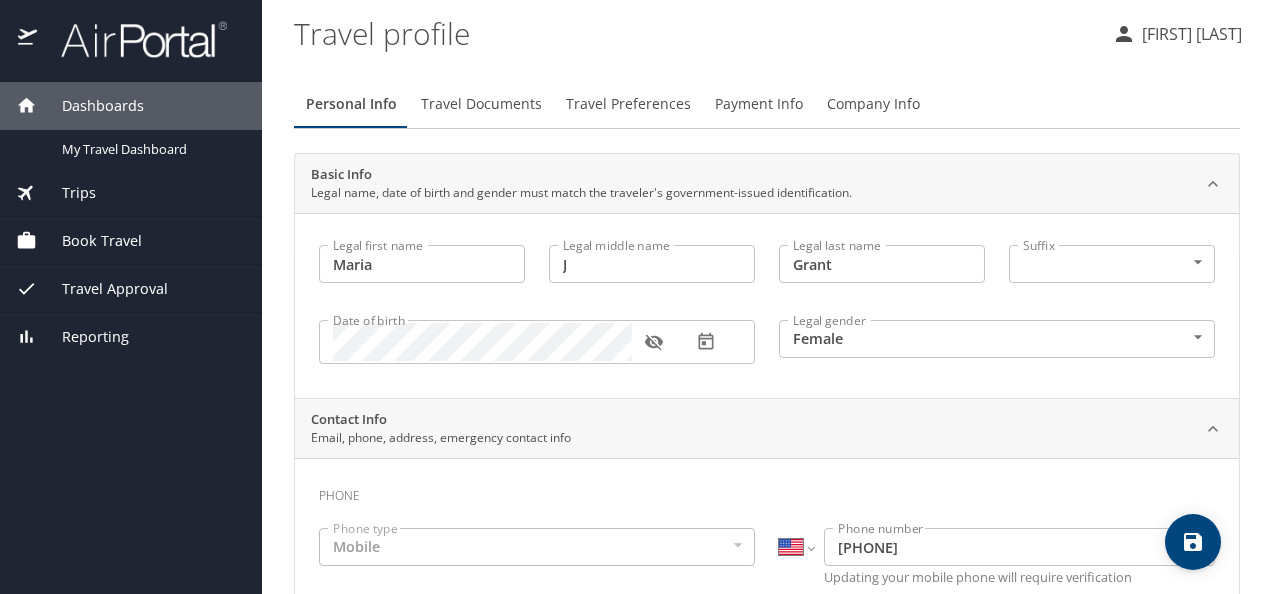 click on "Book Travel" at bounding box center (89, 241) 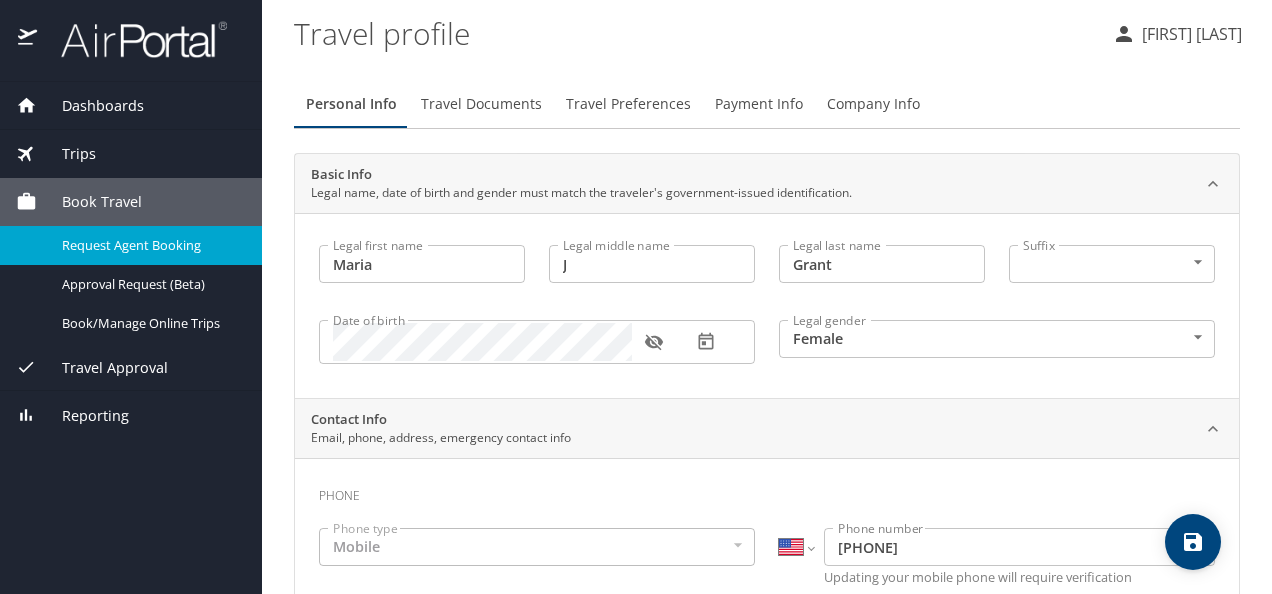 click on "Request Agent Booking" at bounding box center (150, 245) 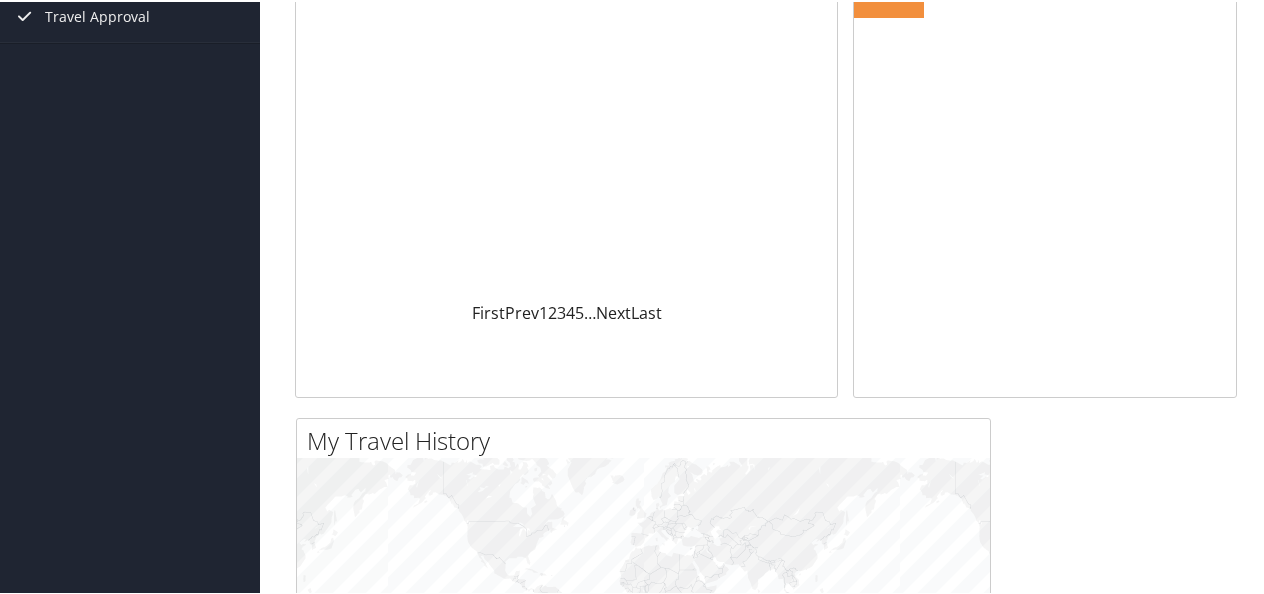 scroll, scrollTop: 0, scrollLeft: 0, axis: both 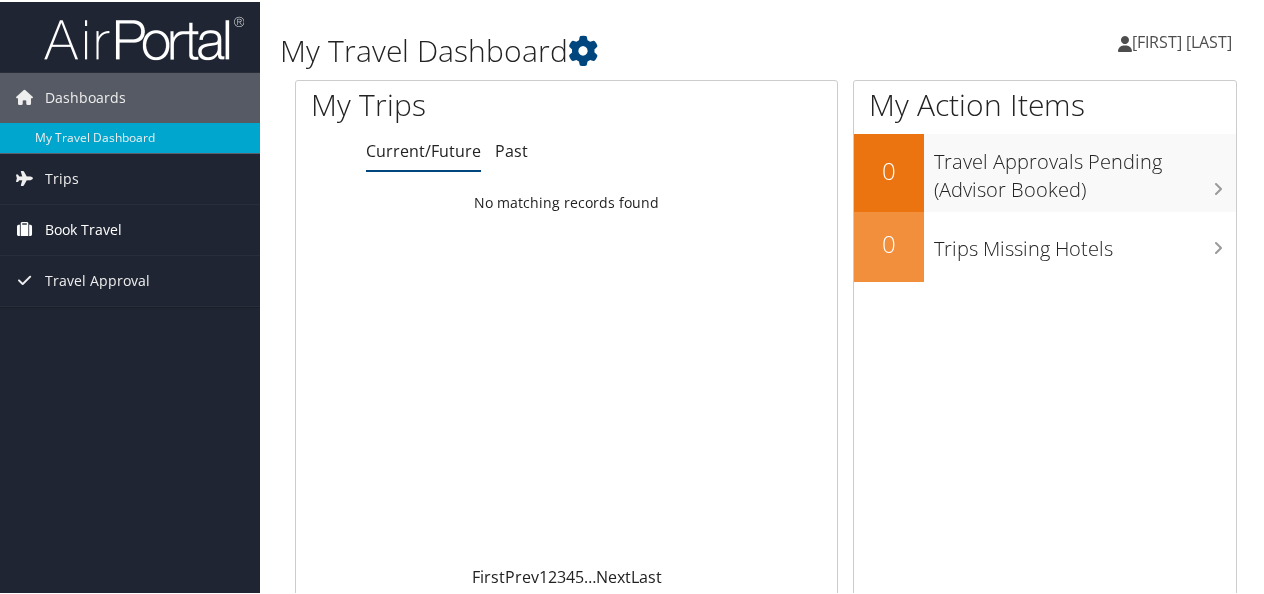 click on "Book Travel" at bounding box center (83, 228) 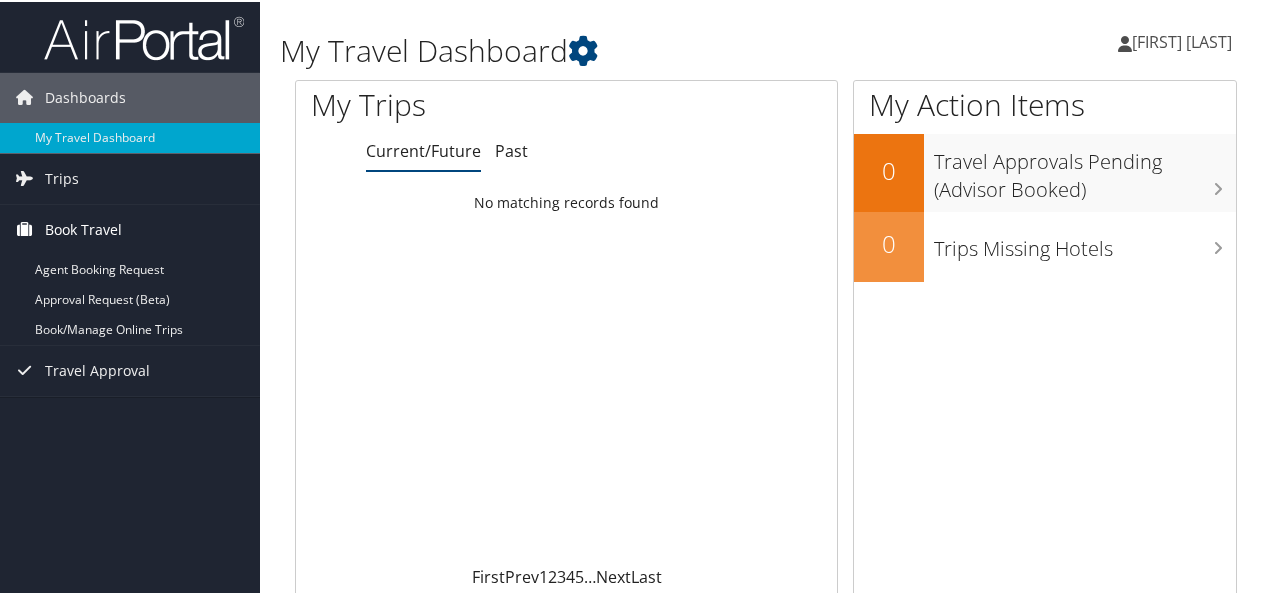 click on "Book Travel" at bounding box center [83, 228] 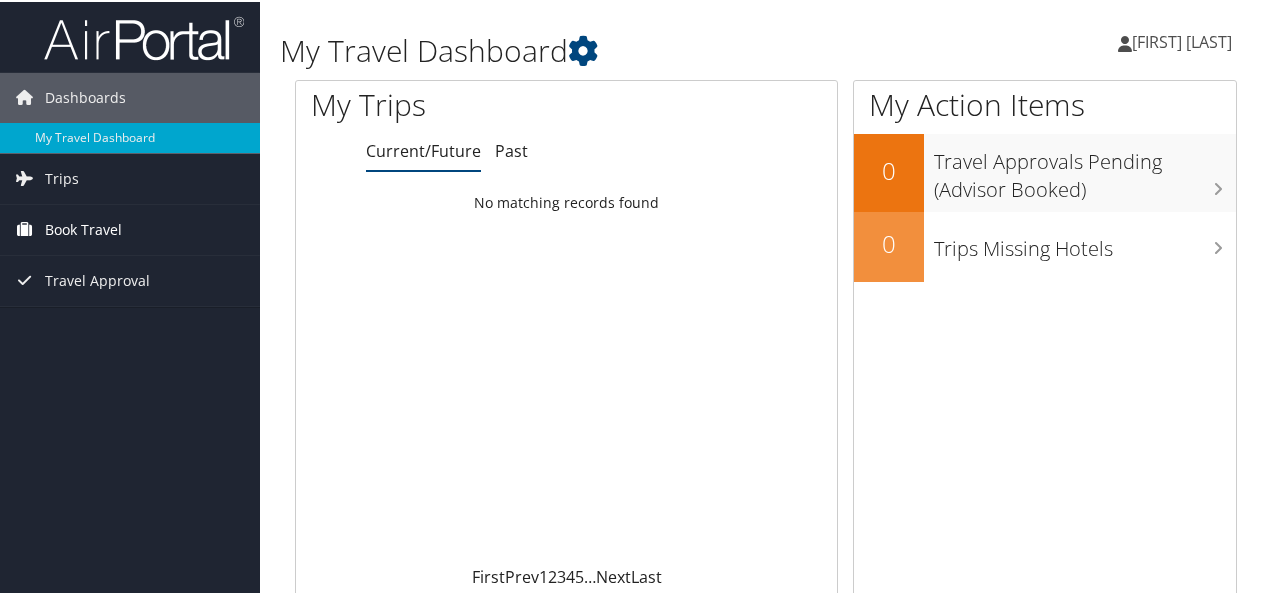 click on "Book Travel" at bounding box center [83, 228] 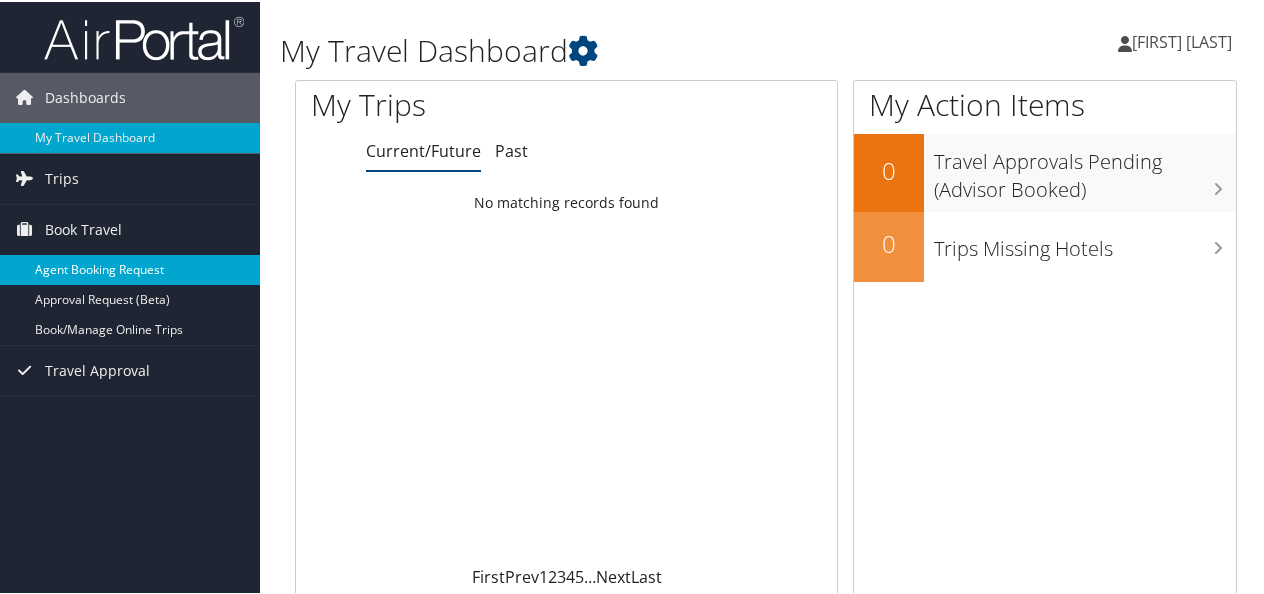 click on "Agent Booking Request" at bounding box center (130, 268) 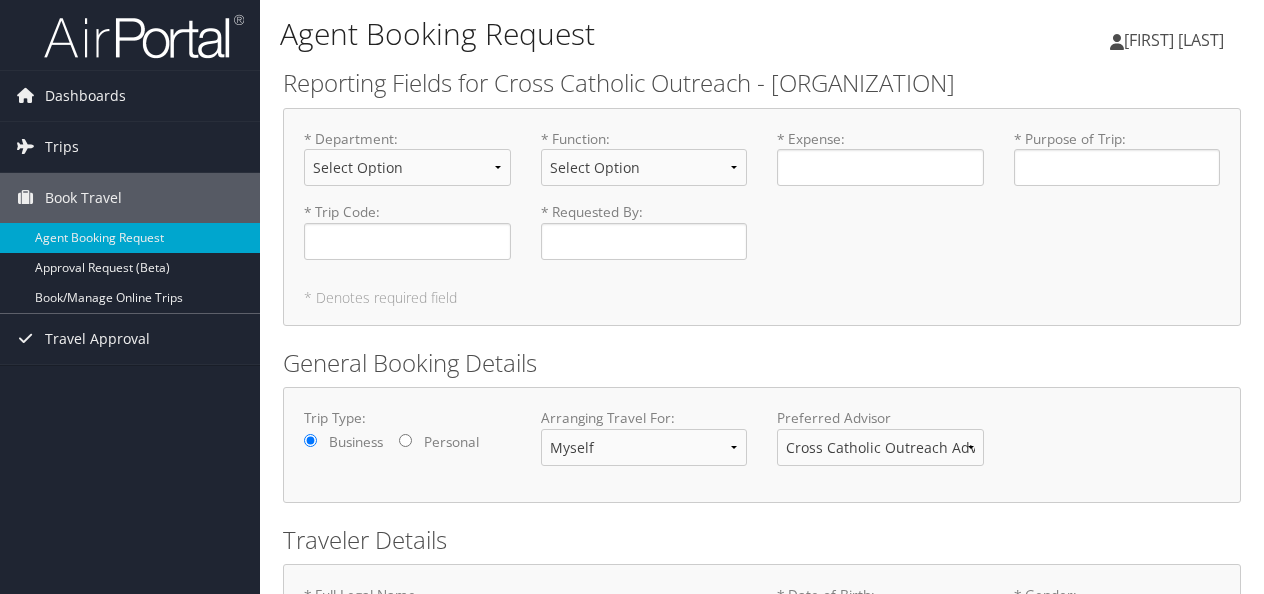 scroll, scrollTop: 0, scrollLeft: 0, axis: both 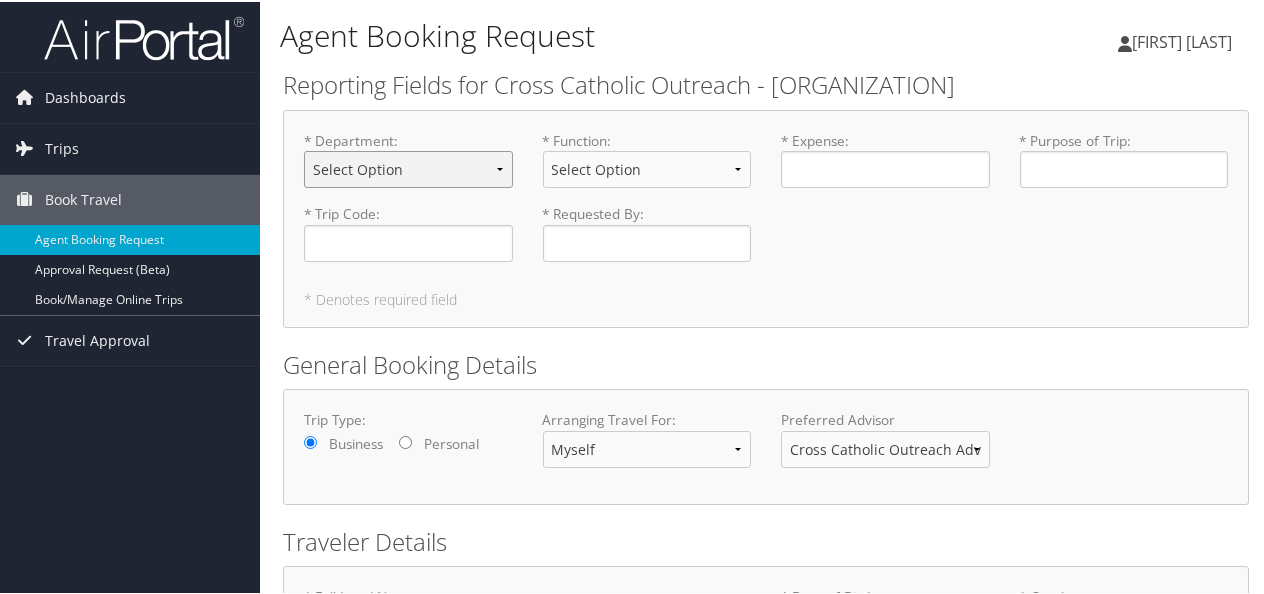 click on "Select Option 01 - Aid Services Projects GIK 02 - Executive 03 - Accounting 04 - Donor Operations 05 - Human Resources 06 - Donor Program Services 07 -  Donor Development 08 - Marketing 09 - Donor Care 21 – Direct Mail 30 - Intl Programs Strategy Ops 31 - Programs Technical Services 38 - Church Development Strategic Marketing Positioning 39 - Clergy and Diocesan Relations 40 - Major Donors 41 - Outreach Preachers 42 - Advertorials 43 - Church Development 44 - Planned Giving 47  - Spiritual Engagement 48 - Internet Marketing 54 -  Foundations 59 - Box of Joy 92 - Technology Services 93 - Vision Department 94 - Fulfillment 95 - Project Management 96 - Legal 97 - Strategic Org Dev" at bounding box center [408, 167] 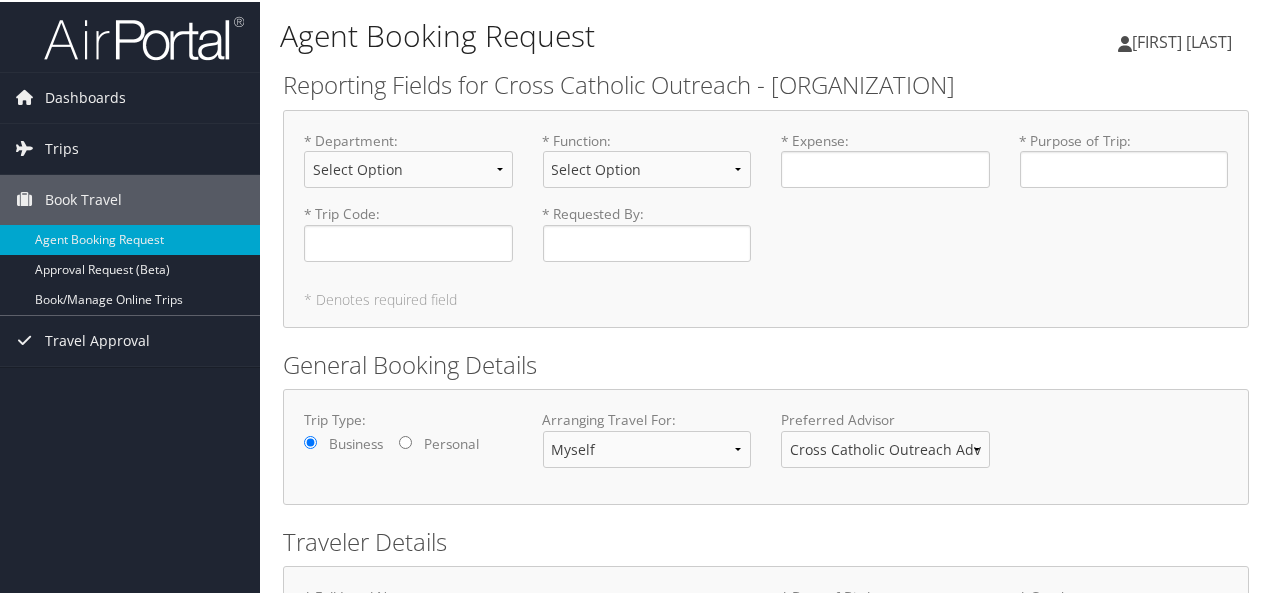 click on "General Booking Details" at bounding box center (766, 363) 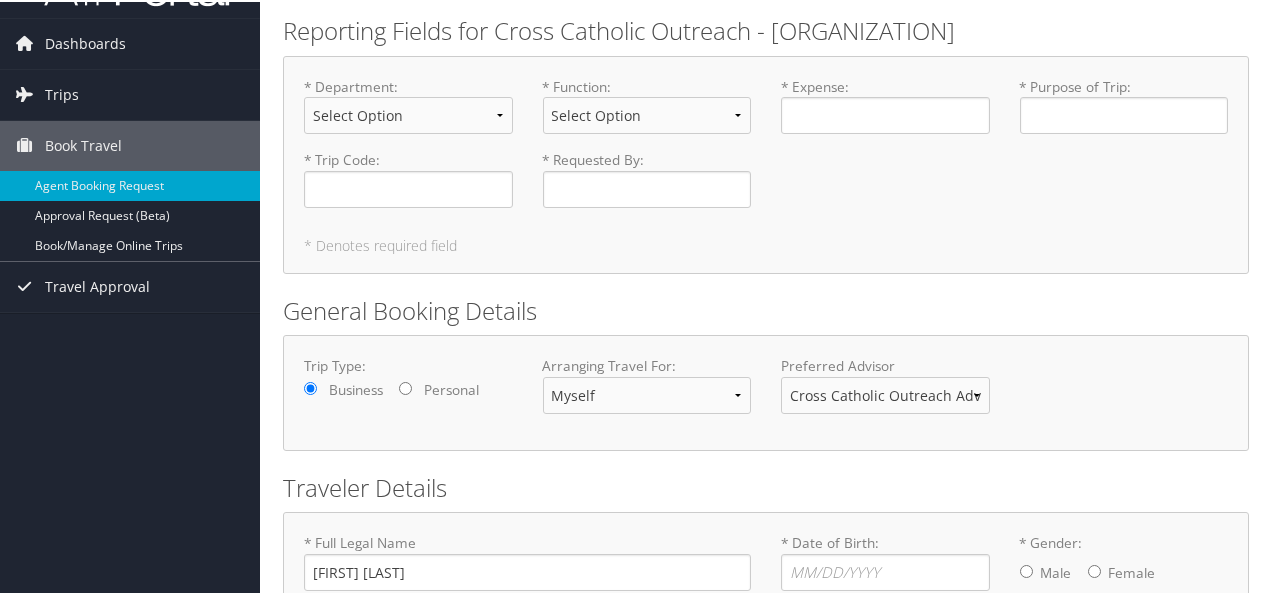 scroll, scrollTop: 0, scrollLeft: 0, axis: both 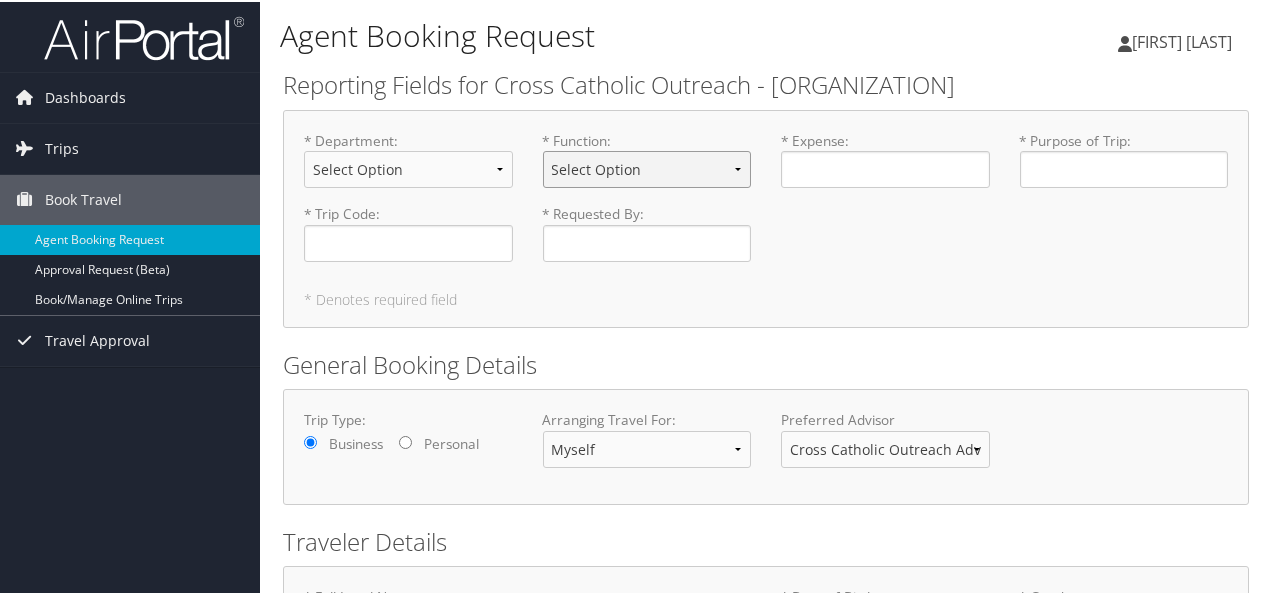 click on "Select Option 03 - Project Development 04 - Missions Education 05 - Material Aid 06 - Program Strategy 07 - Program Technical 20 - Fundraising 90 - Administrative" at bounding box center [647, 167] 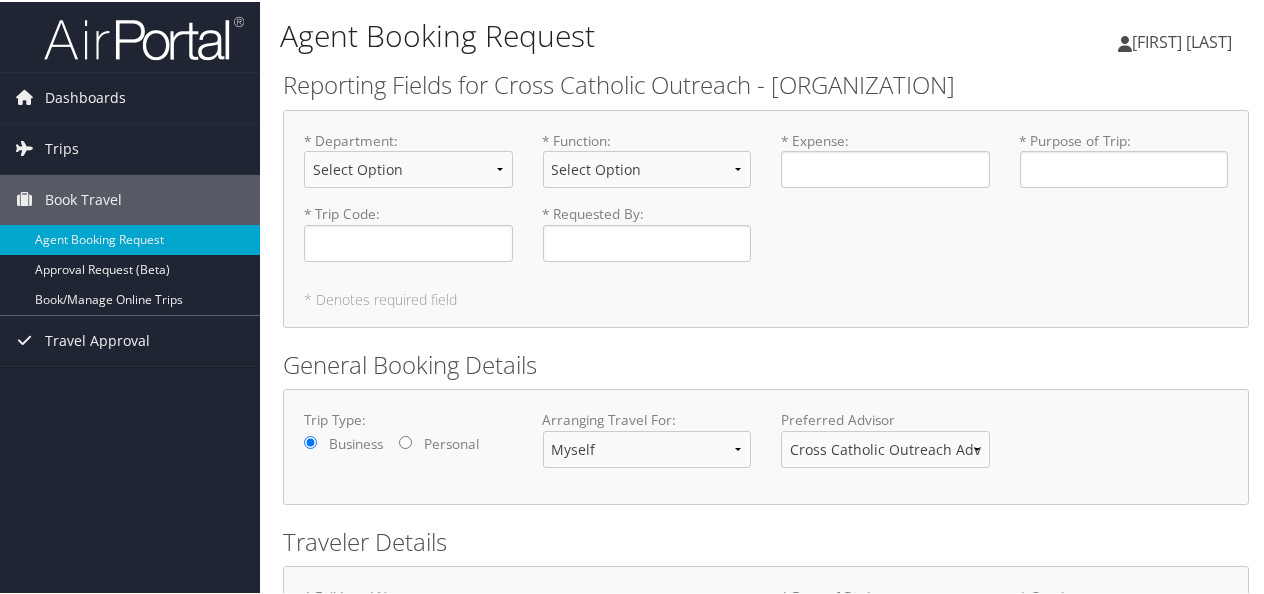 click on "*   Department : Select Option 01 - Aid Services Projects GIK 02 - Executive 03 - Accounting 04 - Donor Operations 05 - Human Resources 06 - Donor Program Services 07 -  Donor Development 08 - Marketing 09 - Donor Care 21 – Direct Mail 30 - Intl Programs Strategy Ops 31 - Programs Technical Services 38 - Church Development Strategic Marketing Positioning 39 - Clergy and Diocesan Relations 40 - Major Donors 41 - Outreach Preachers 42 - Advertorials 43 - Church Development 44 - Planned Giving 47  - Spiritual Engagement 48 - Internet Marketing 54 -  Foundations 59 - Box of Joy 92 - Technology Services 93 - Vision Department 94 - Fulfillment 95 - Project Management 96 - Legal 97 - Strategic Org Dev Required *   Function : Select Option 03 - Project Development 04 - Missions Education 05 - Material Aid 06 - Program Strategy 07 - Program Technical 20 - Fundraising 90 - Administrative Required *   Expense : Required *   Purpose of Trip : Required *   Trip Code : Required *   Requested By : Required" at bounding box center [766, 202] 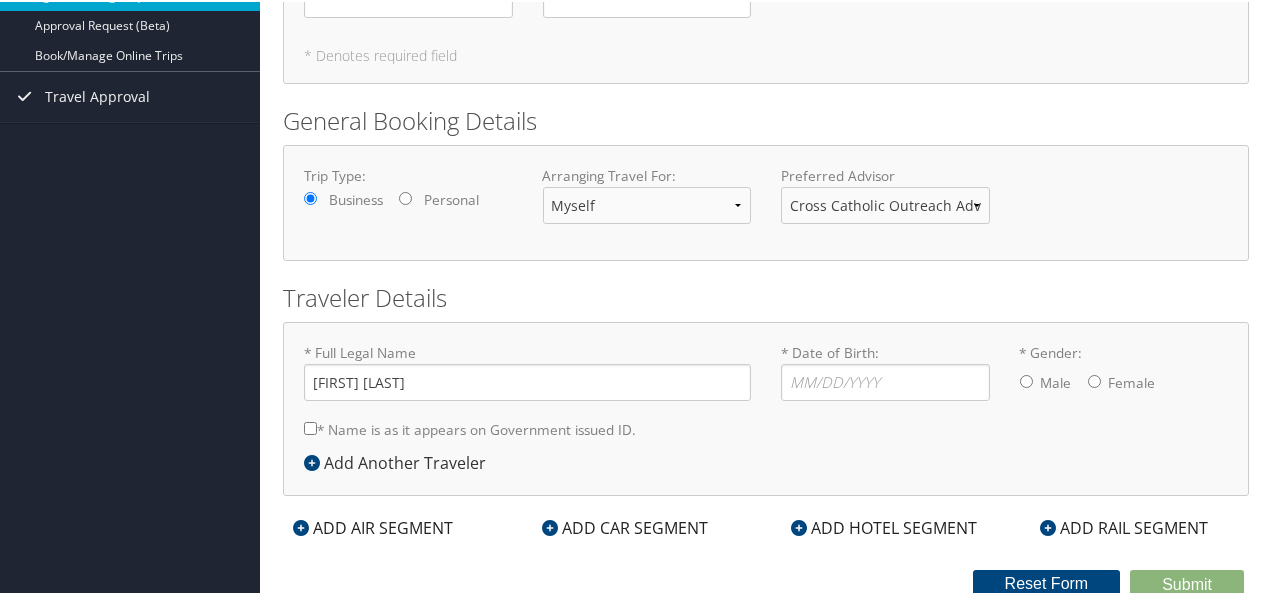 scroll, scrollTop: 240, scrollLeft: 0, axis: vertical 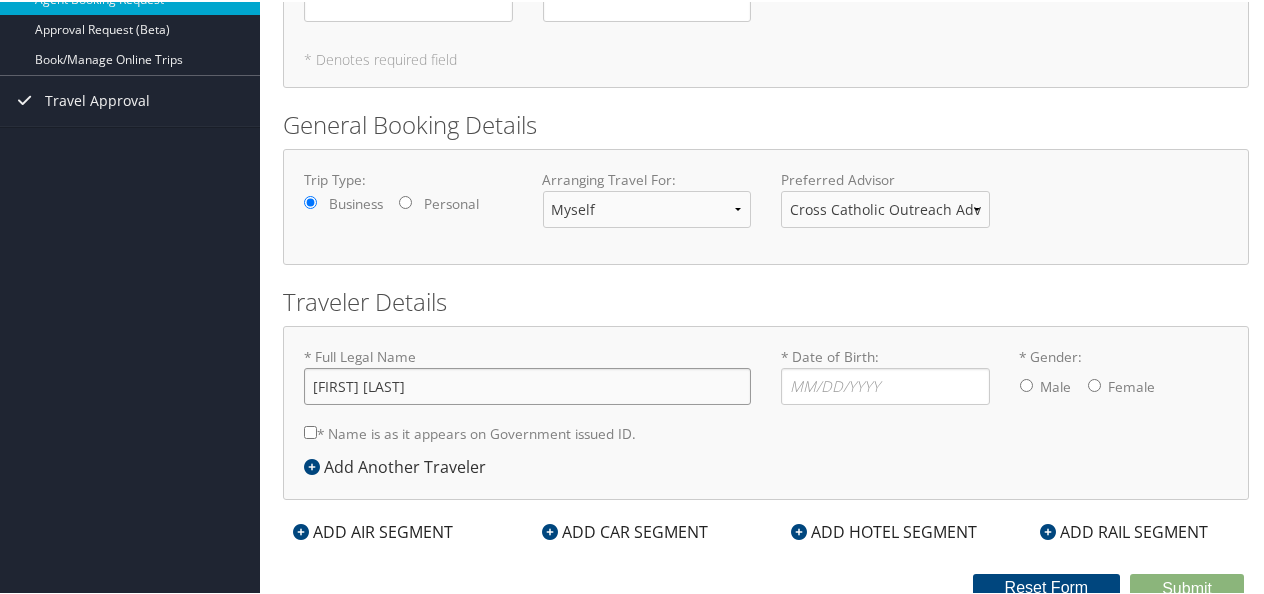 click on "[FIRST] [LAST]" at bounding box center [527, 384] 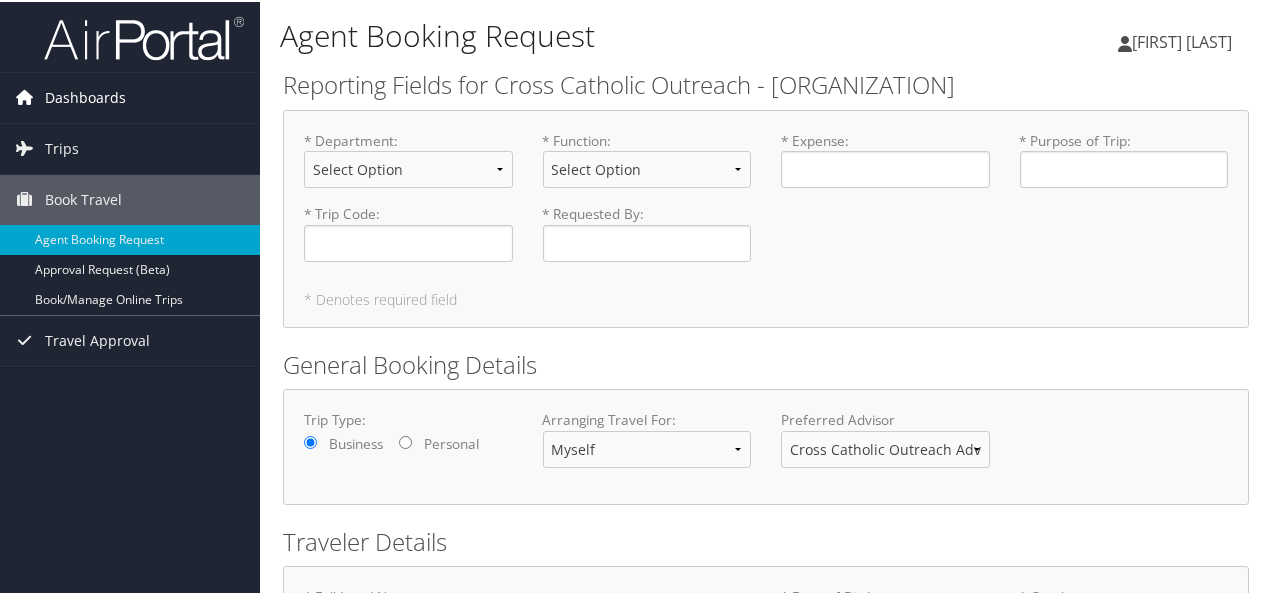 click on "Dashboards" at bounding box center (85, 96) 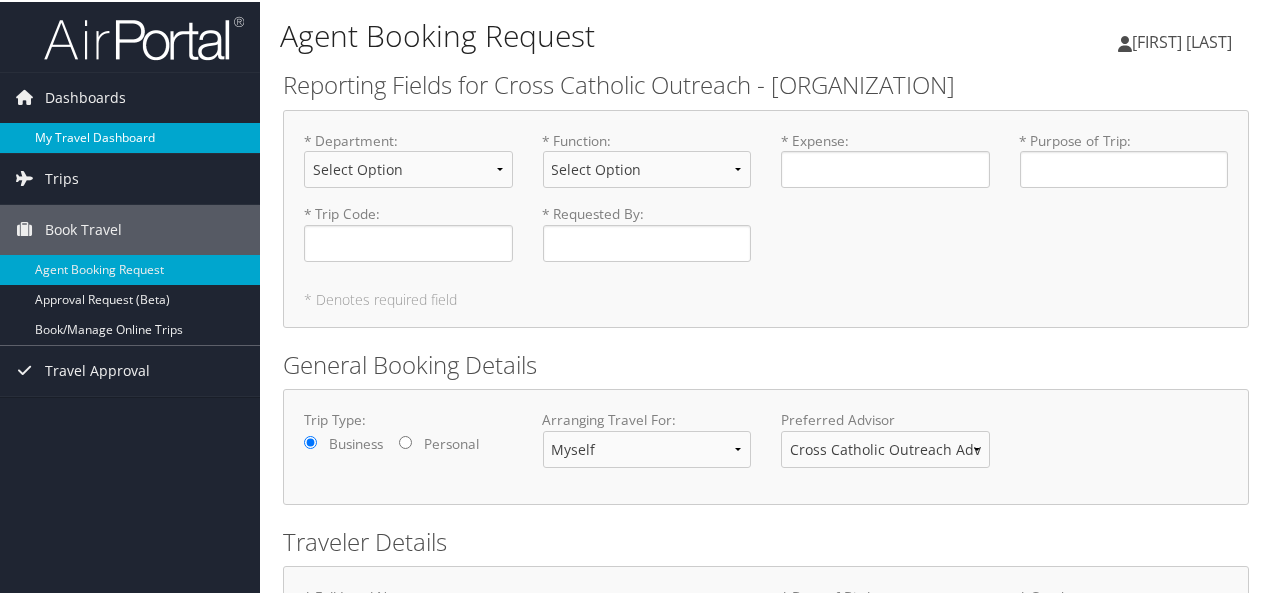 click on "My Travel Dashboard" at bounding box center [130, 136] 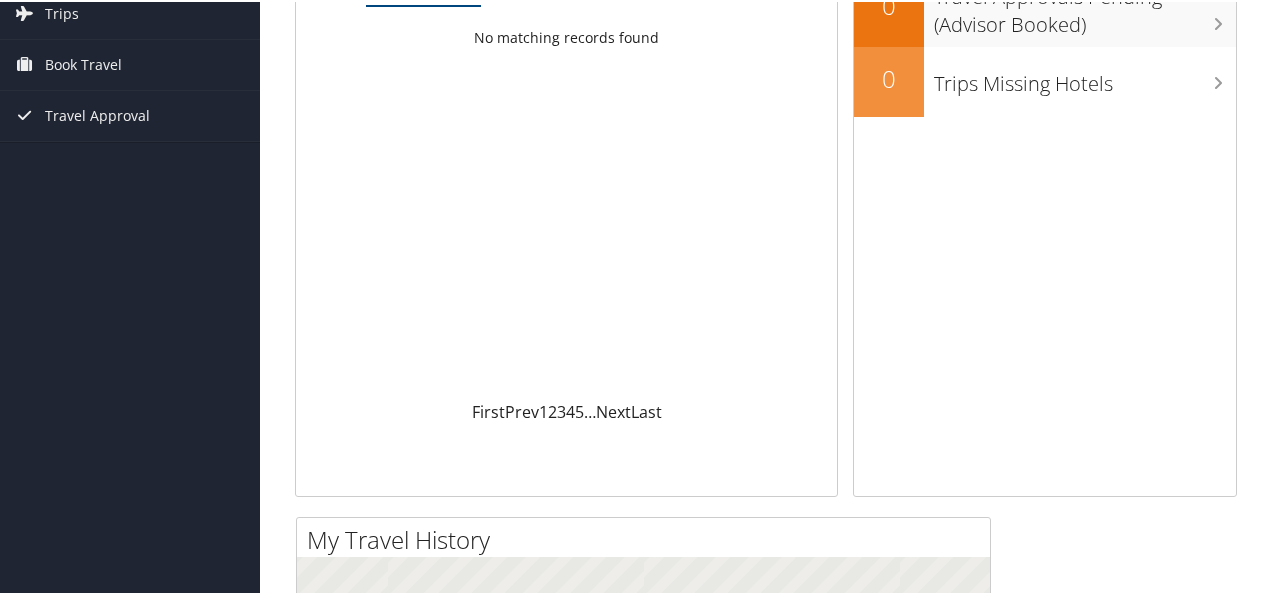 scroll, scrollTop: 0, scrollLeft: 0, axis: both 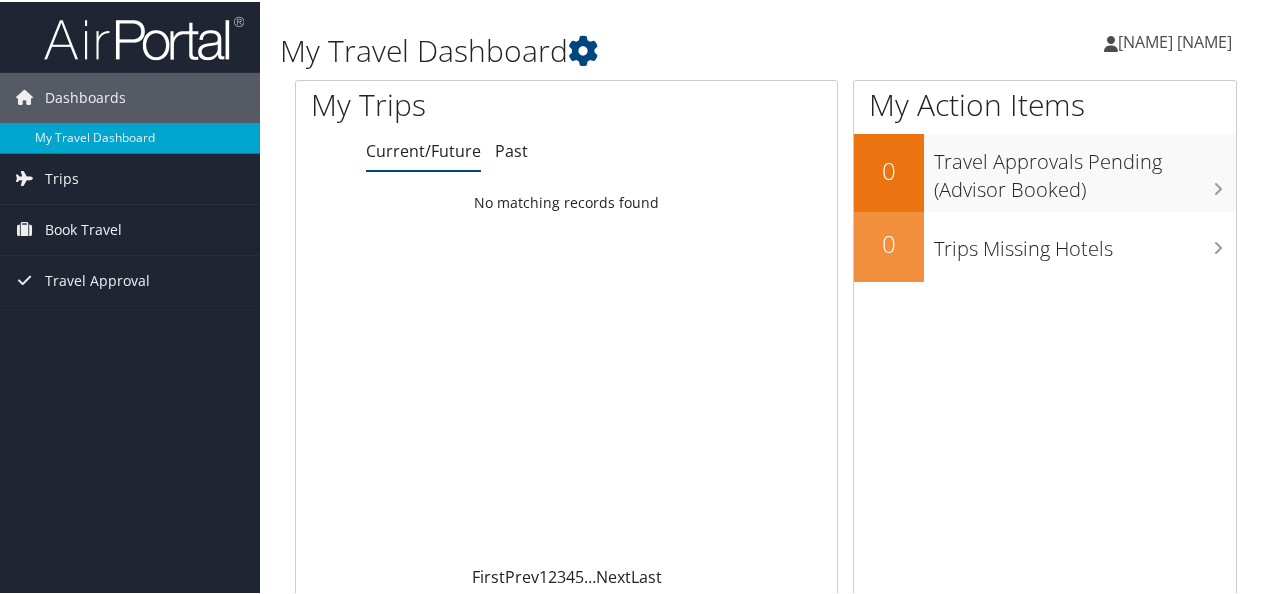 click on "[FIRST]" at bounding box center (1175, 40) 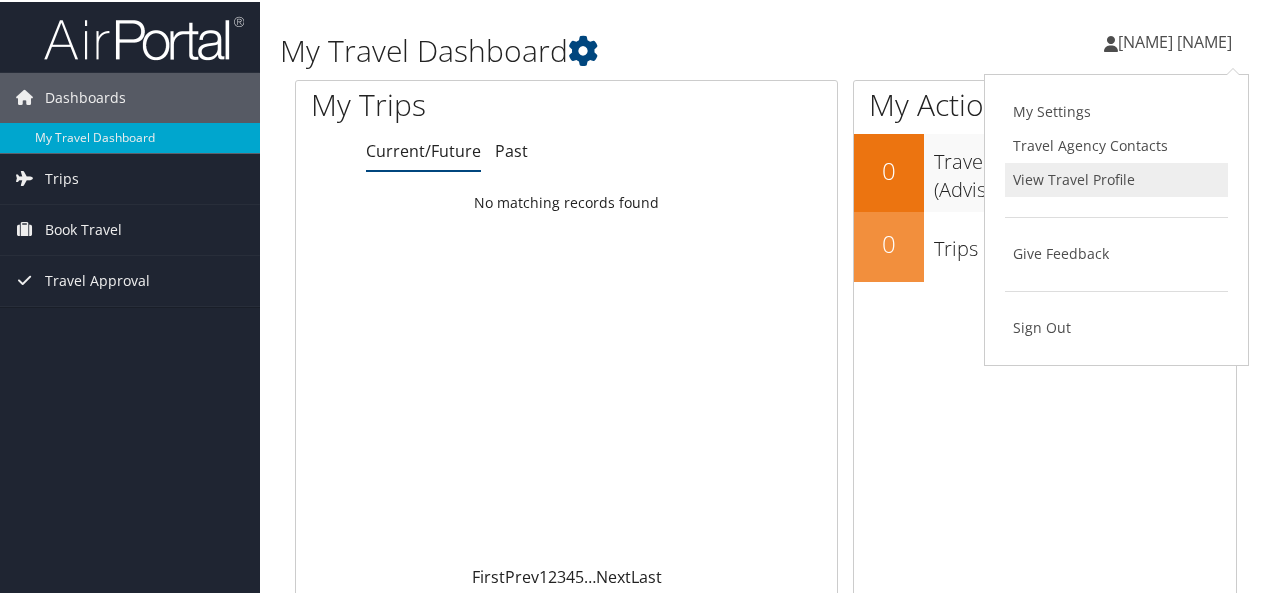 click on "View Travel Profile" at bounding box center (1116, 178) 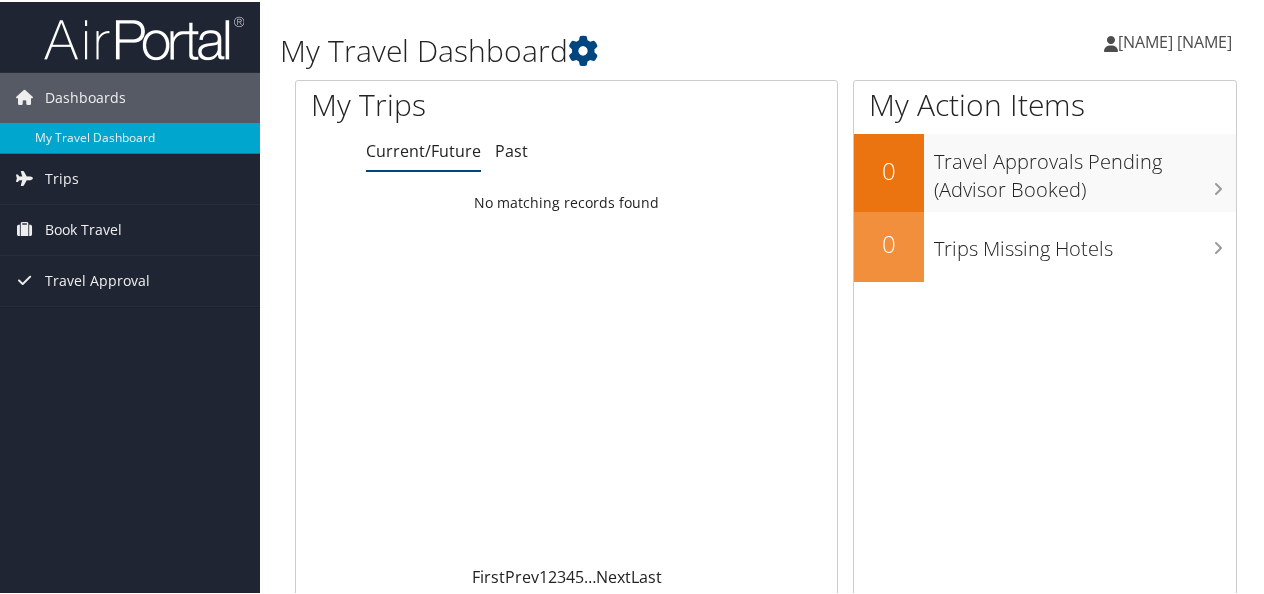 click on "[FIRST]" at bounding box center (1175, 40) 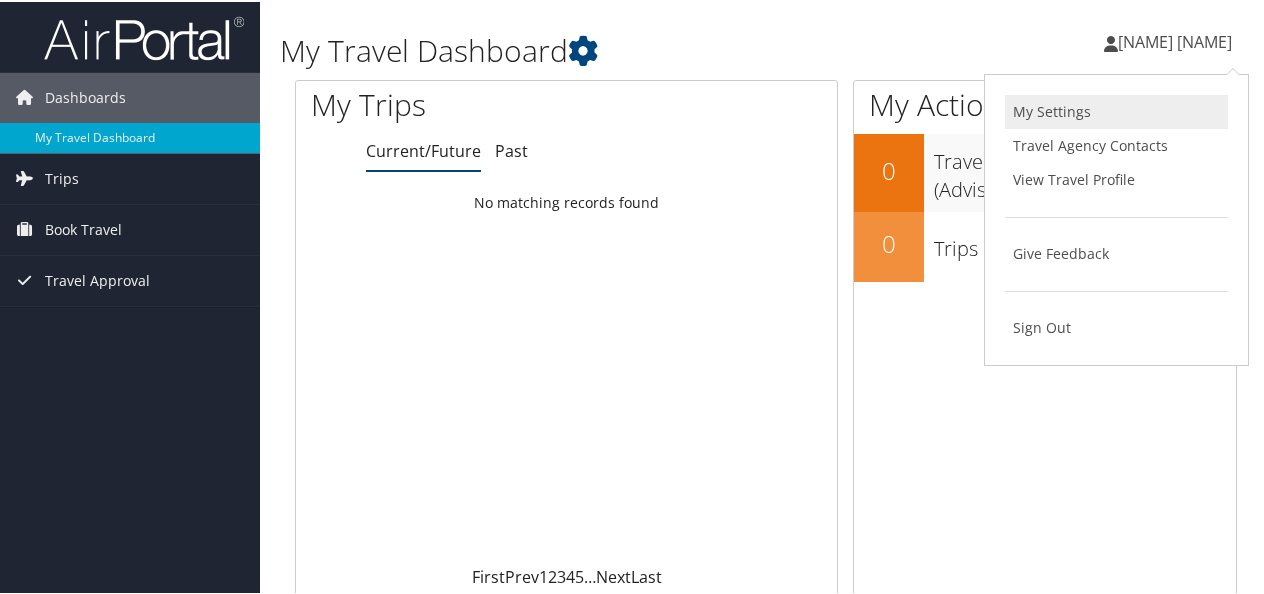 click on "My Settings" at bounding box center (1116, 110) 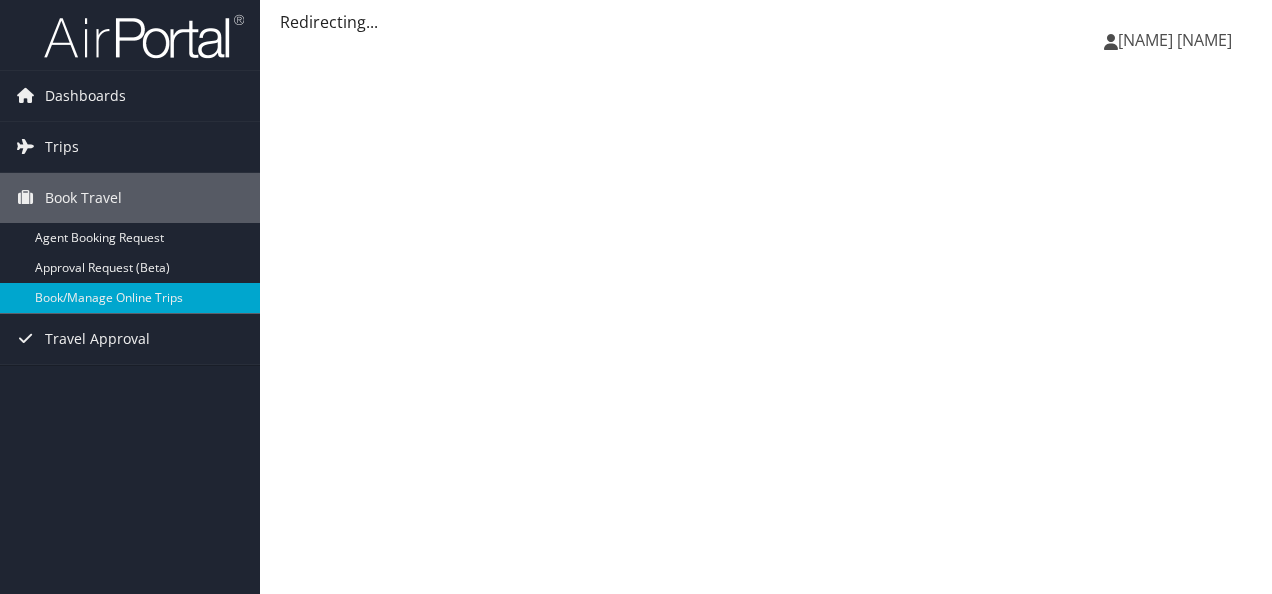 scroll, scrollTop: 0, scrollLeft: 0, axis: both 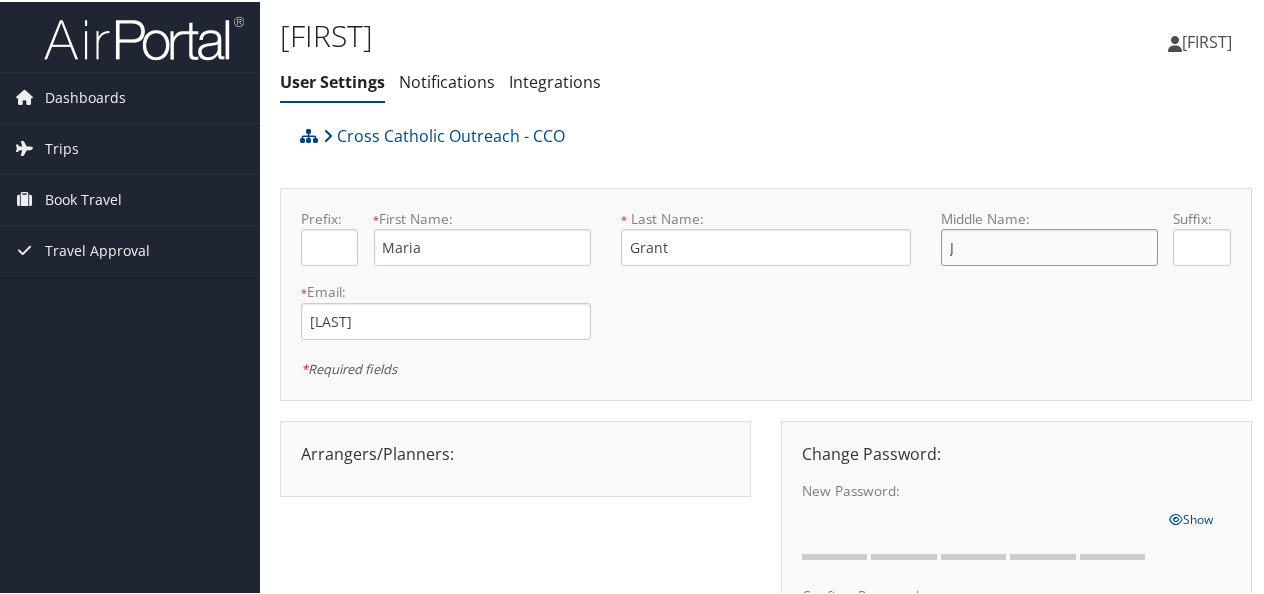 click on "J" at bounding box center (1049, 245) 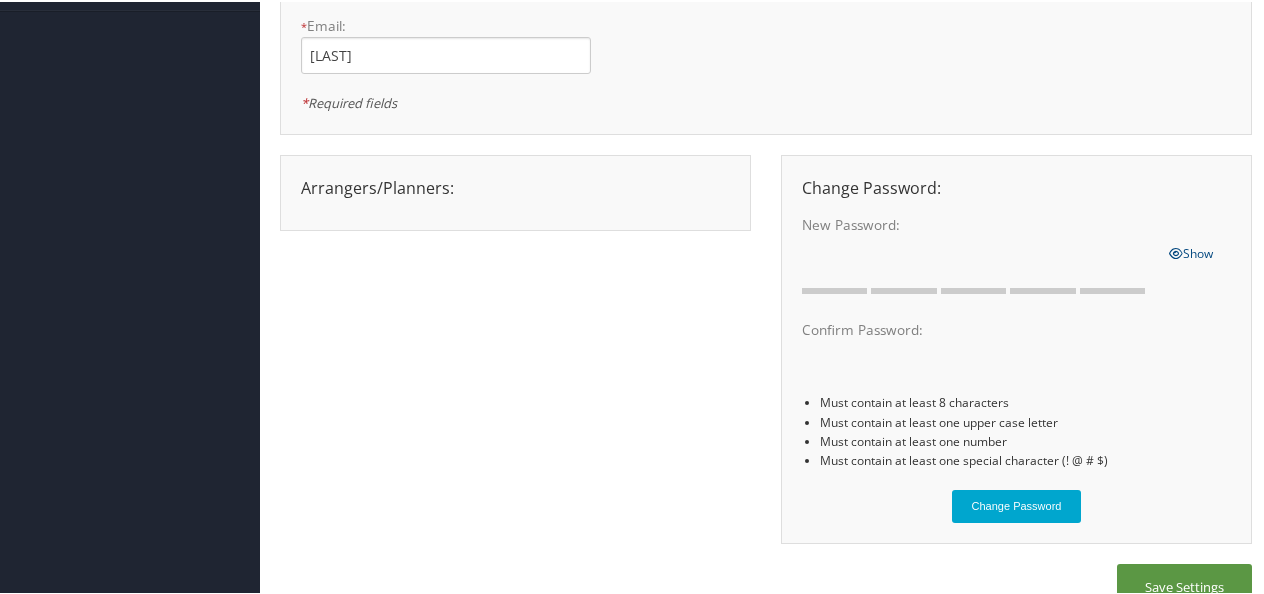 scroll, scrollTop: 300, scrollLeft: 0, axis: vertical 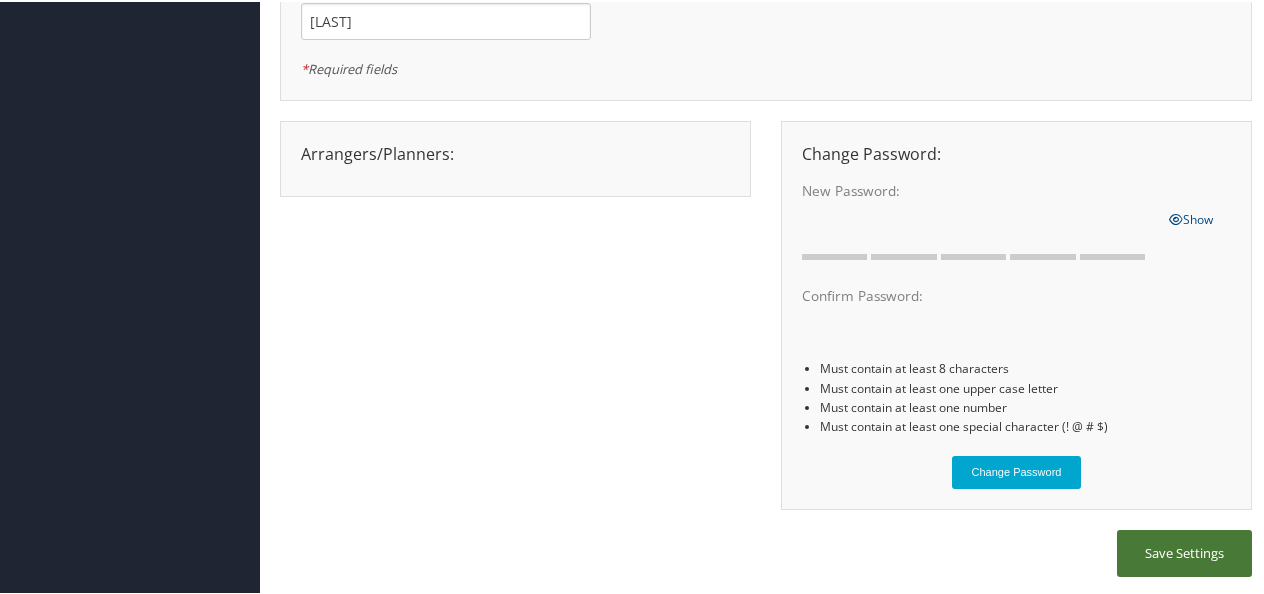 type on "Jose" 